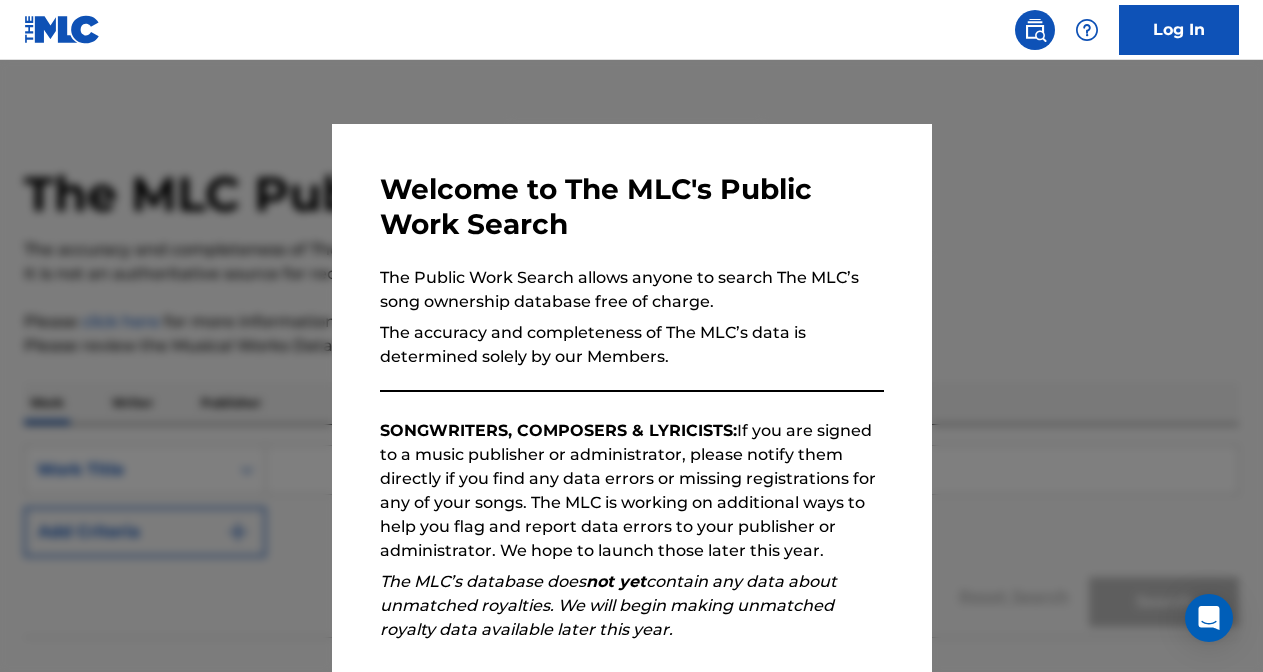 scroll, scrollTop: 0, scrollLeft: 0, axis: both 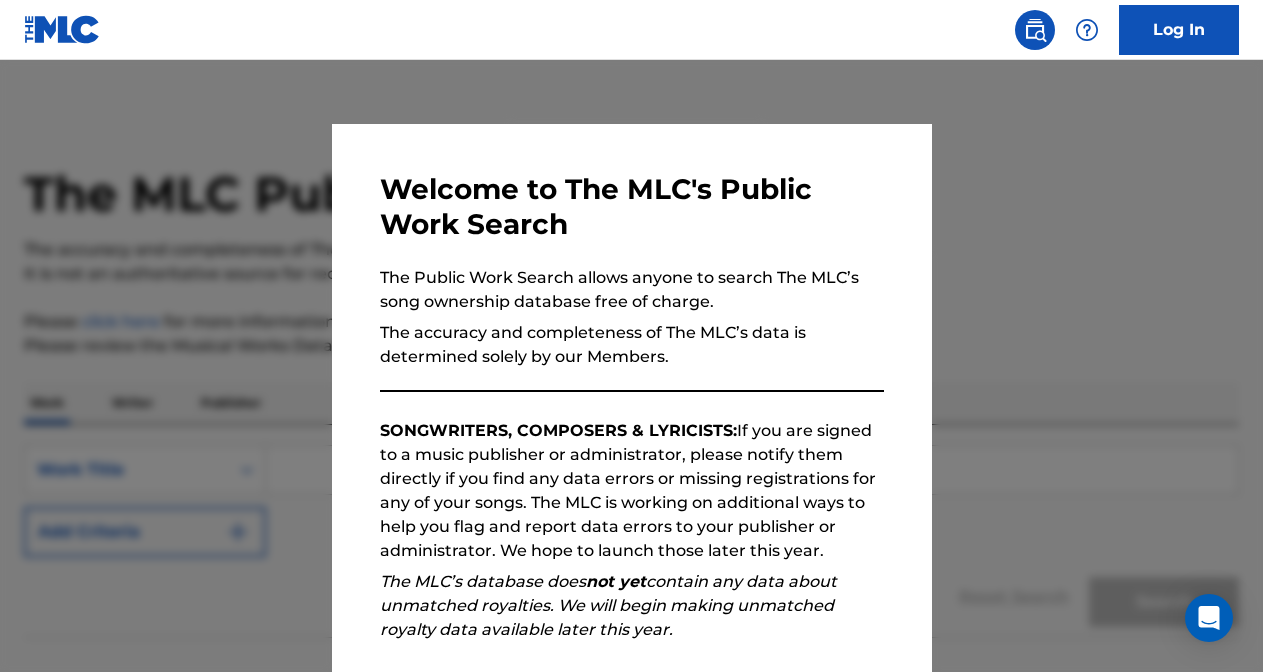 click on "The accuracy and completeness of The MLC’s data is determined solely by our Members." at bounding box center [632, 345] 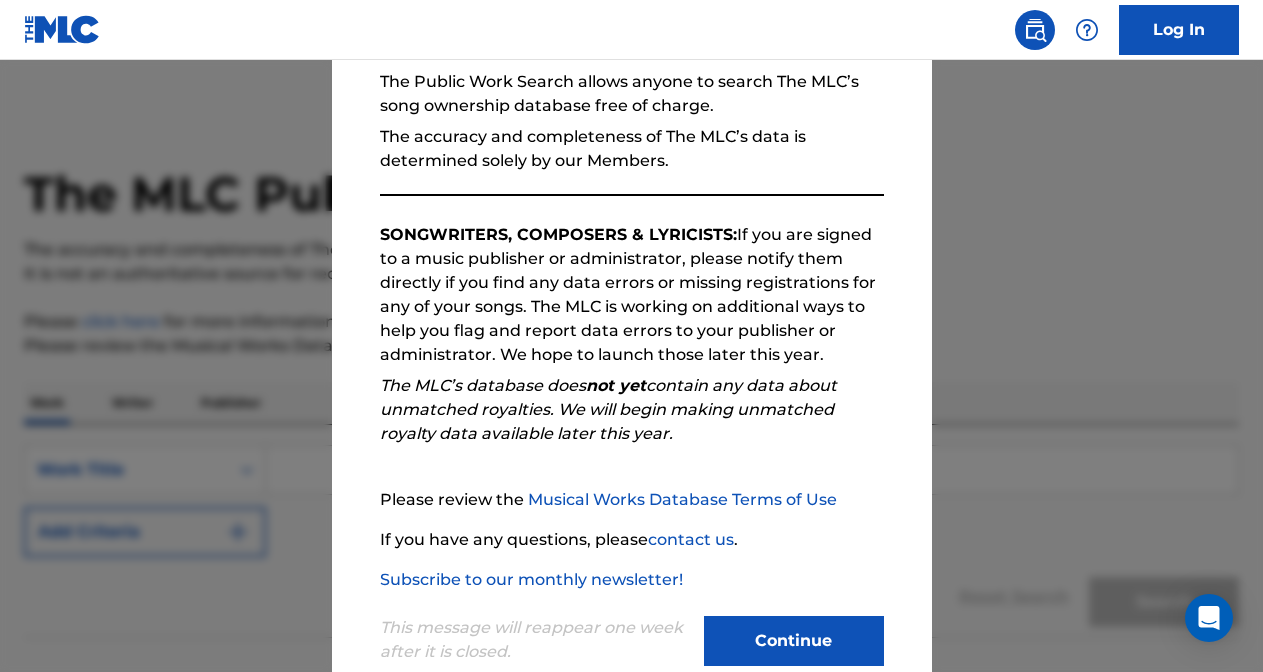 scroll, scrollTop: 243, scrollLeft: 0, axis: vertical 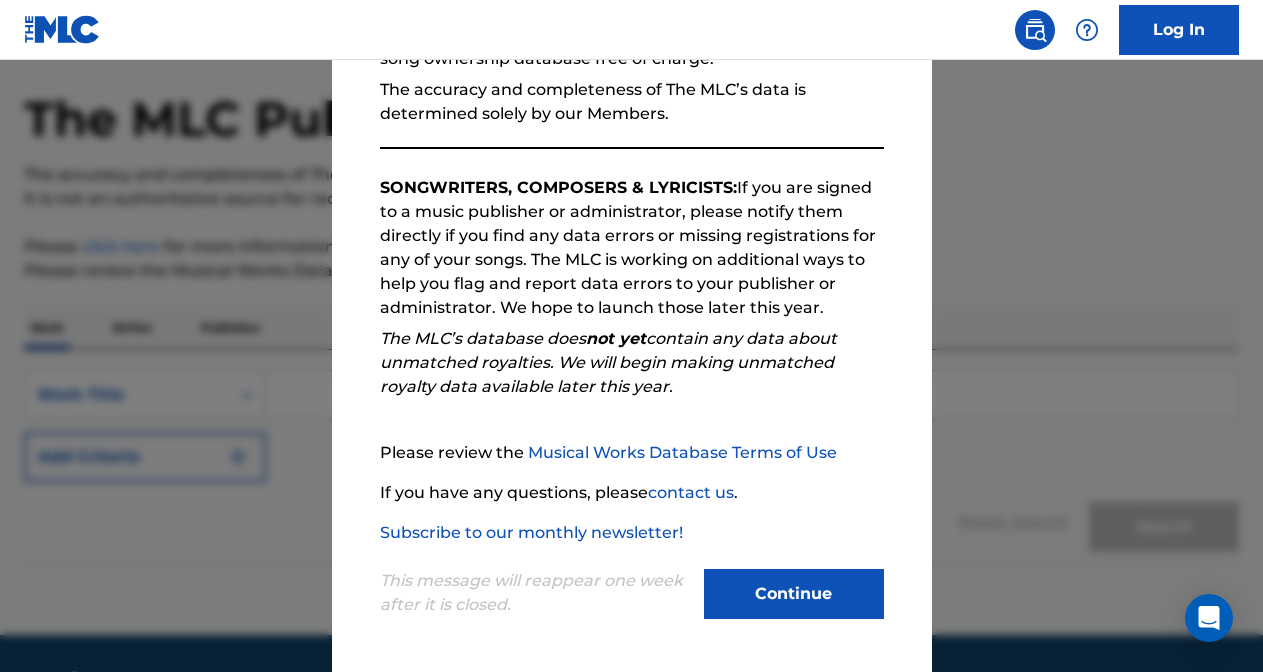 click on "Continue" at bounding box center (794, 594) 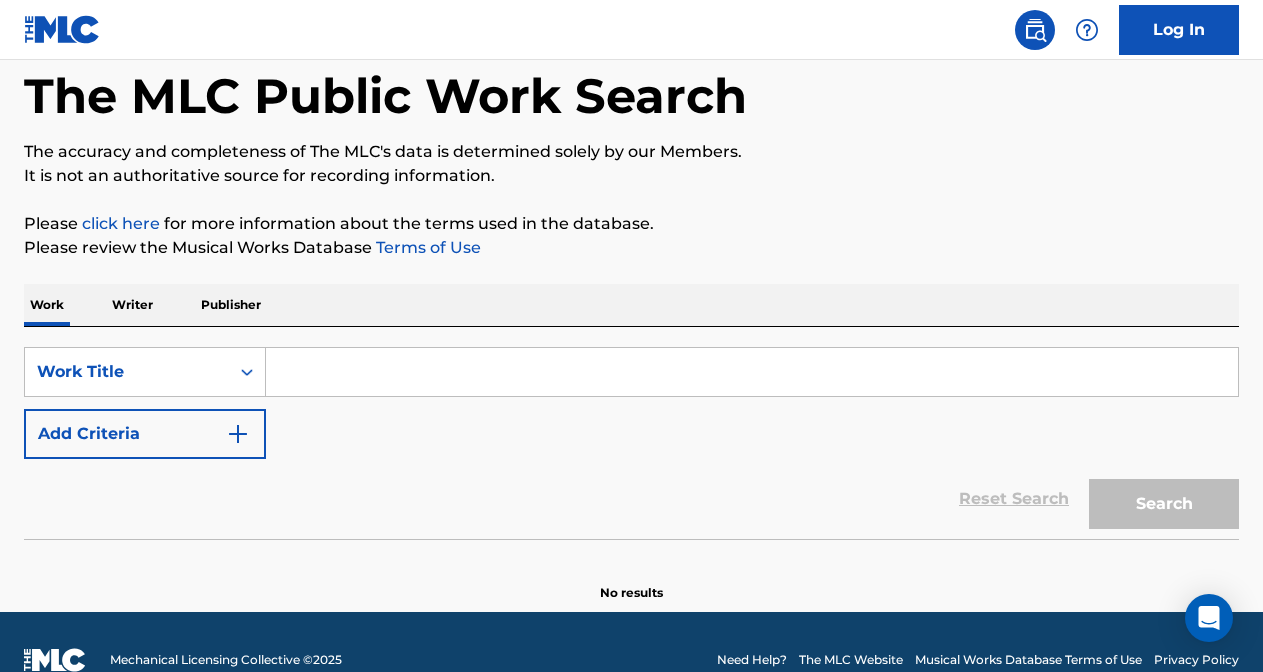 scroll, scrollTop: 134, scrollLeft: 0, axis: vertical 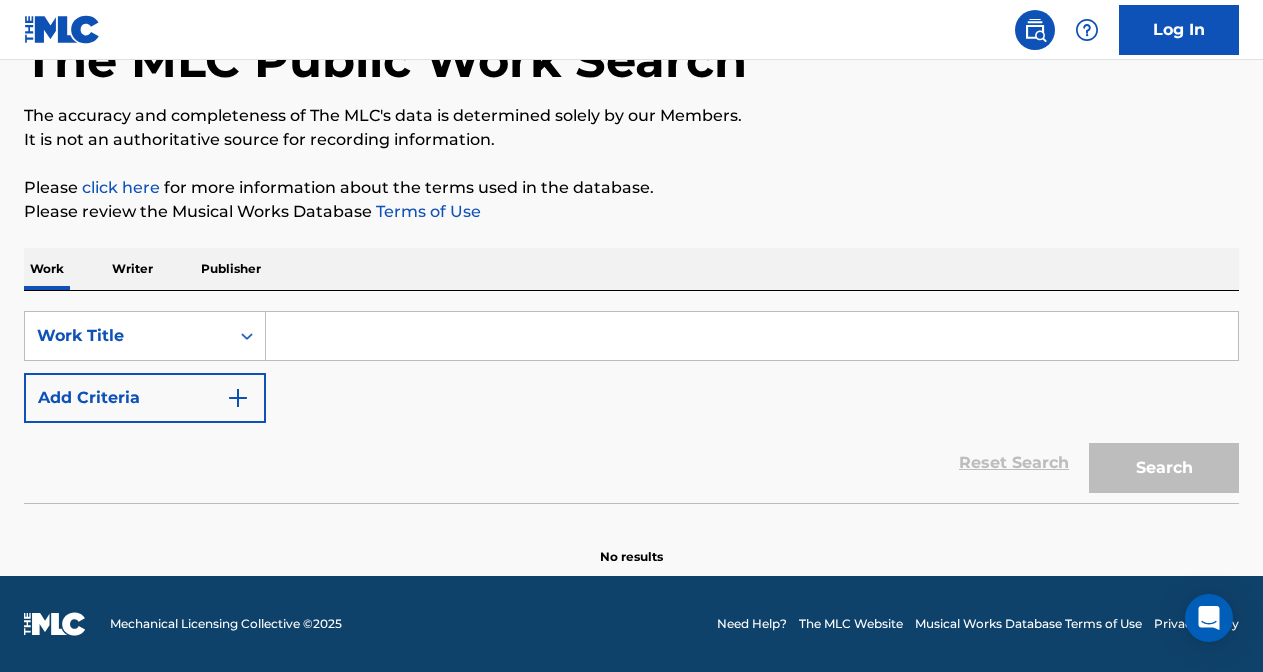 click on "Writer" at bounding box center (132, 269) 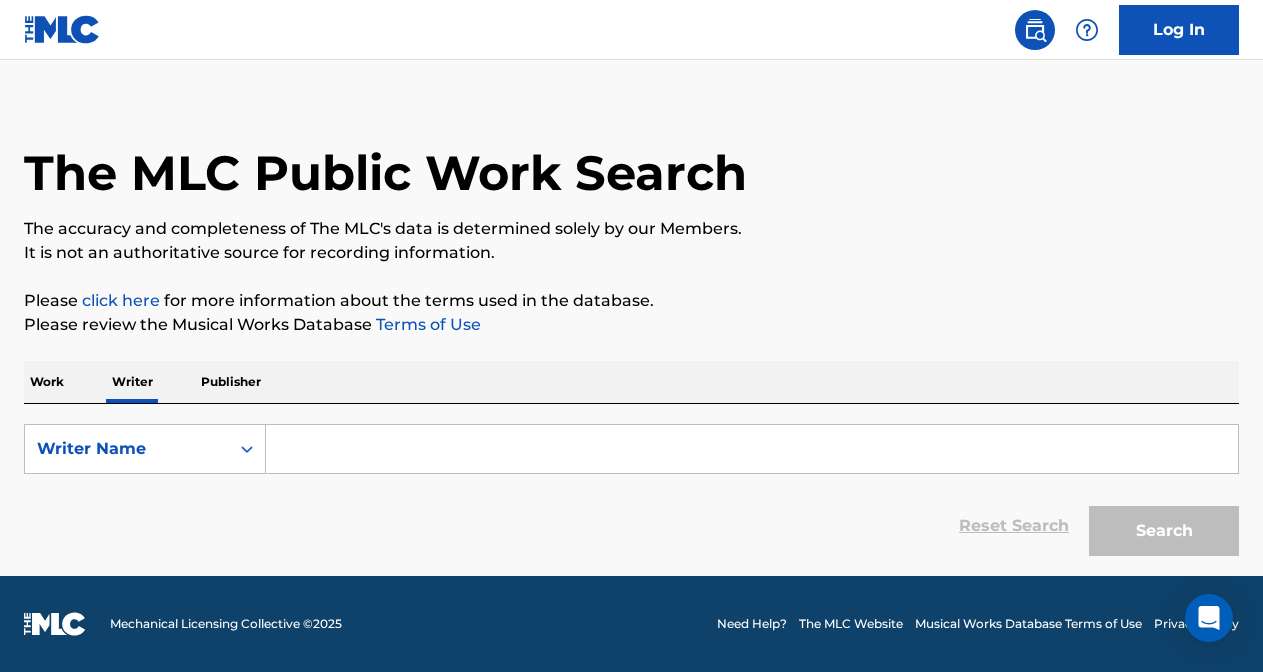 scroll, scrollTop: 0, scrollLeft: 0, axis: both 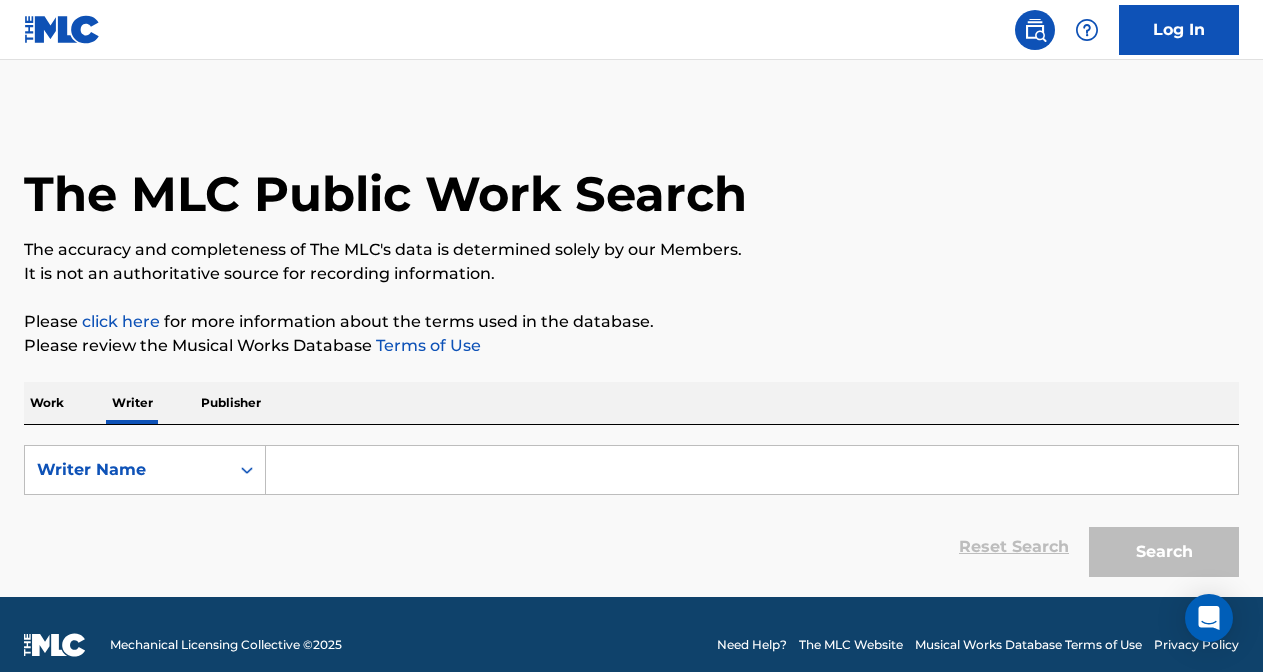 click at bounding box center [752, 470] 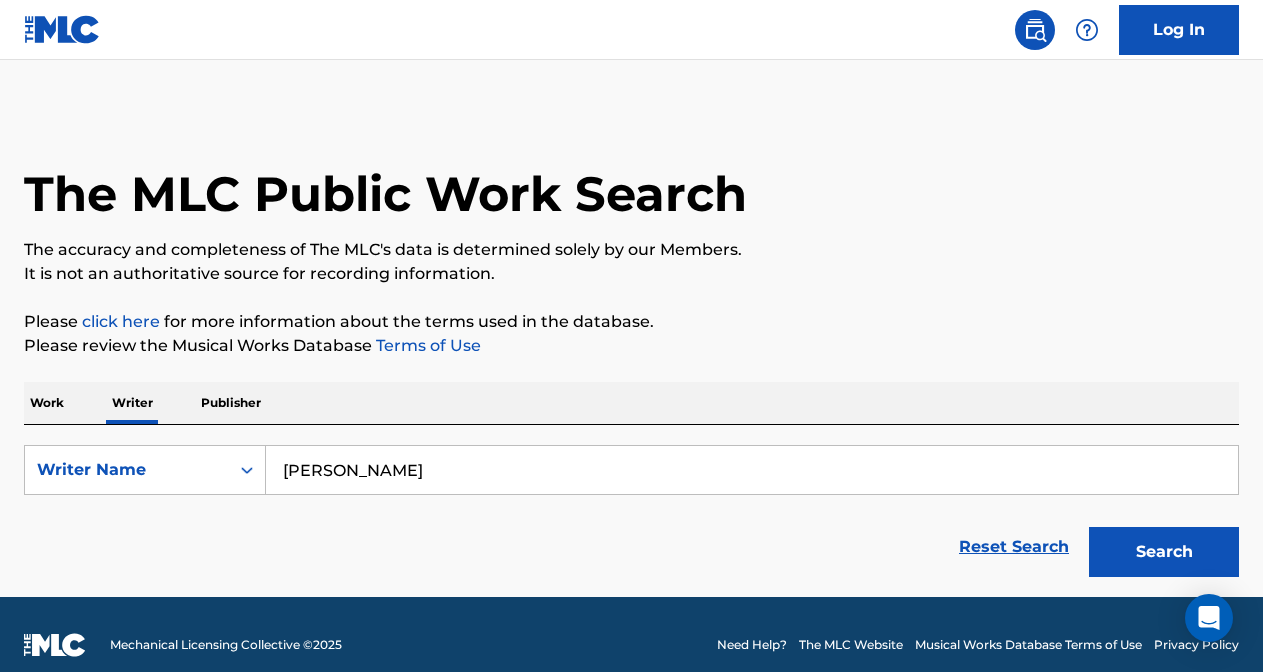 click on "Search" at bounding box center (1164, 552) 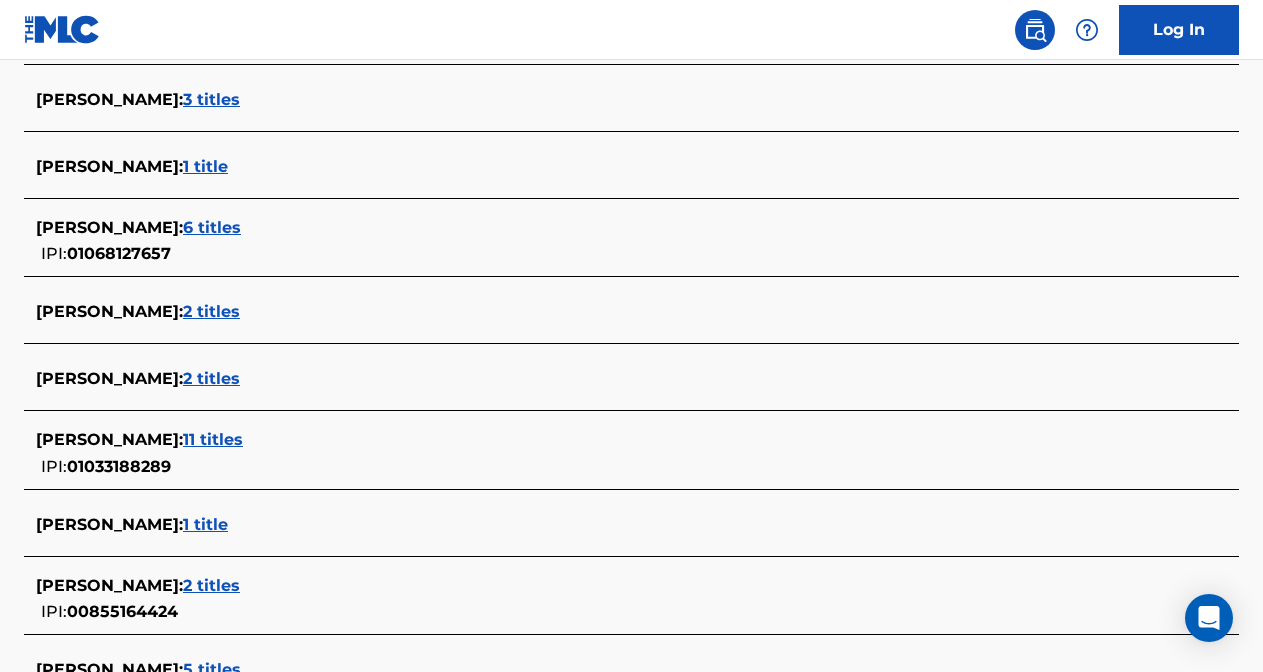 scroll, scrollTop: 719, scrollLeft: 0, axis: vertical 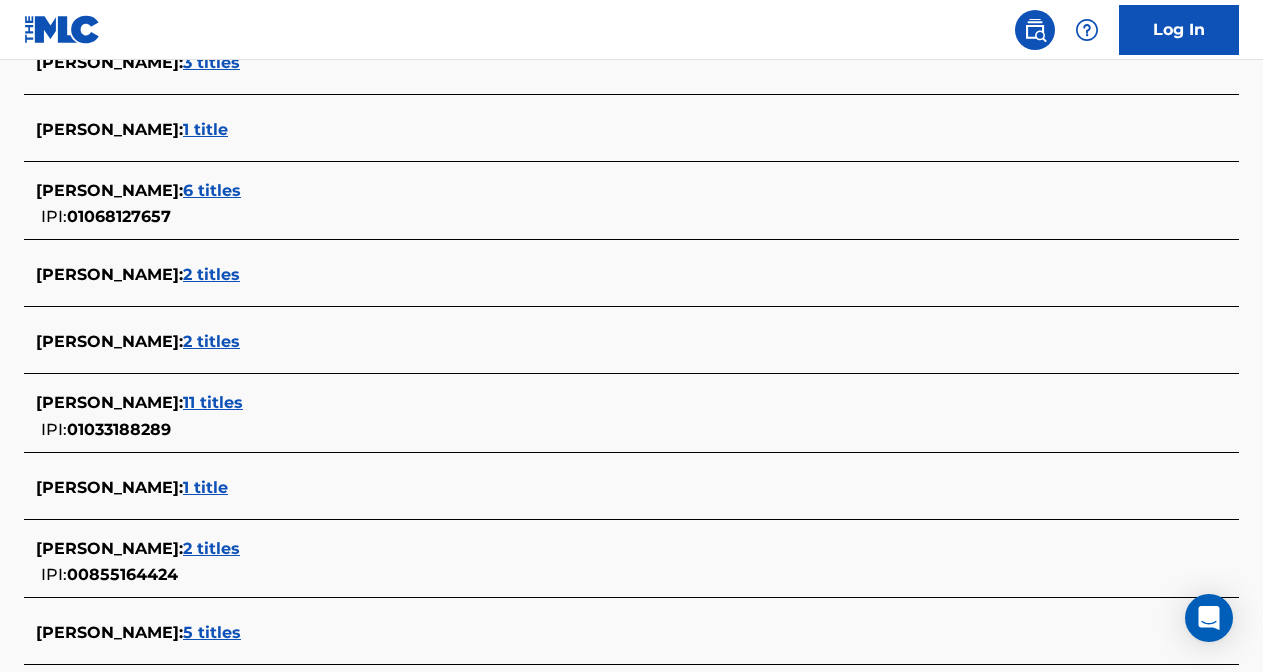 click on "6 titles" at bounding box center [212, 190] 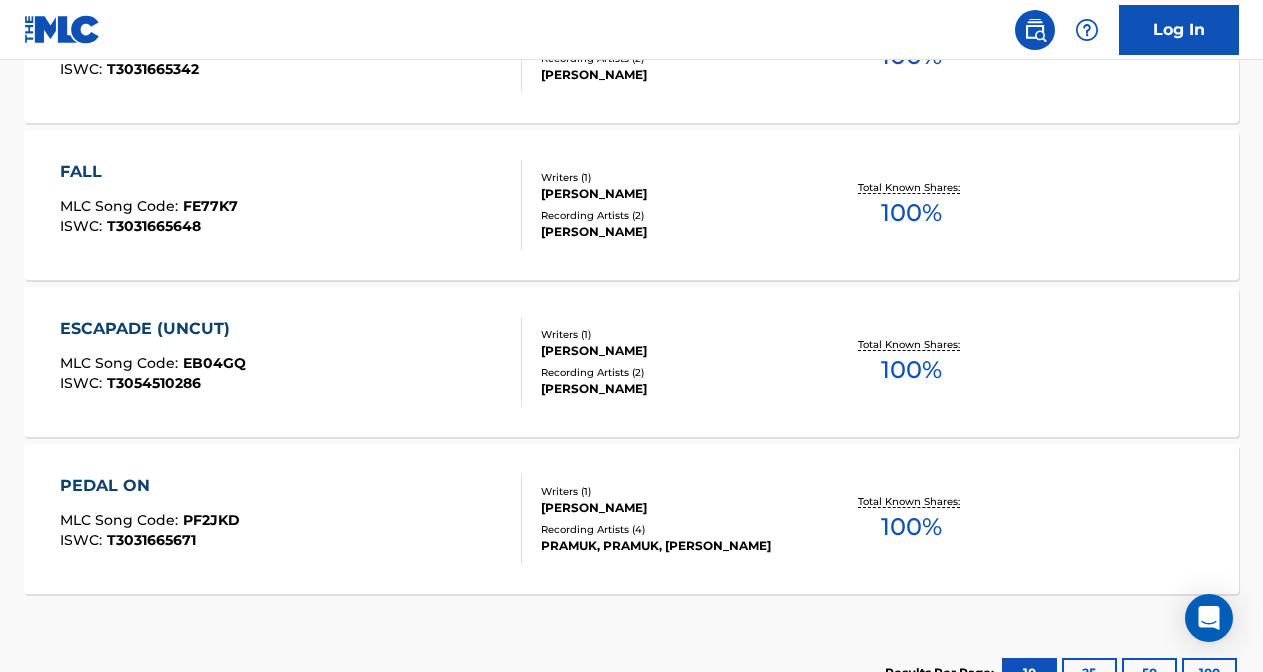 scroll, scrollTop: 1220, scrollLeft: 0, axis: vertical 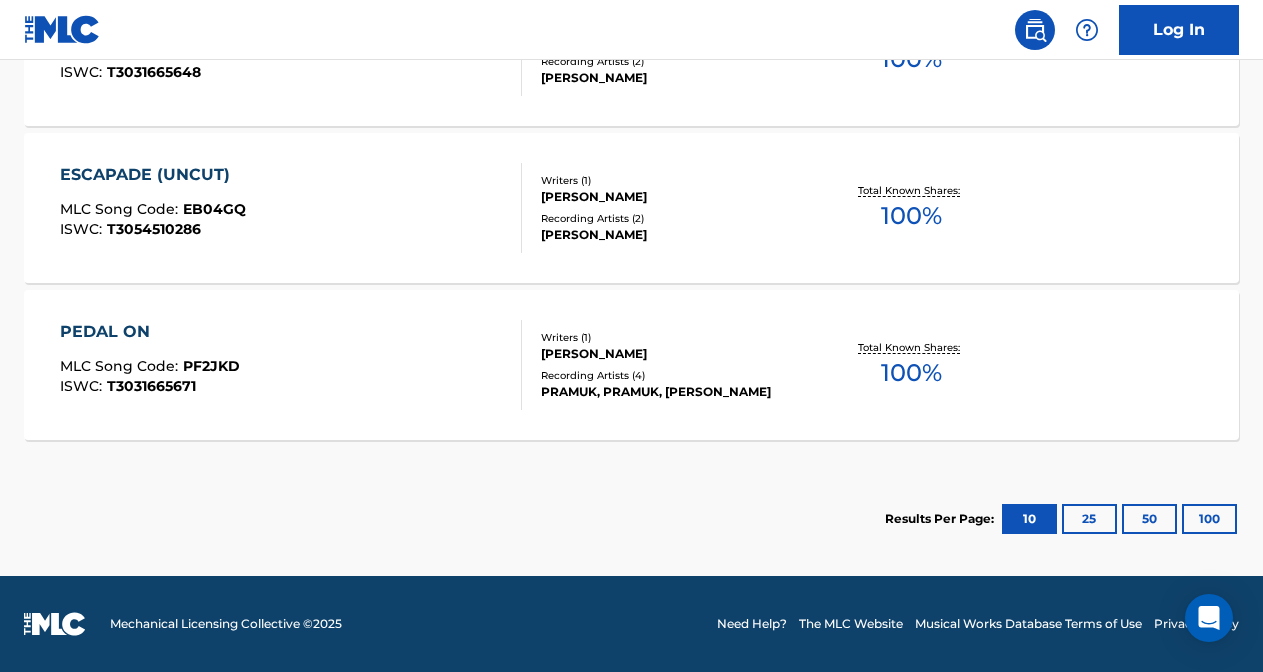 click on "25" at bounding box center [1089, 519] 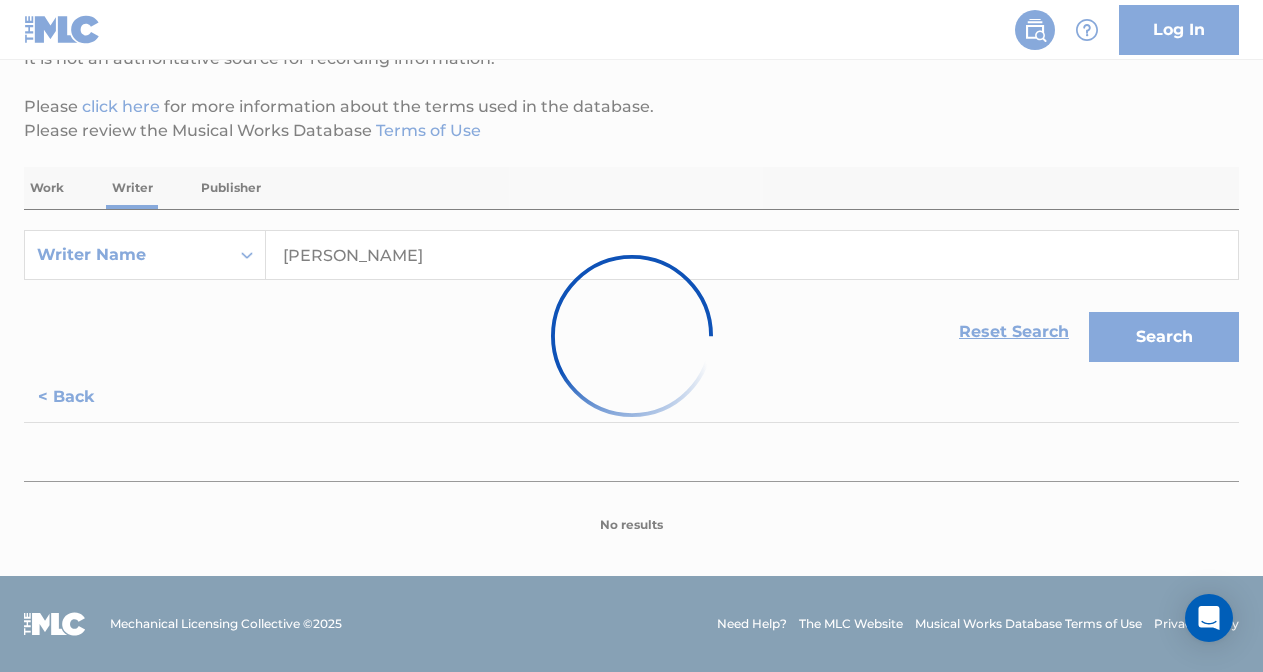 scroll, scrollTop: 1220, scrollLeft: 0, axis: vertical 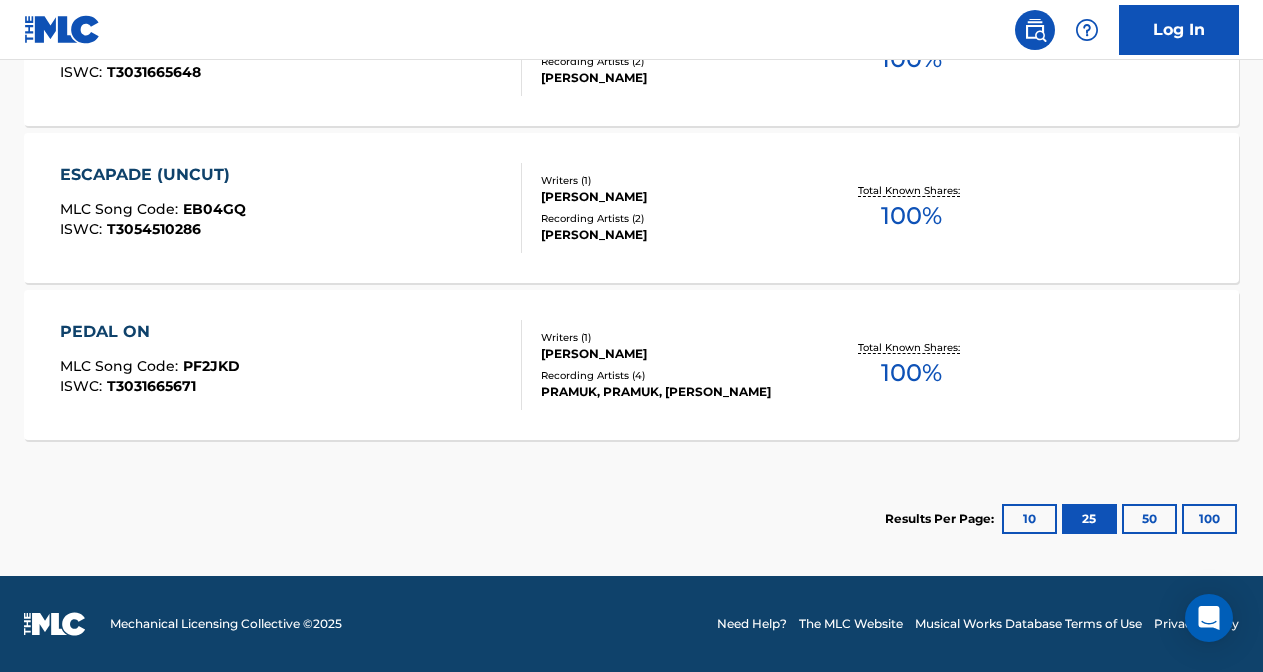 click on "50" at bounding box center (1149, 519) 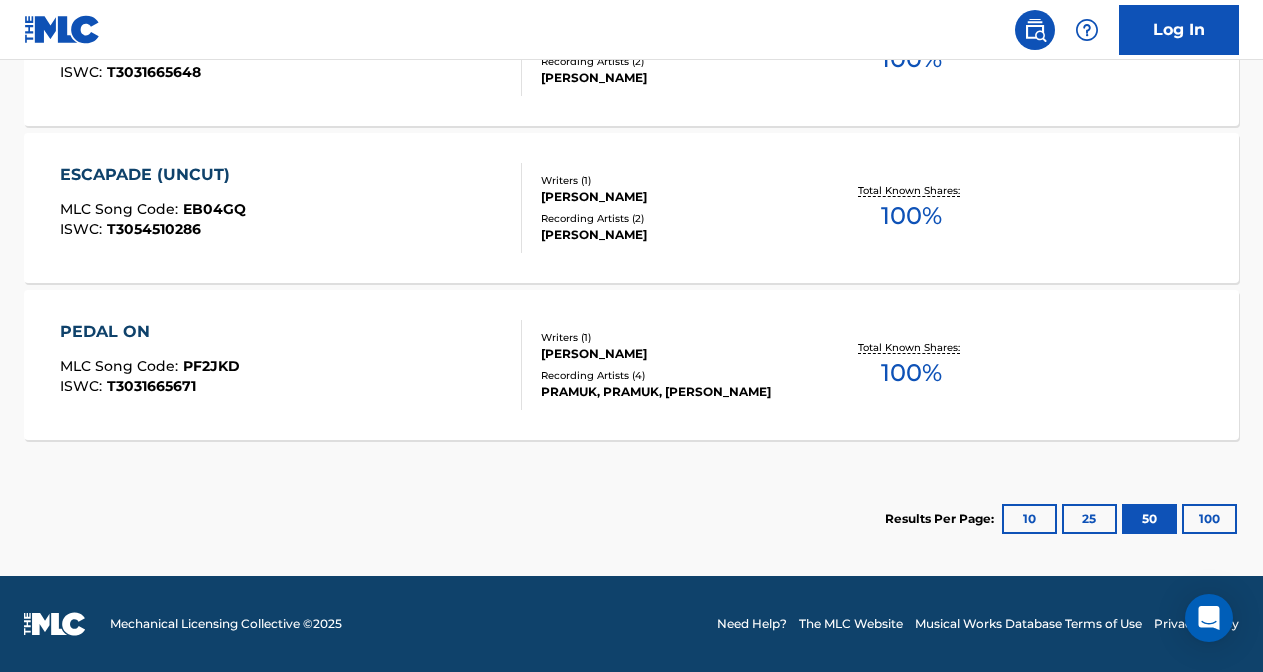 click on "10" at bounding box center (1029, 519) 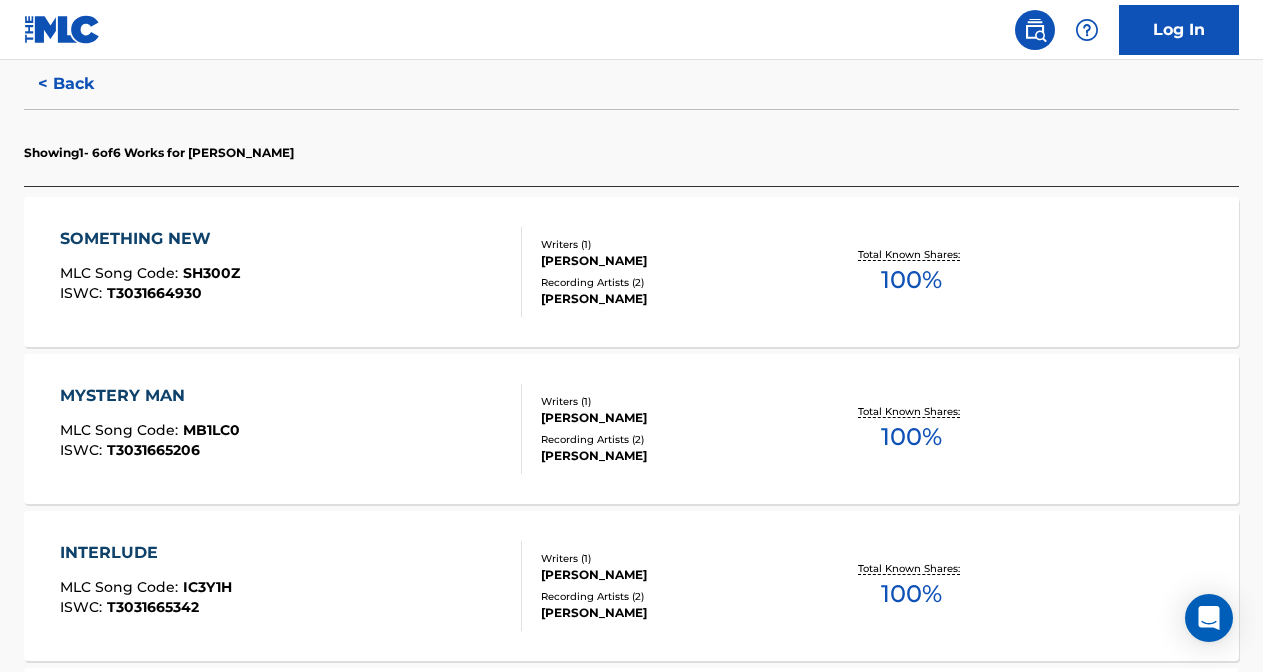 scroll, scrollTop: 521, scrollLeft: 0, axis: vertical 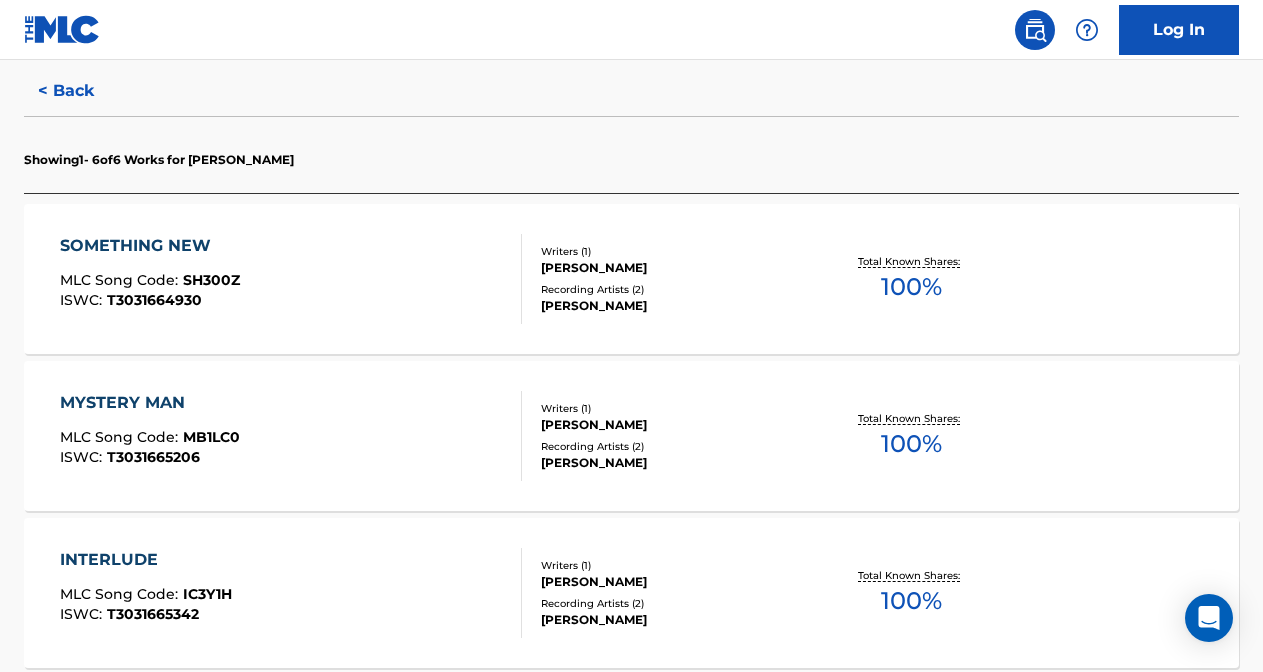 click on "< Back" at bounding box center [84, 91] 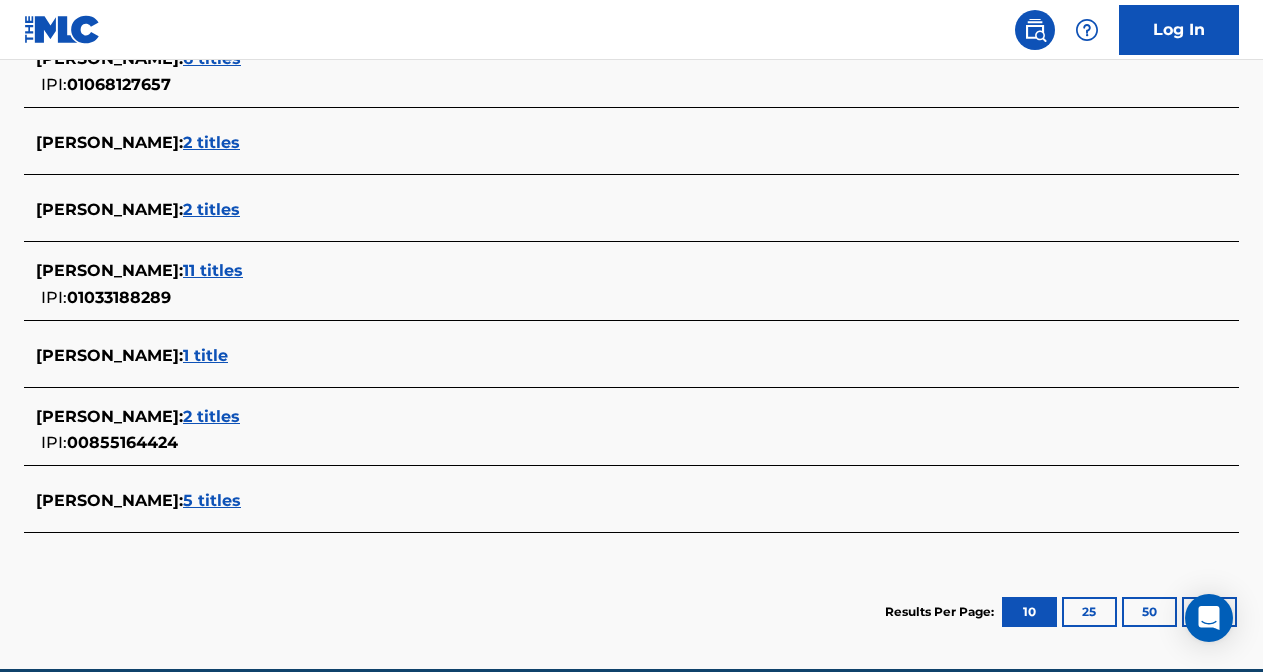 scroll, scrollTop: 856, scrollLeft: 0, axis: vertical 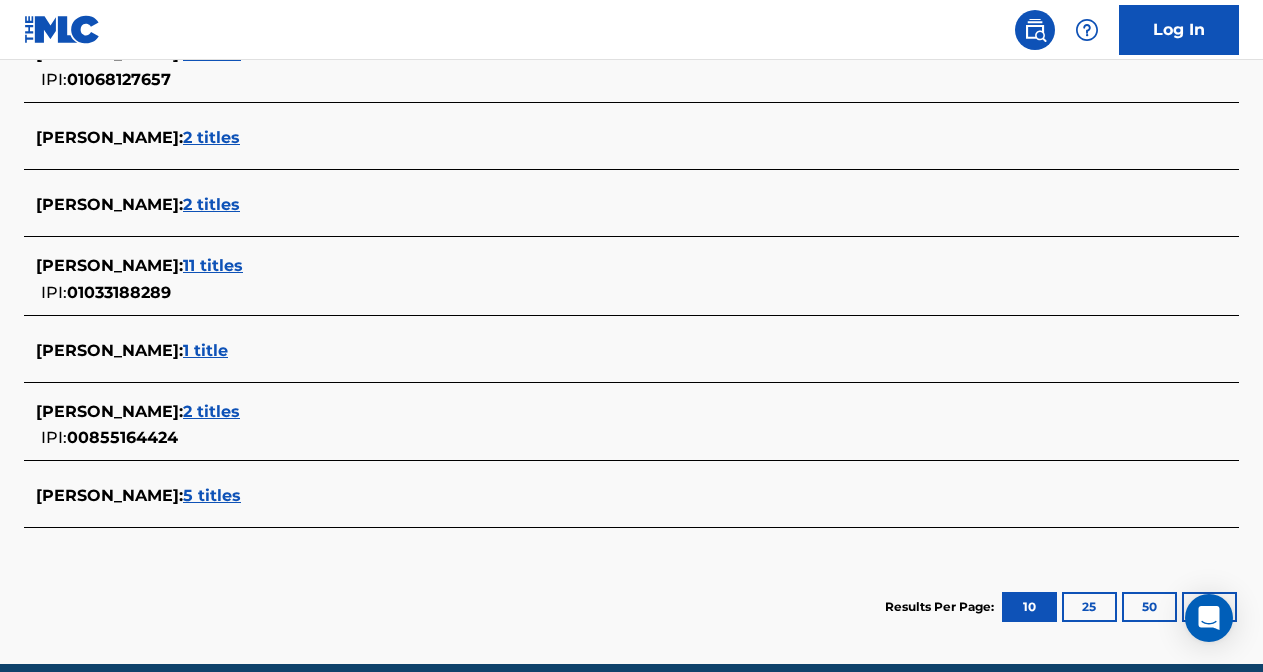click on "11 titles" at bounding box center (213, 265) 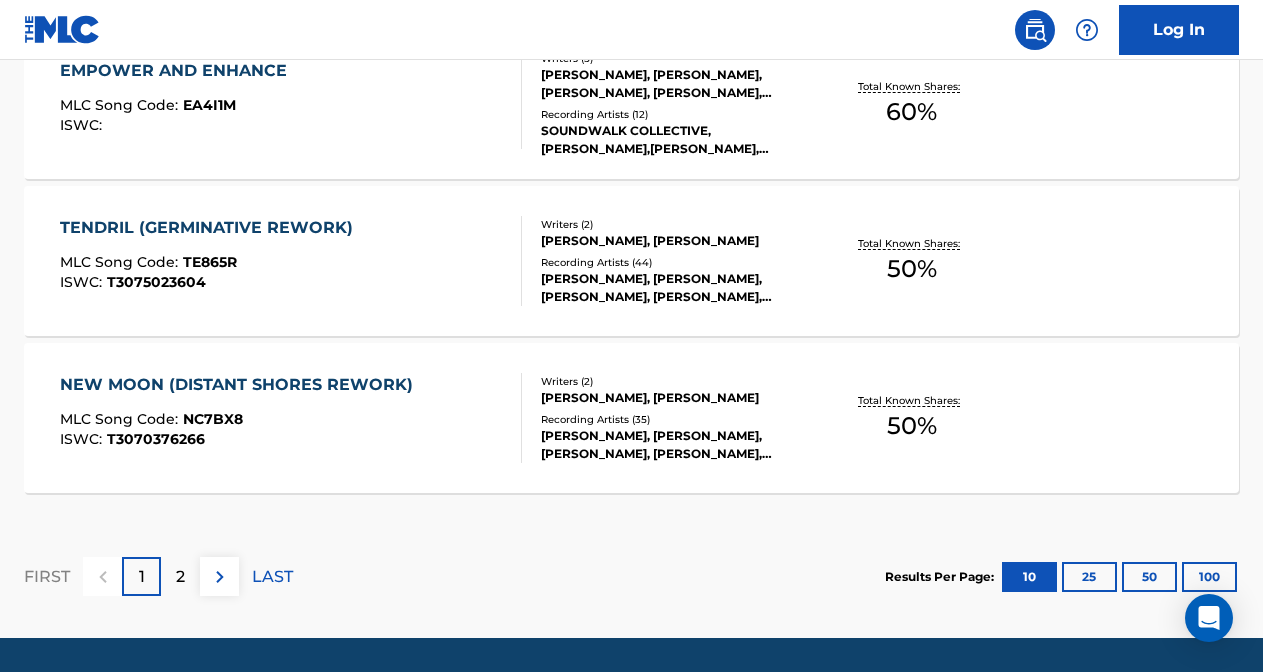 scroll, scrollTop: 1857, scrollLeft: 0, axis: vertical 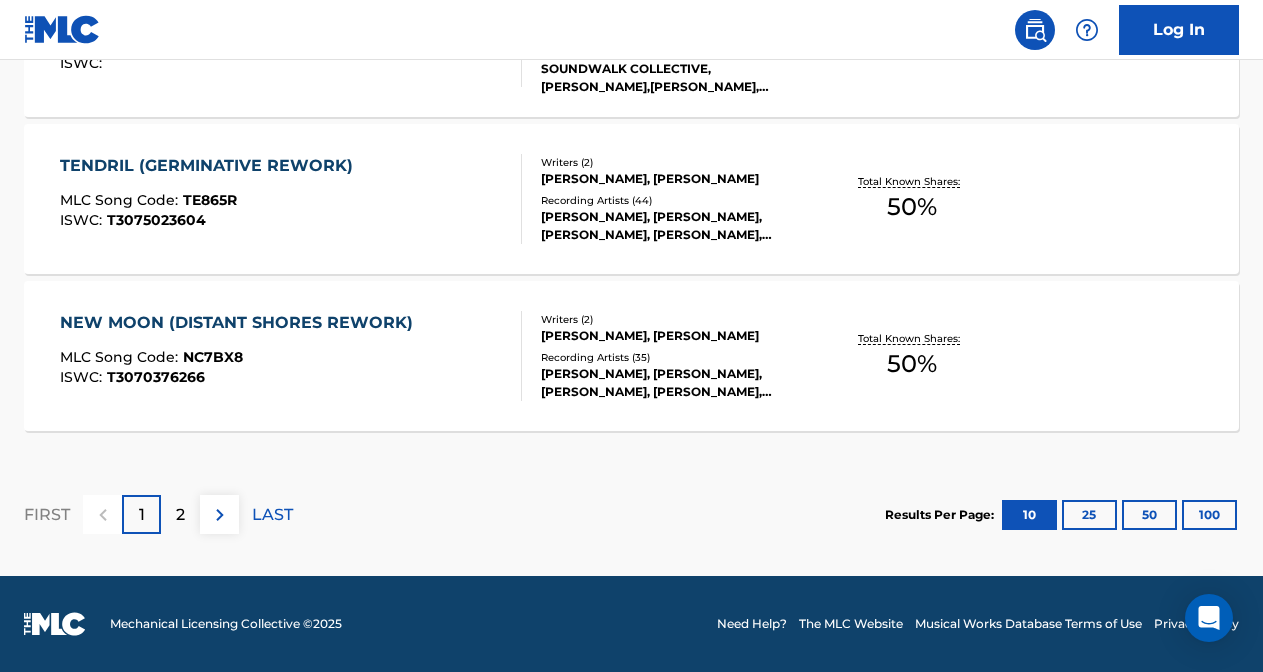 click at bounding box center [219, 514] 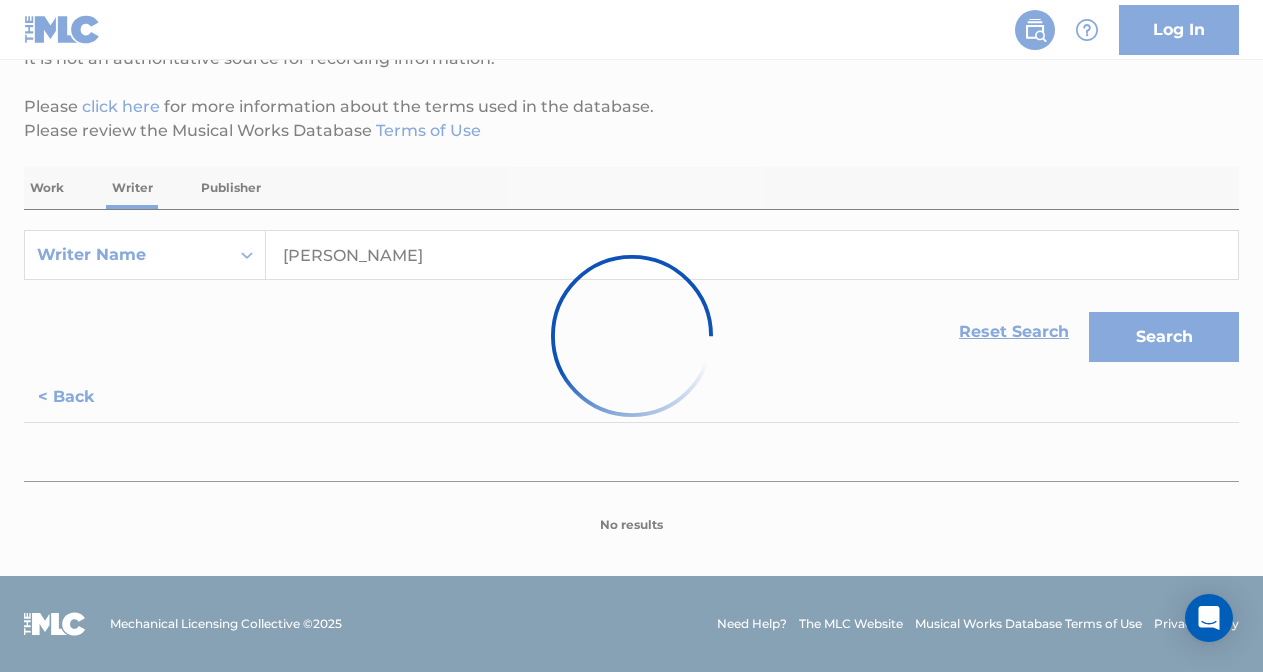 scroll, scrollTop: 444, scrollLeft: 0, axis: vertical 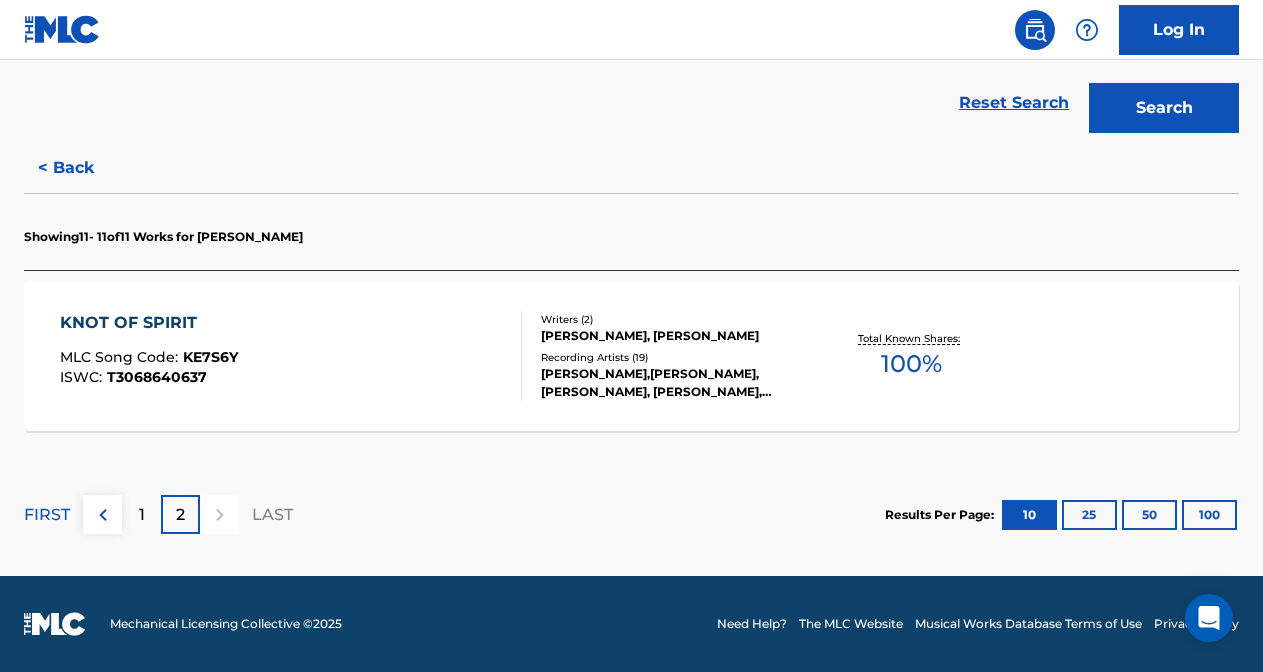 click on "< Back" at bounding box center [84, 168] 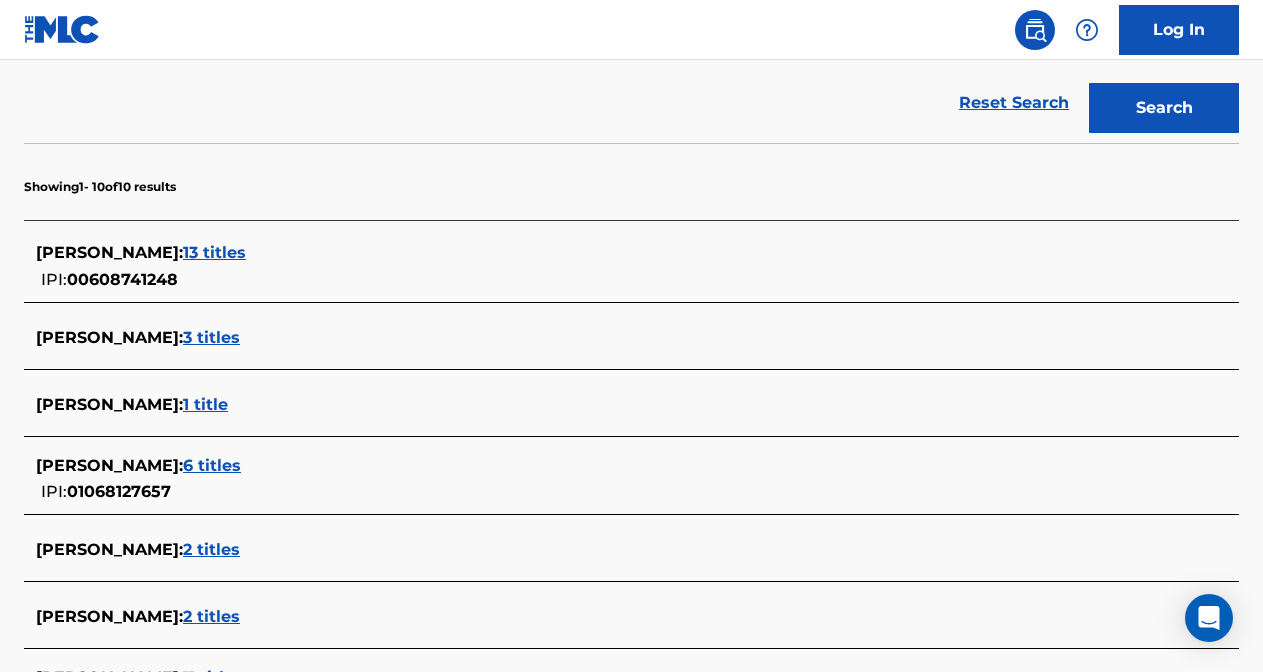 click on "Log In" at bounding box center [1179, 30] 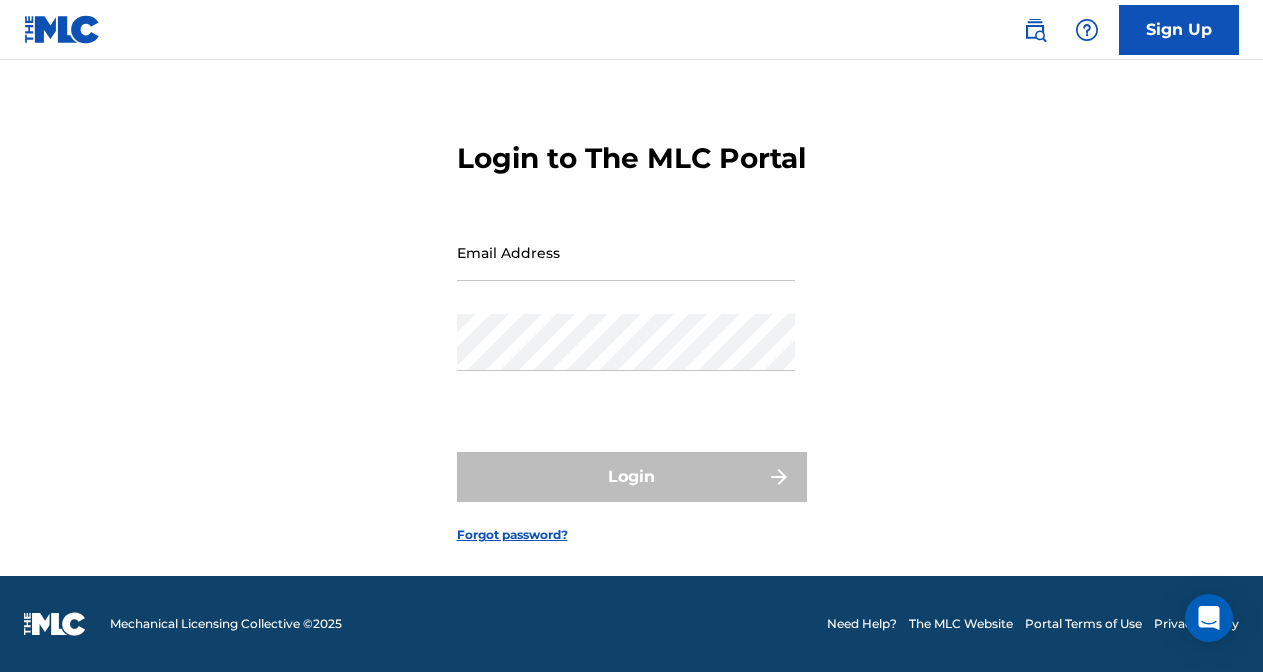 scroll, scrollTop: 0, scrollLeft: 0, axis: both 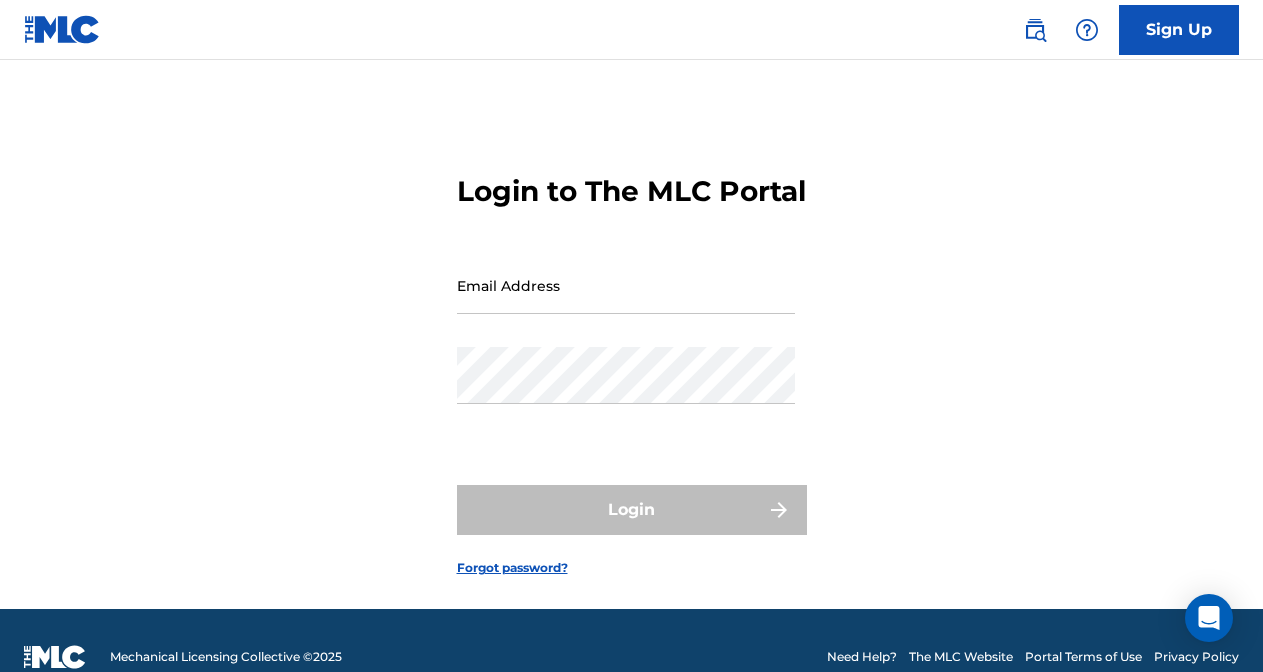 click on "Email Address" at bounding box center [626, 285] 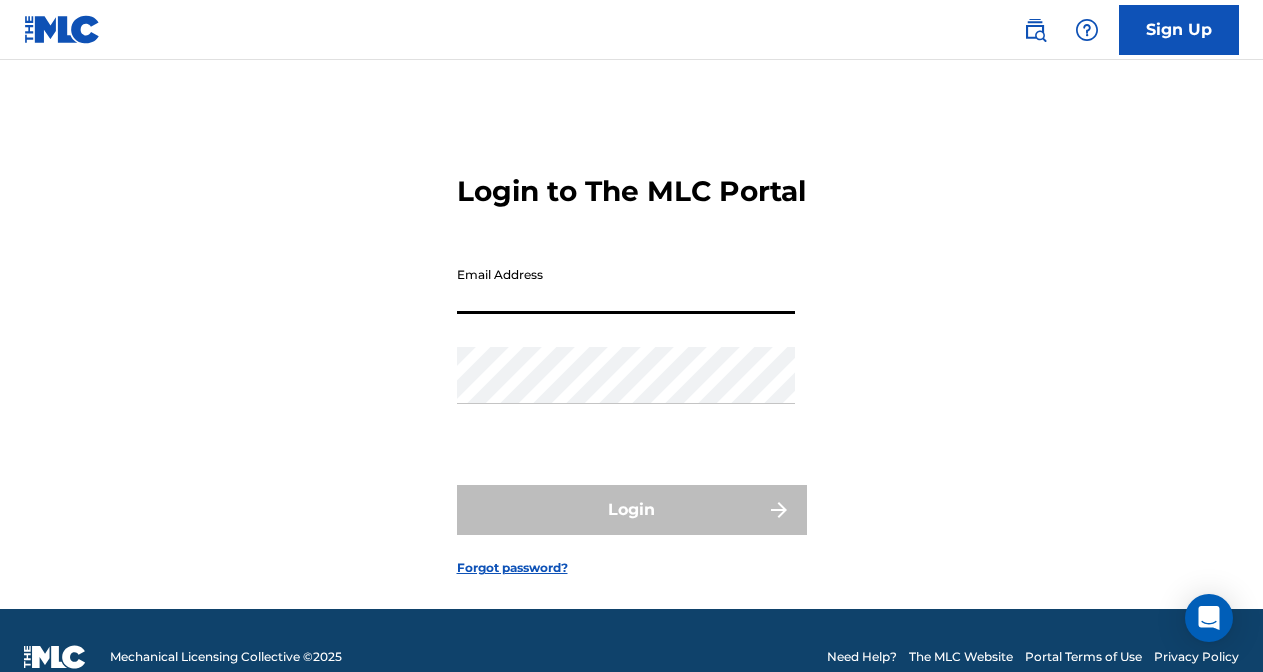type on "[EMAIL_ADDRESS][DOMAIN_NAME]" 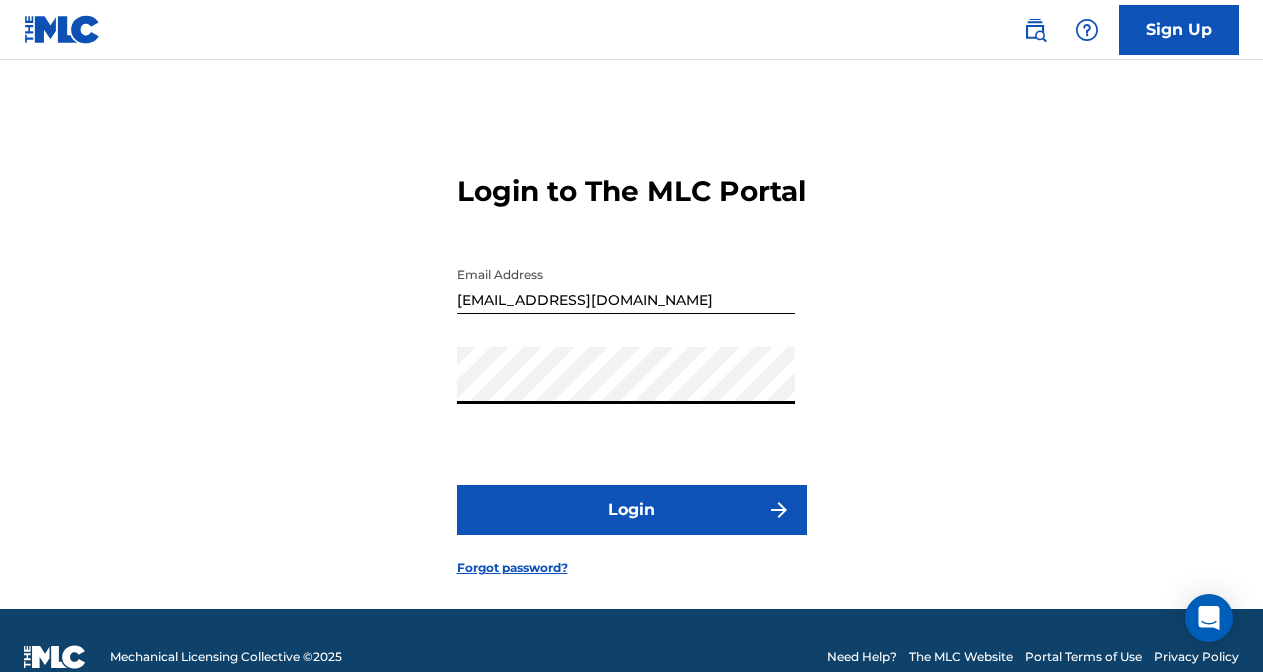 click on "Login" at bounding box center (632, 510) 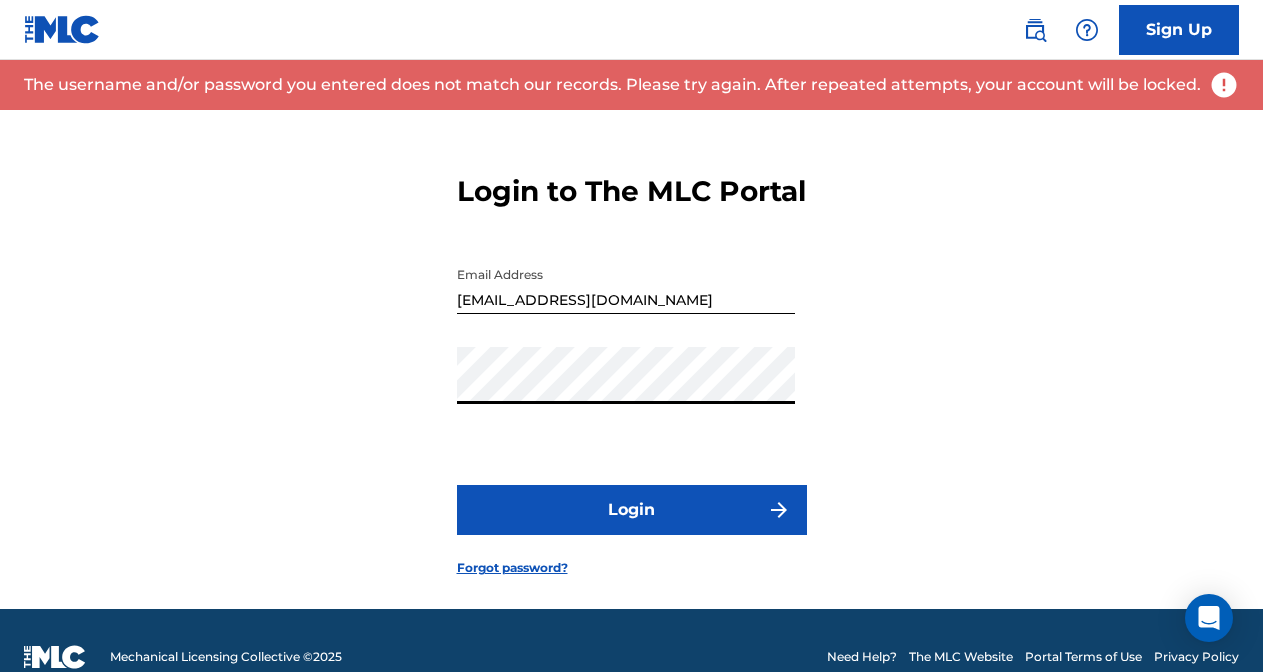 click on "Login" at bounding box center (632, 510) 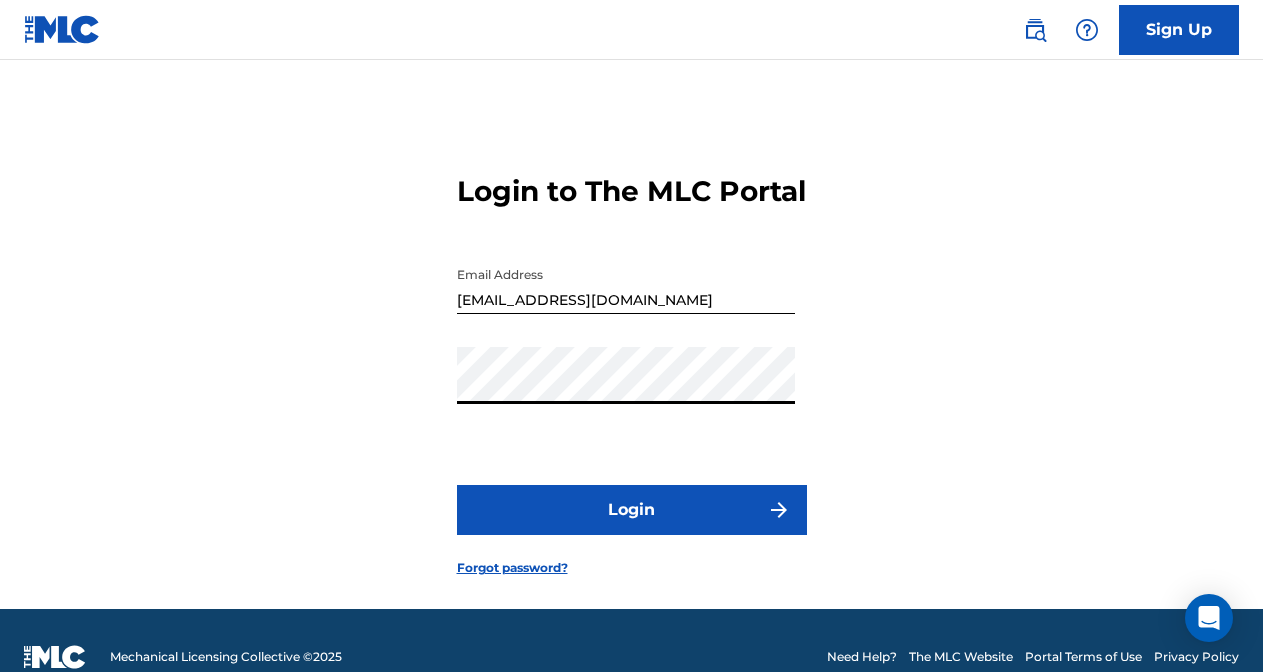click on "Login" at bounding box center (632, 510) 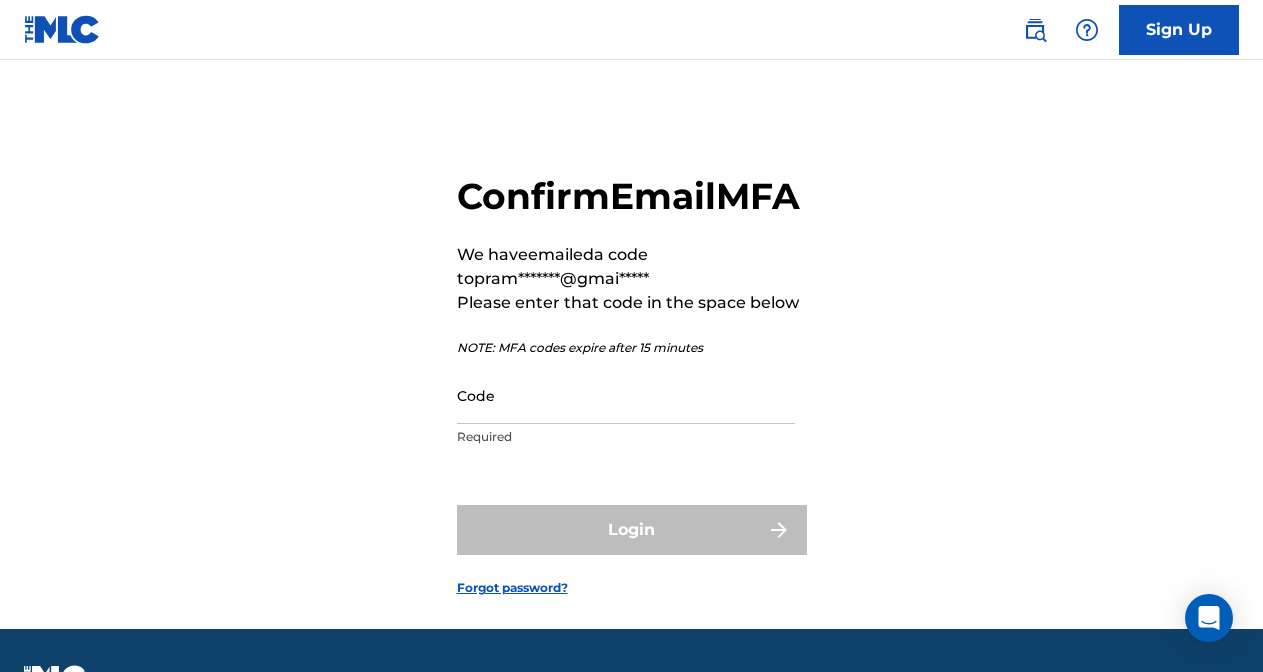 click on "Code" at bounding box center [626, 395] 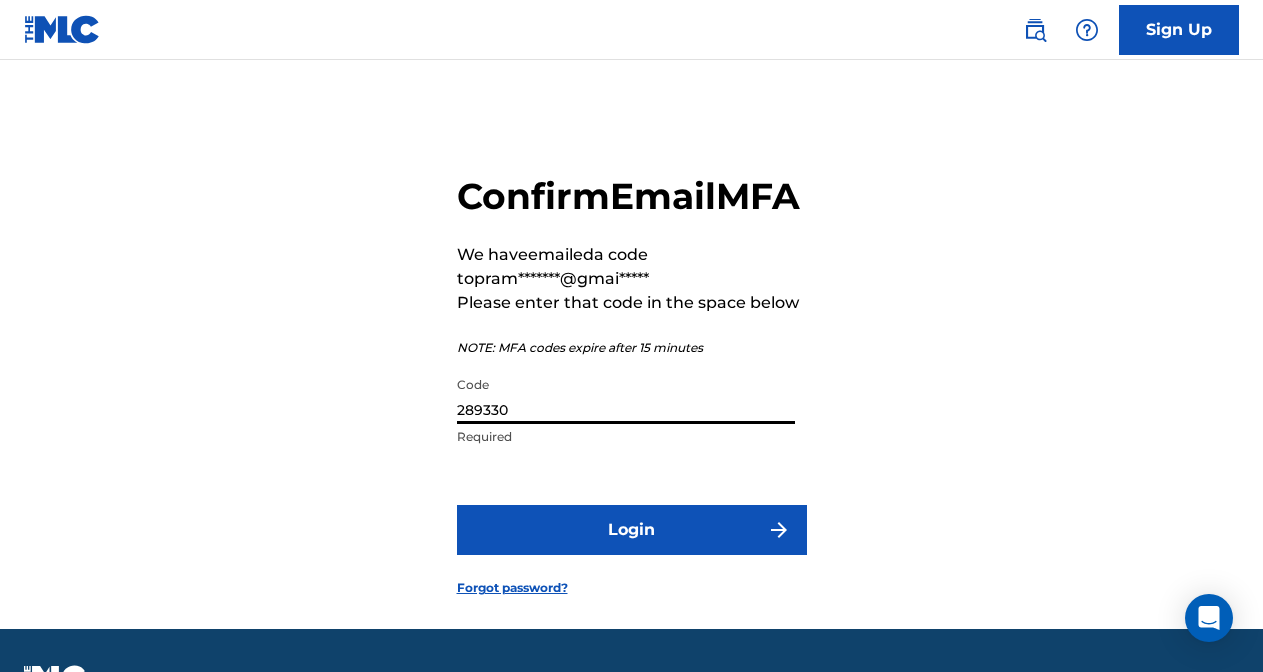type on "289330" 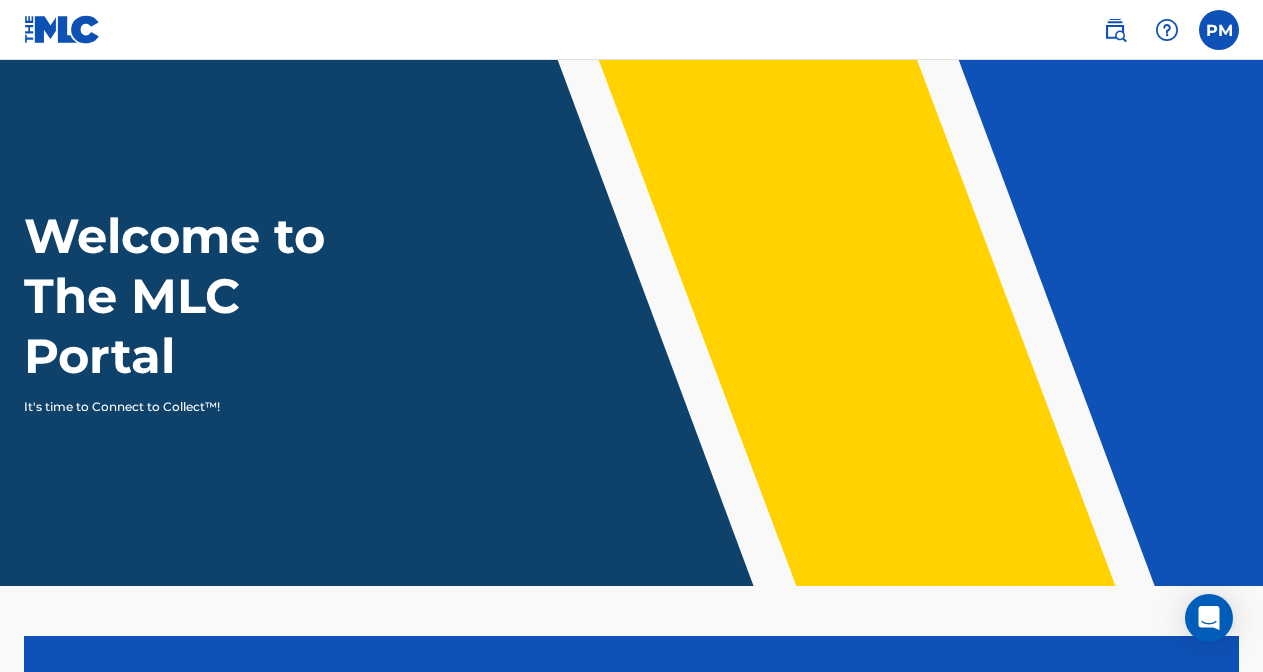 scroll, scrollTop: 0, scrollLeft: 0, axis: both 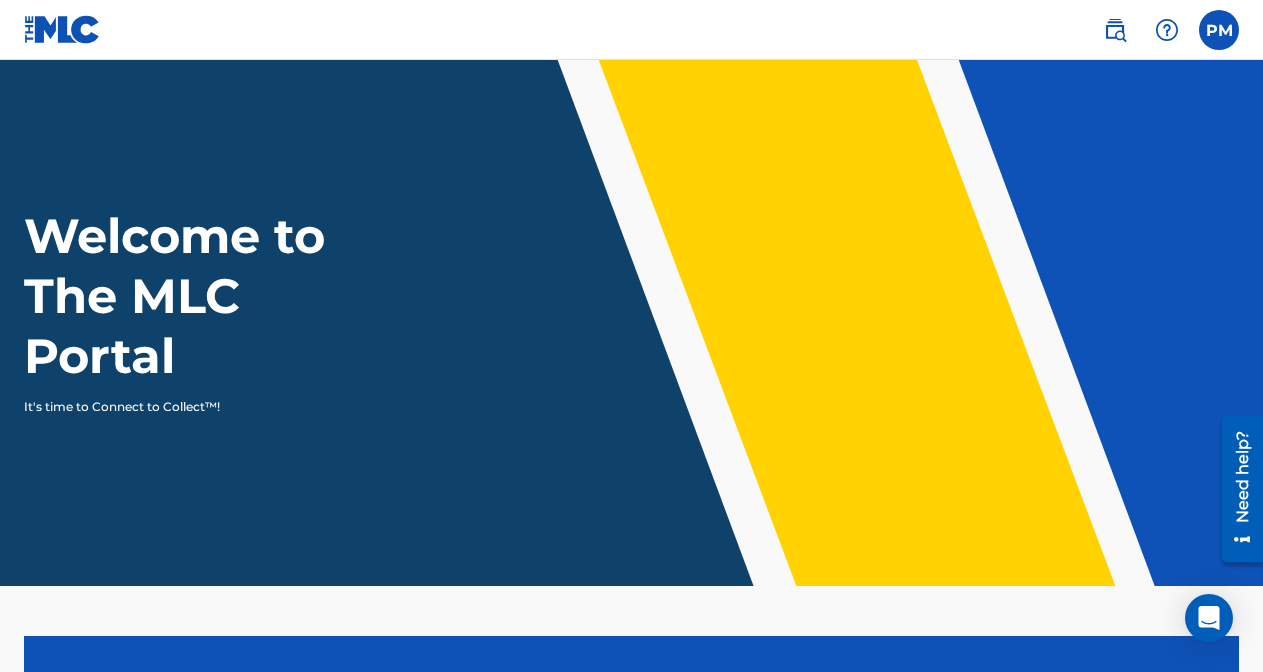 click at bounding box center [1219, 30] 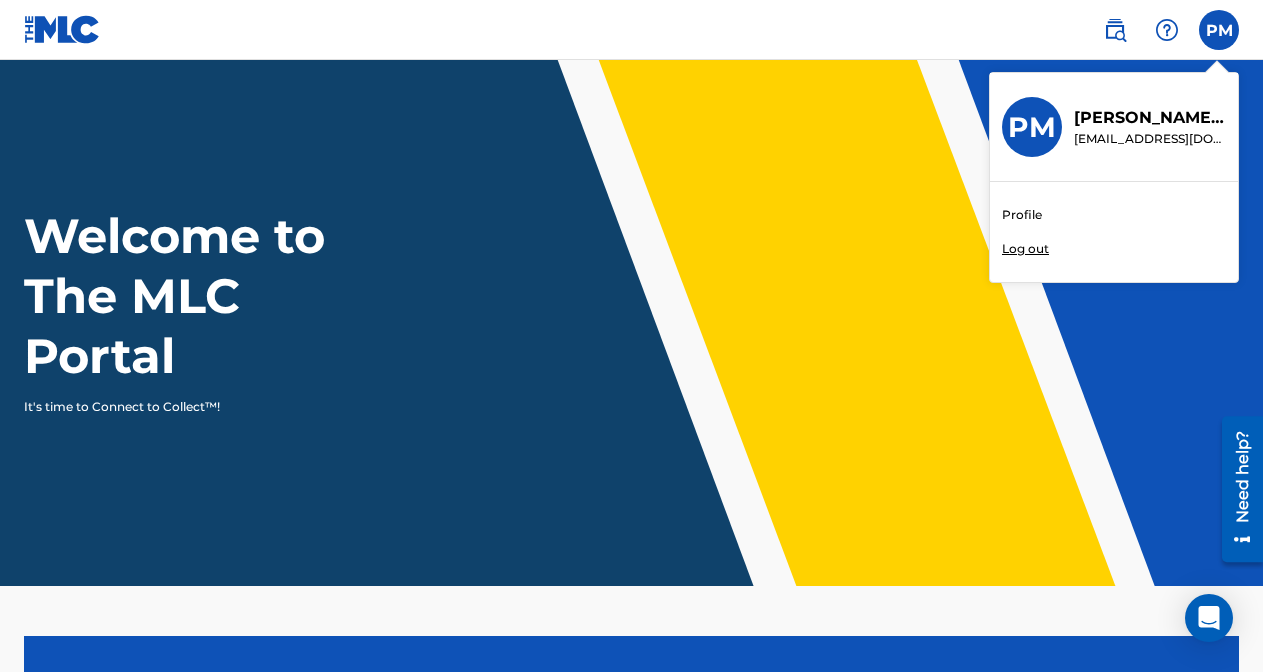 click on "PM PM [PERSON_NAME] [EMAIL_ADDRESS][DOMAIN_NAME] Profile Log out" at bounding box center [1219, 30] 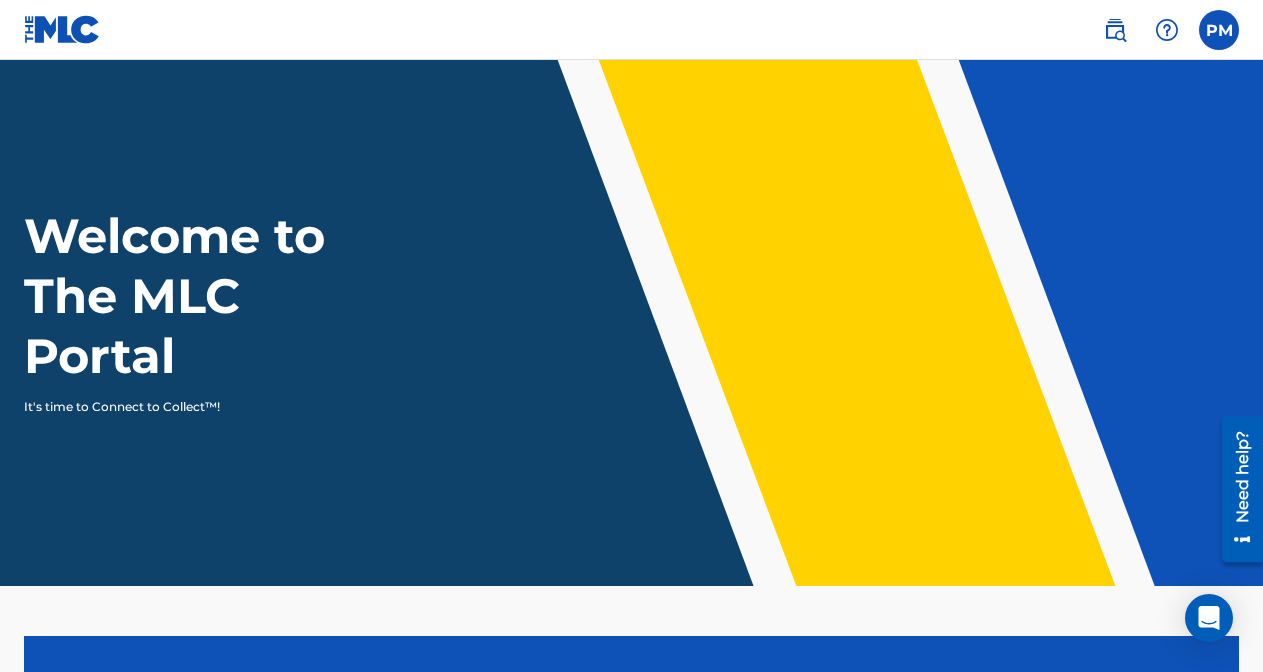 scroll, scrollTop: 474, scrollLeft: 0, axis: vertical 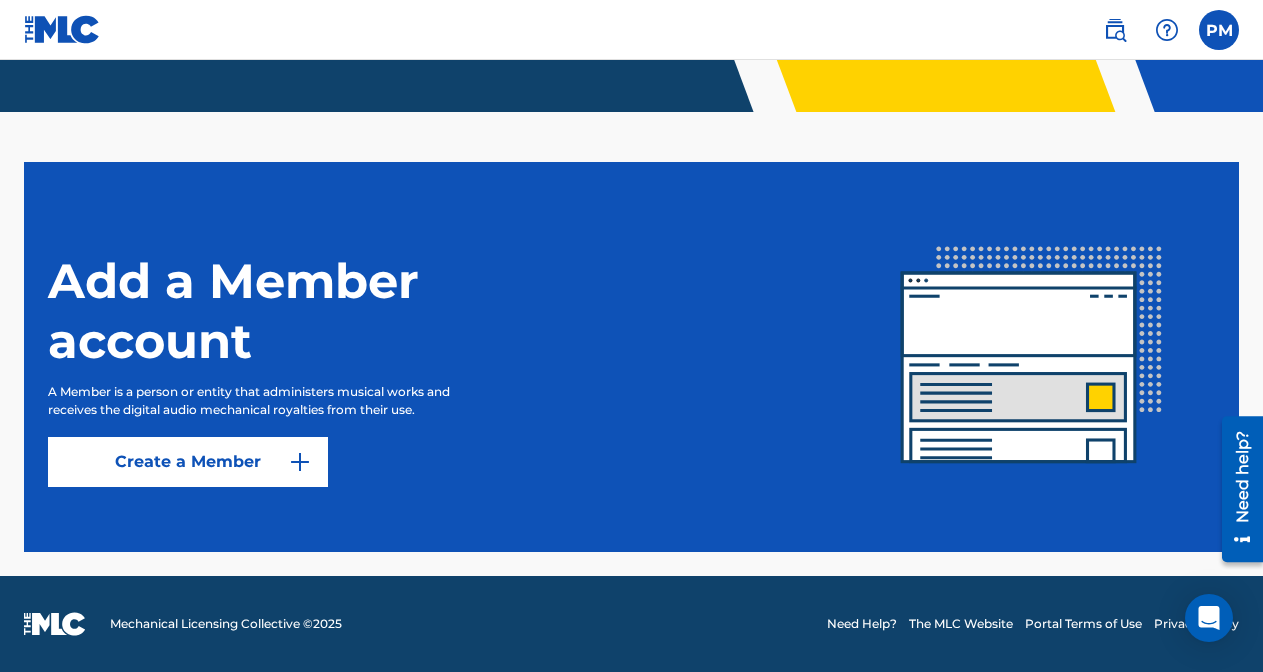 click on "Create a Member" at bounding box center [188, 462] 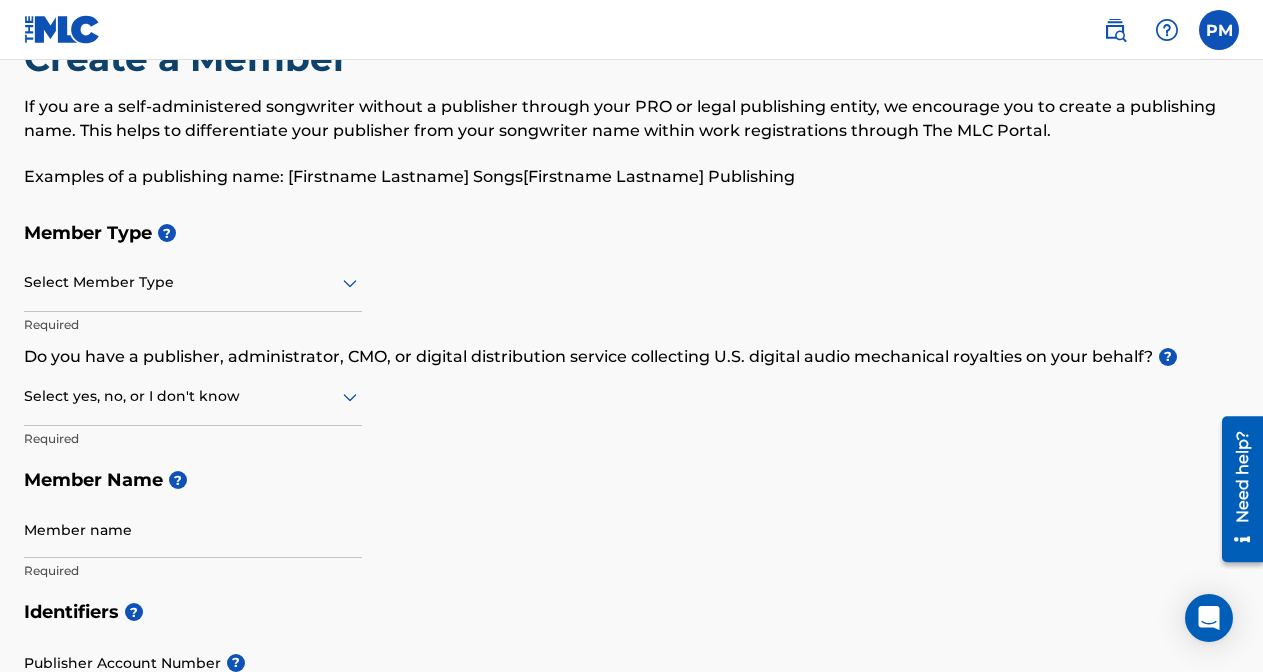scroll, scrollTop: 66, scrollLeft: 0, axis: vertical 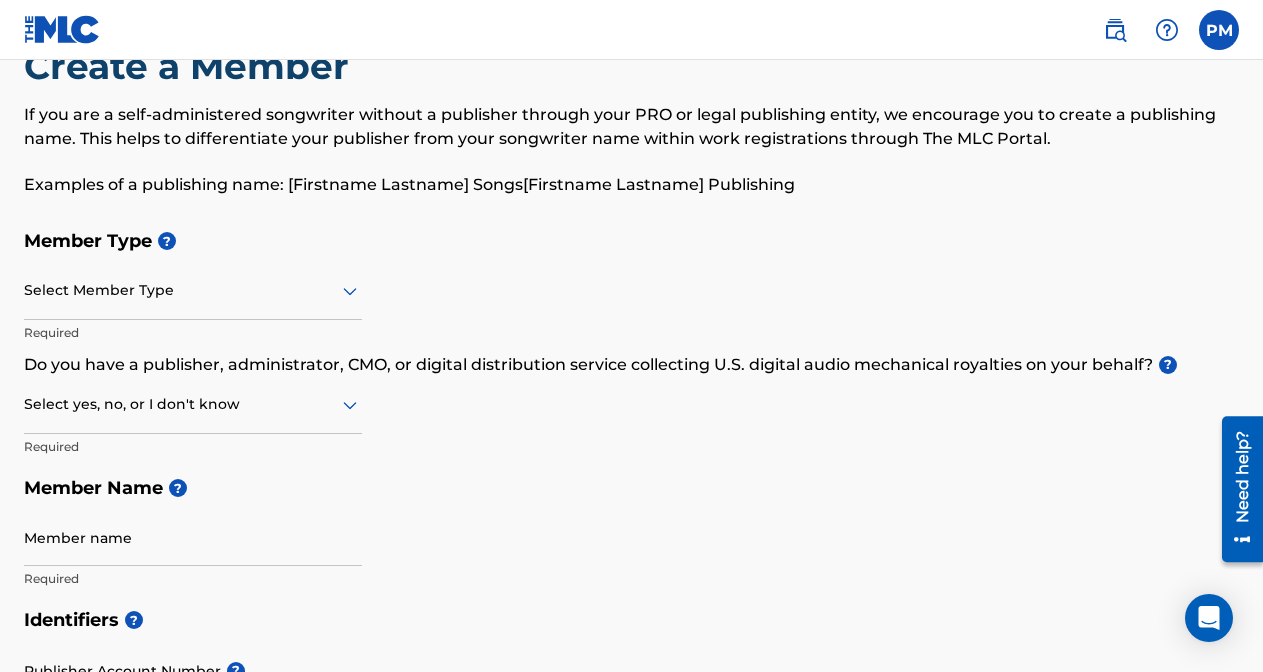 click at bounding box center [193, 290] 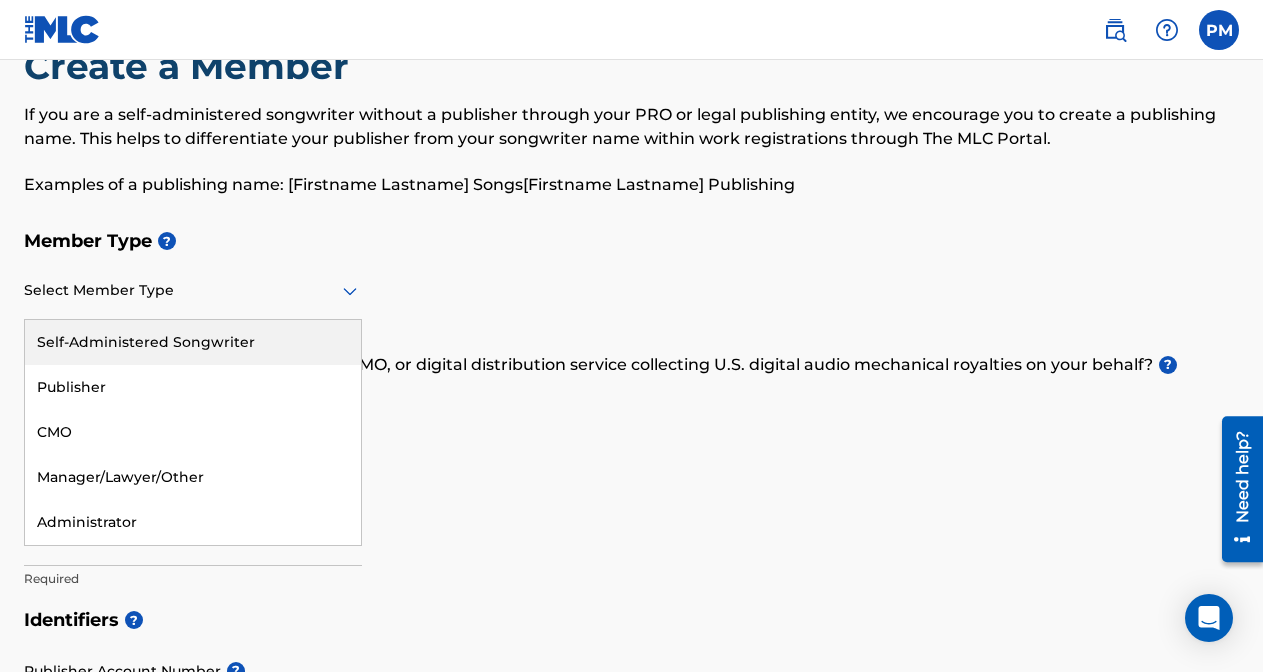click on "Member Type ? Self-Administered Songwriter, 1 of 5. 5 results available. Use Up and Down to choose options, press Enter to select the currently focused option, press Escape to exit the menu, press Tab to select the option and exit the menu. Select Member Type Self-Administered Songwriter Publisher CMO Manager/Lawyer/Other Administrator Required Do you have a publisher, administrator, CMO, or digital distribution service collecting U.S. digital audio mechanical royalties on your behalf? ? Select yes, no, or I don't know Required Member Name ? Member name Required" at bounding box center [631, 409] 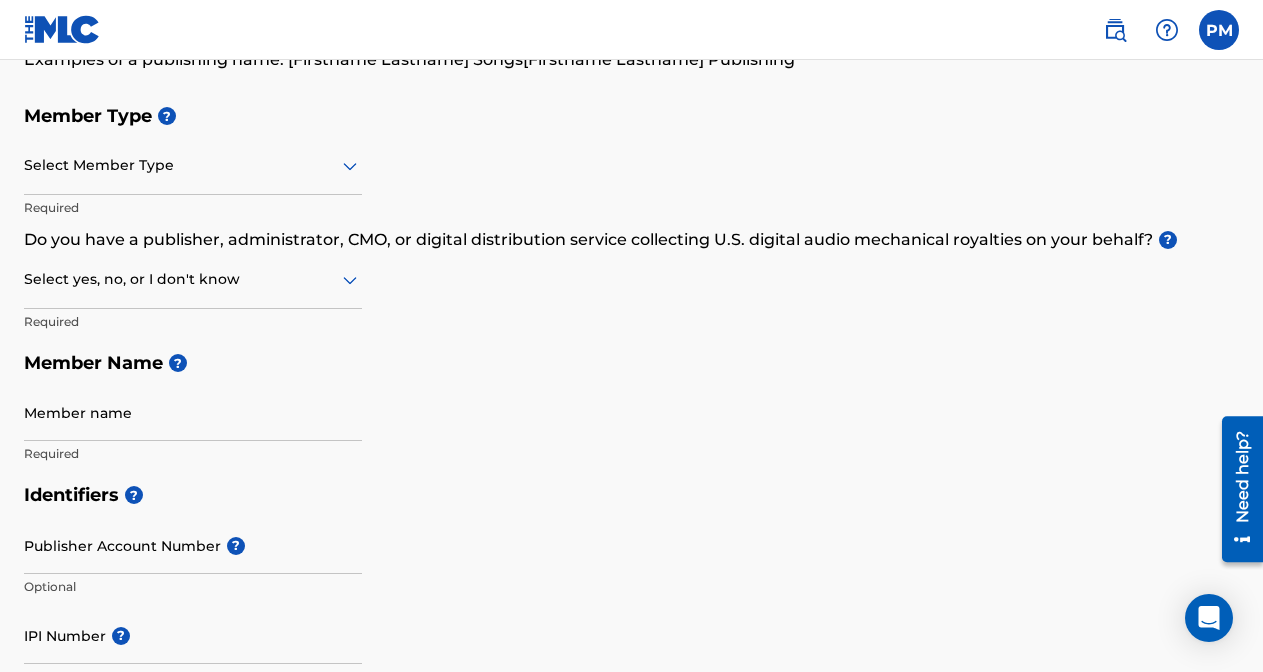 scroll, scrollTop: 204, scrollLeft: 0, axis: vertical 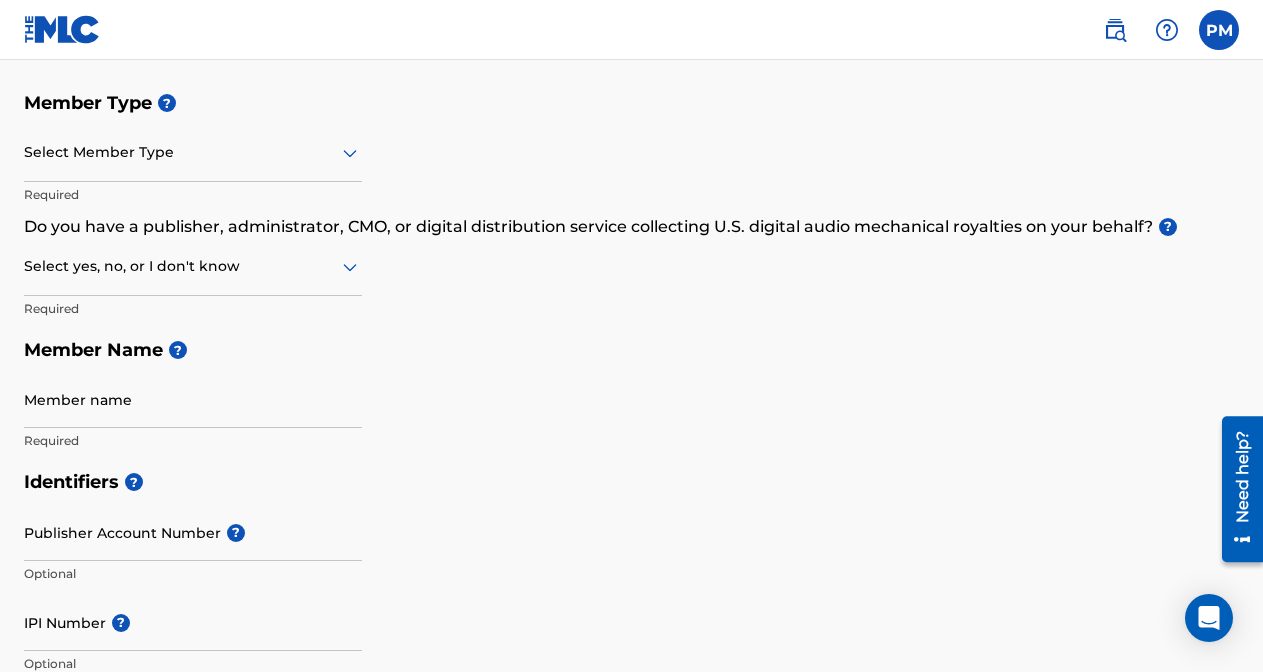 click at bounding box center (193, 266) 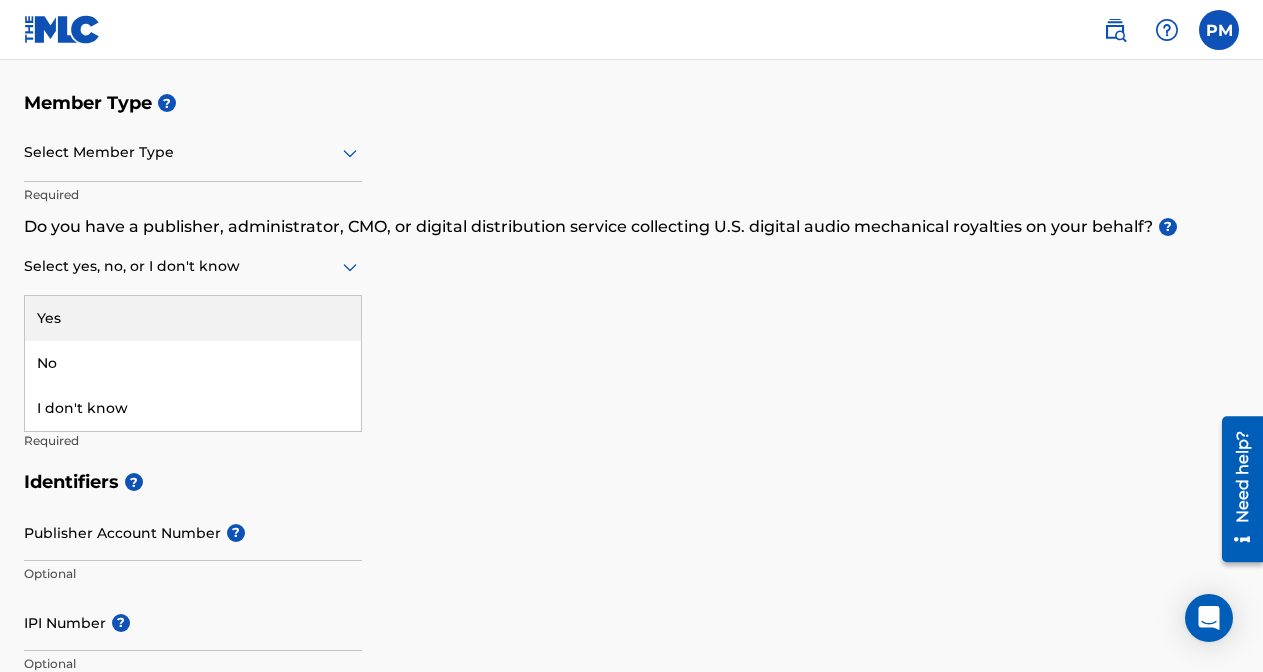 click on "Yes" at bounding box center [193, 318] 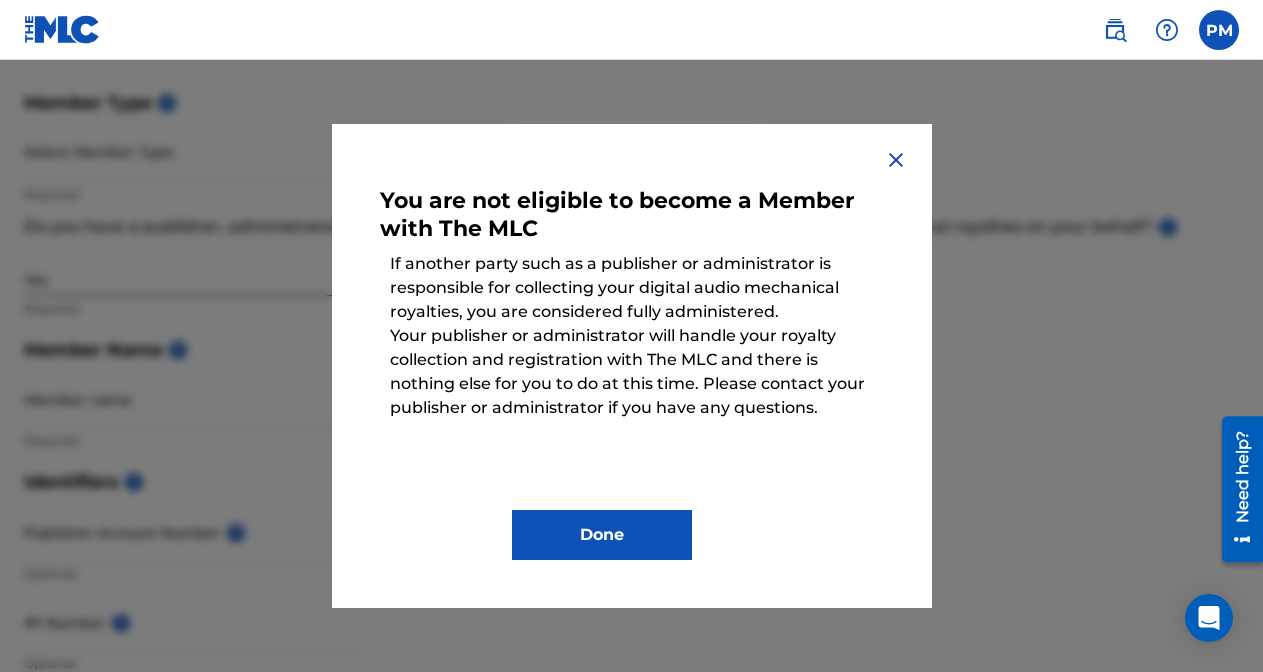 click on "Done" at bounding box center [602, 535] 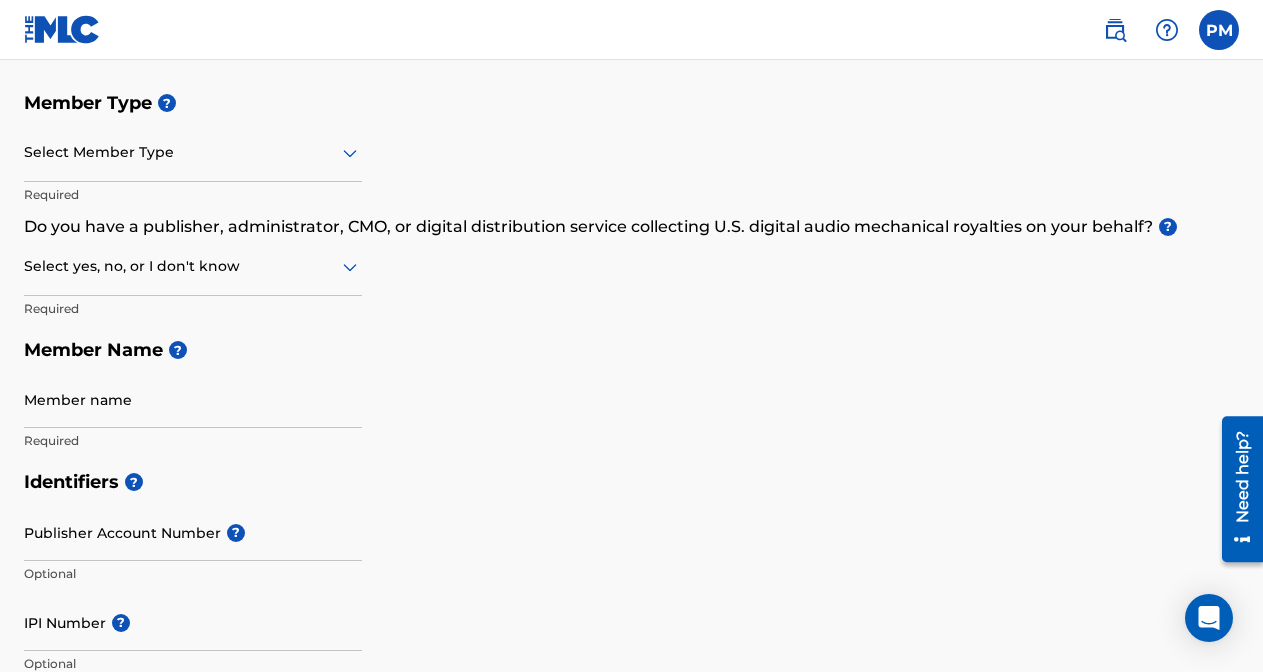 click at bounding box center [193, 266] 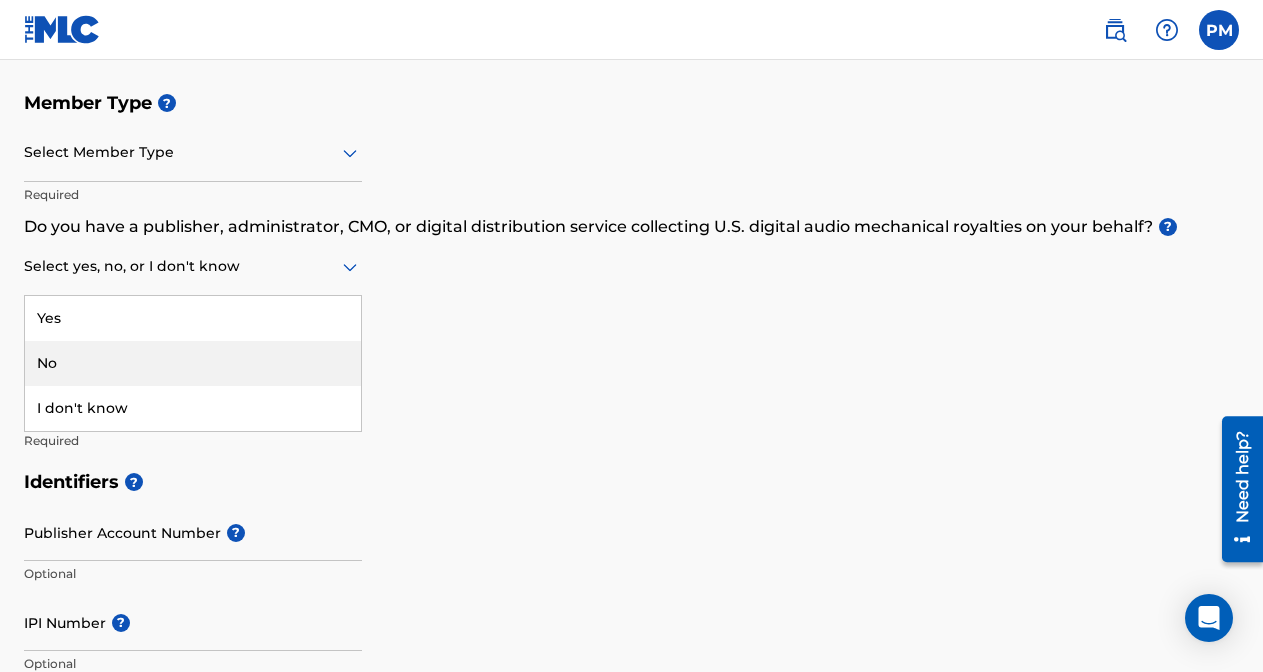 click on "I don't know" at bounding box center [193, 408] 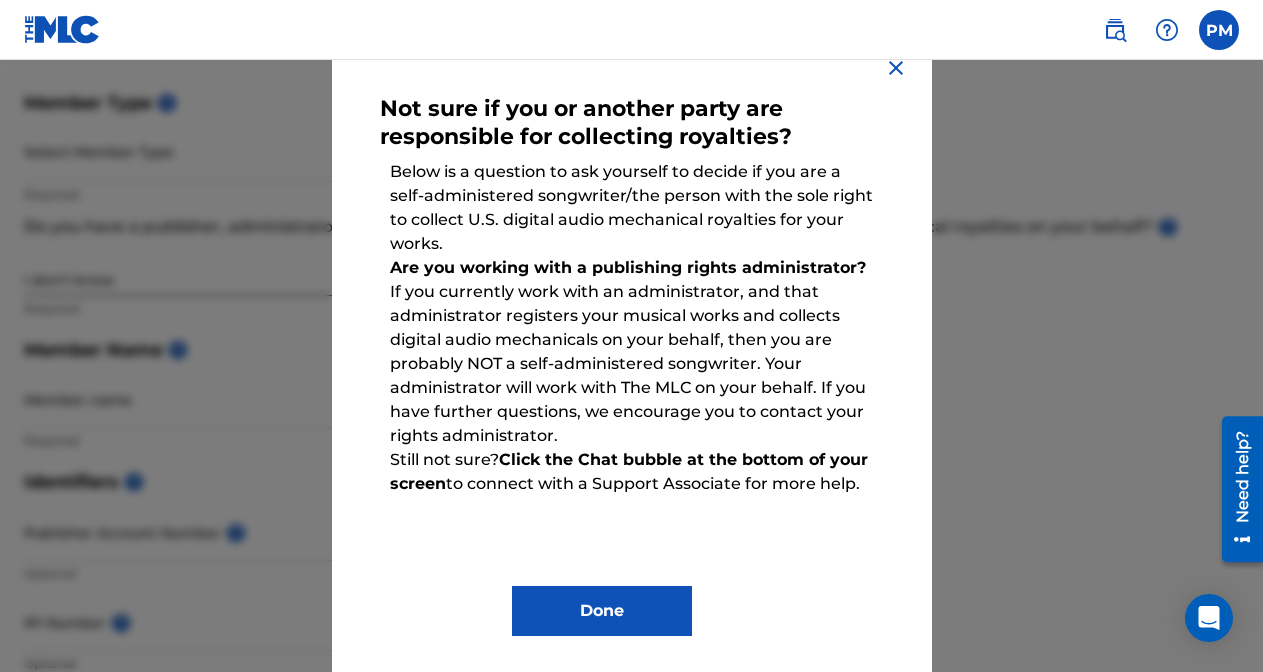 scroll, scrollTop: 104, scrollLeft: 0, axis: vertical 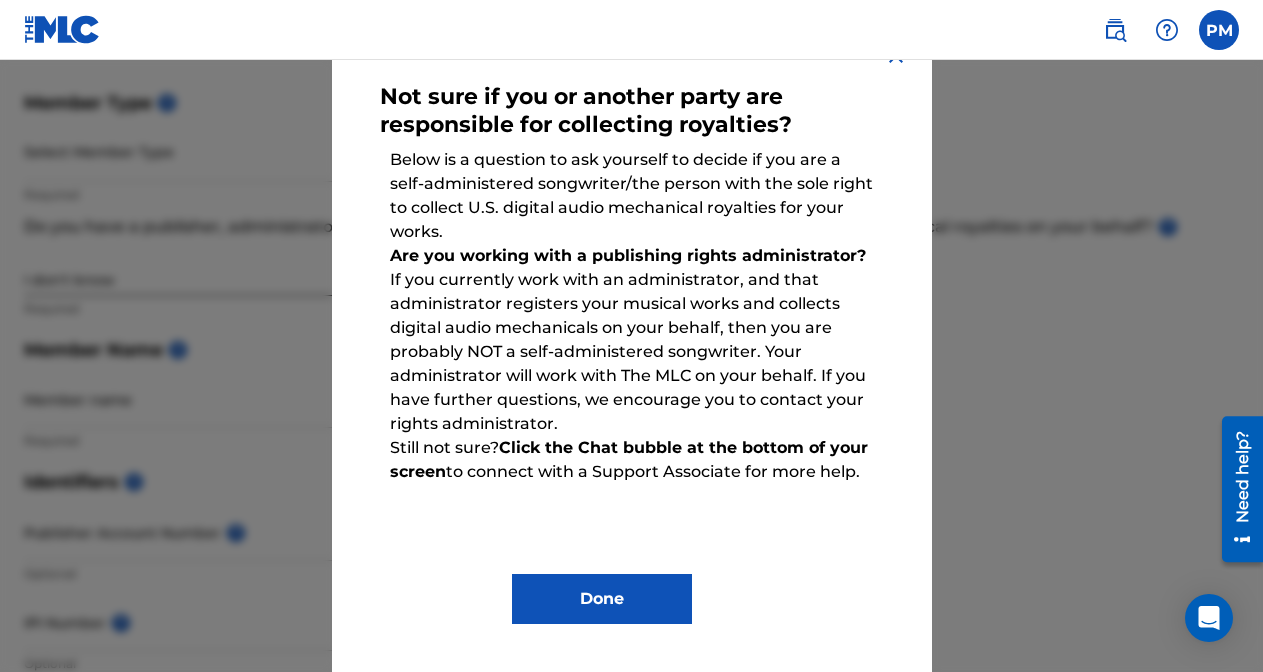 click on "Done" at bounding box center [602, 599] 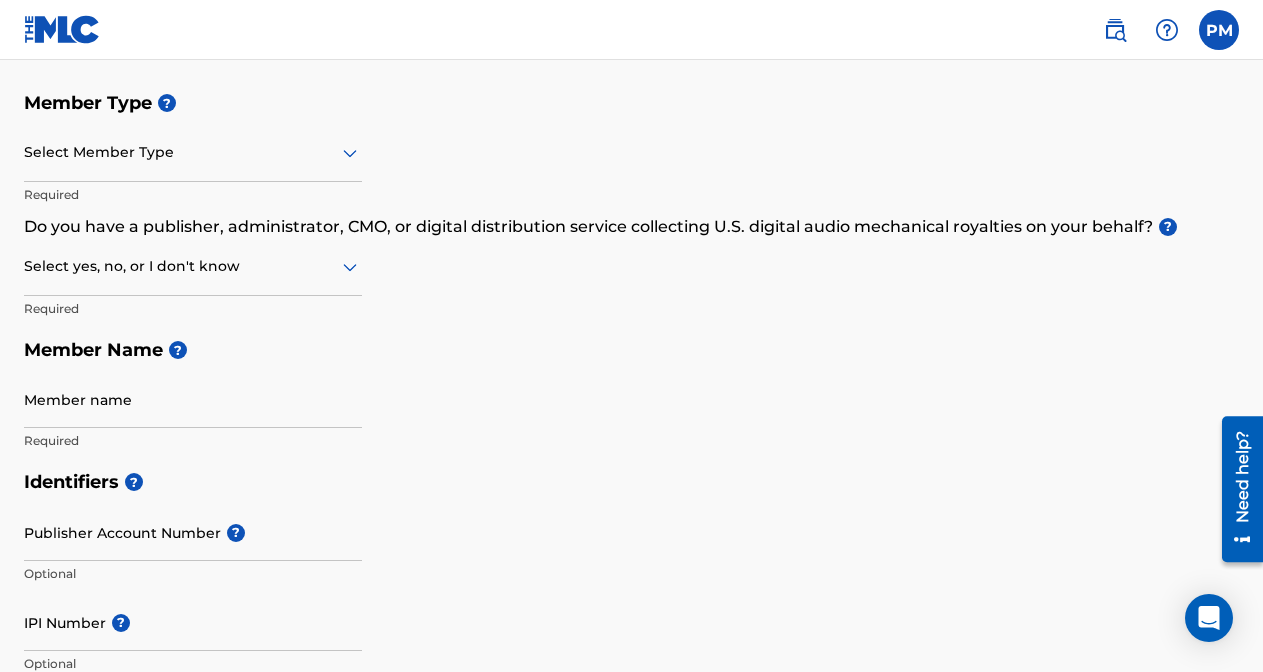 click at bounding box center (193, 266) 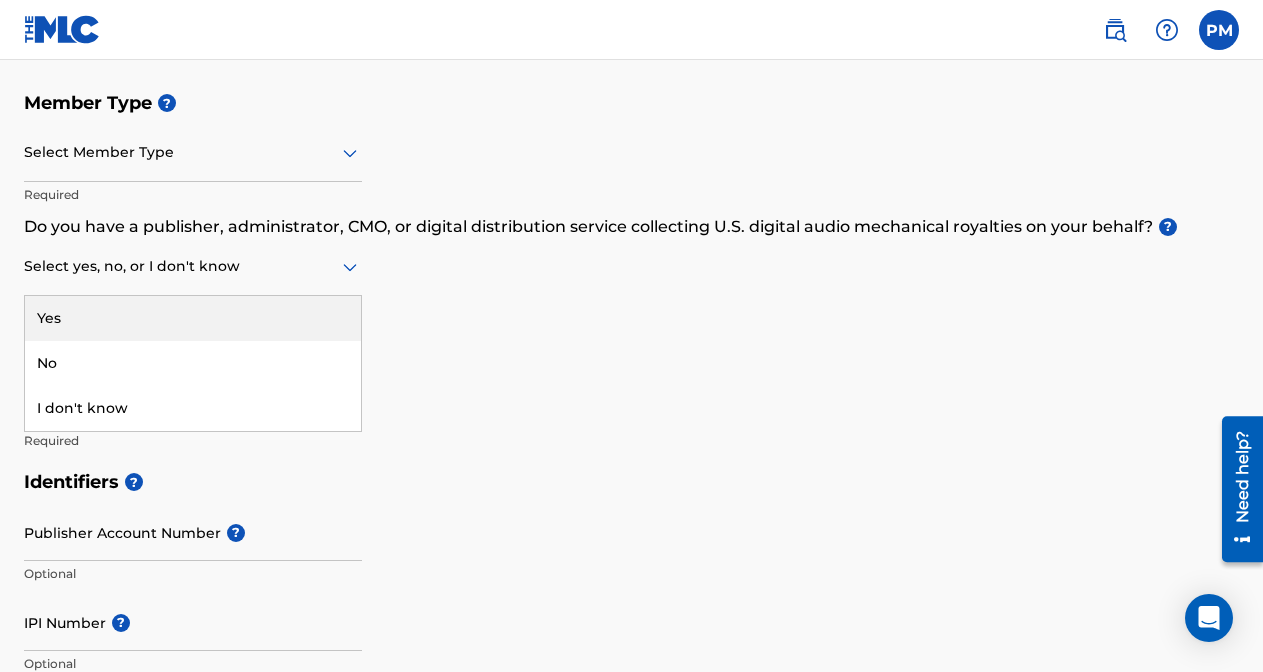 click on "Member Type ? Select Member Type Required Do you have a publisher, administrator, CMO, or digital distribution service collecting U.S. digital audio mechanical royalties on your behalf? ? Yes, 1 of 3. 3 results available. Use Up and Down to choose options, press Enter to select the currently focused option, press Escape to exit the menu, press Tab to select the option and exit the menu. Select yes, no, or I don't know Yes No I don't know Required Member Name ? Member name Required" at bounding box center [631, 271] 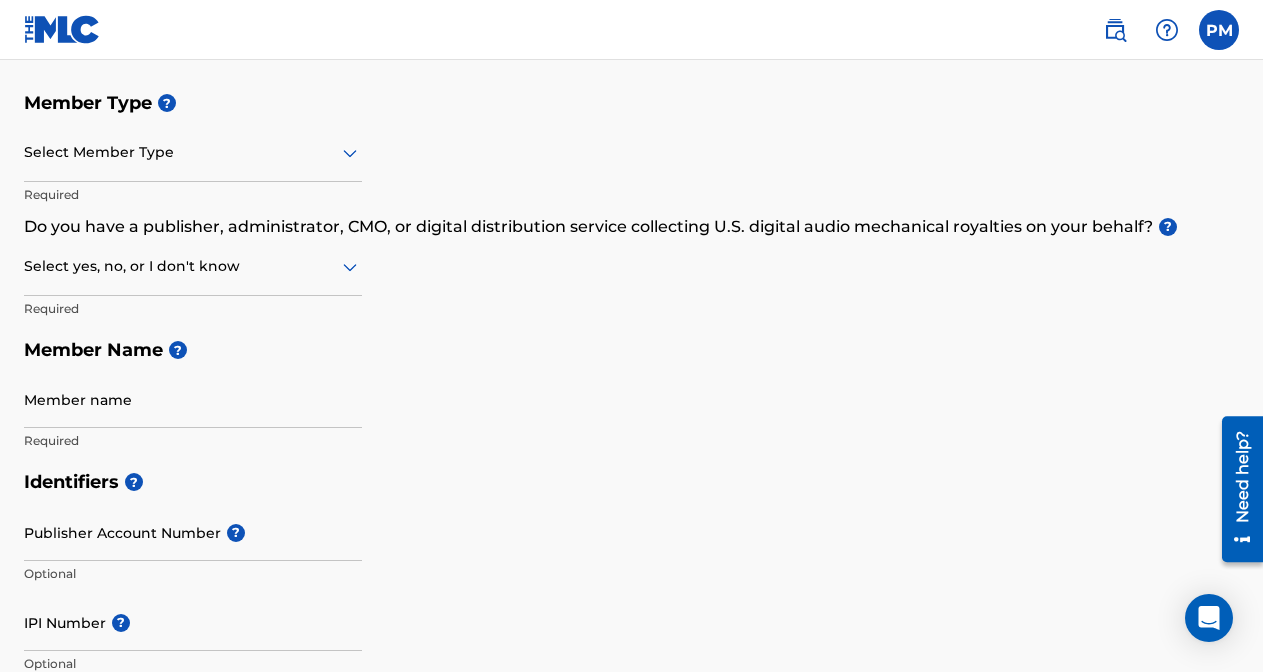 click on "Select Member Type" at bounding box center [193, 153] 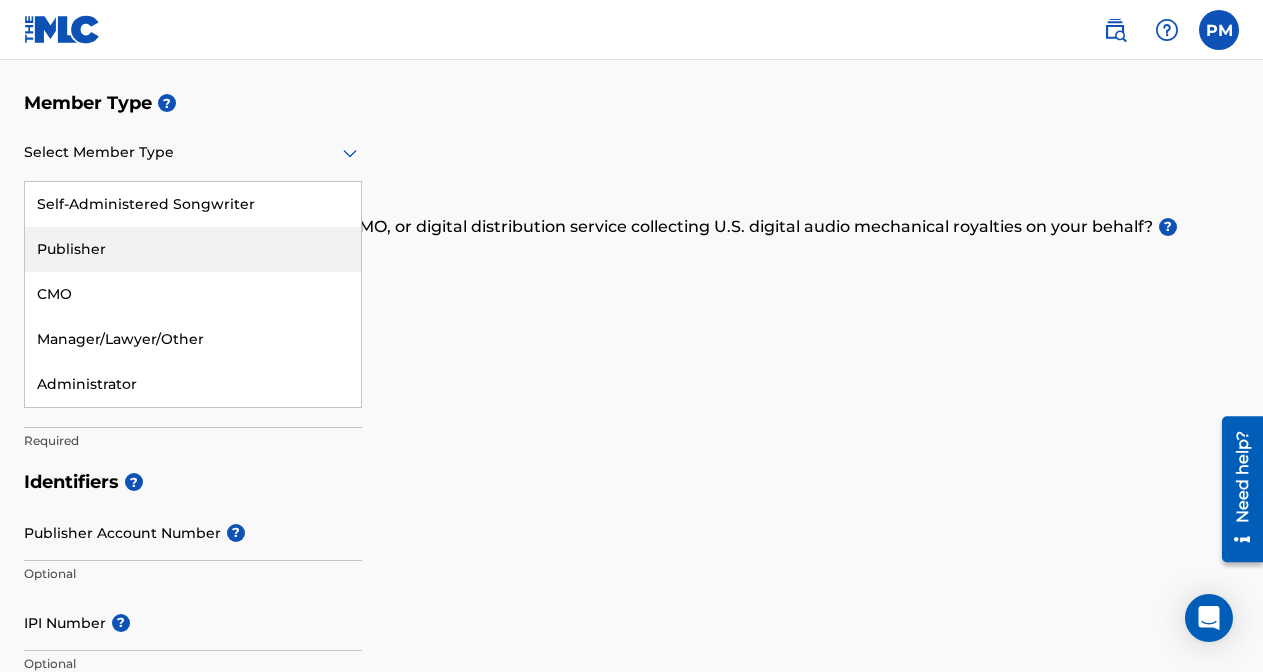 click on "Member Name ?" at bounding box center [631, 350] 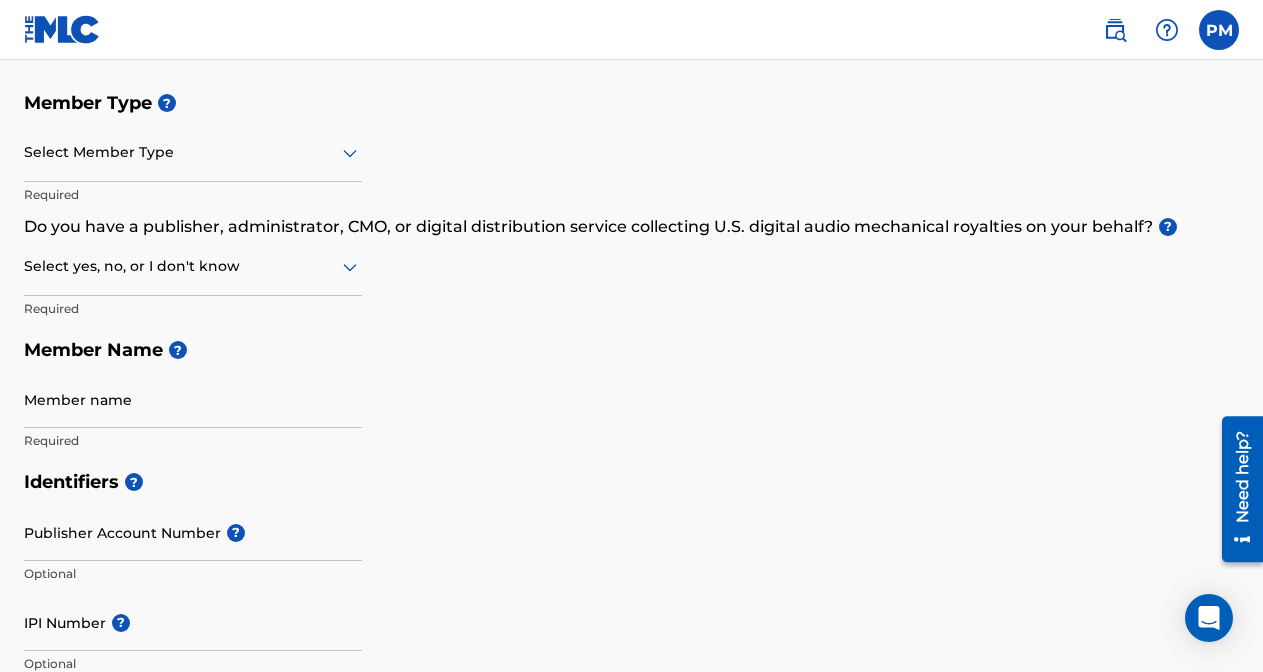 click at bounding box center (193, 152) 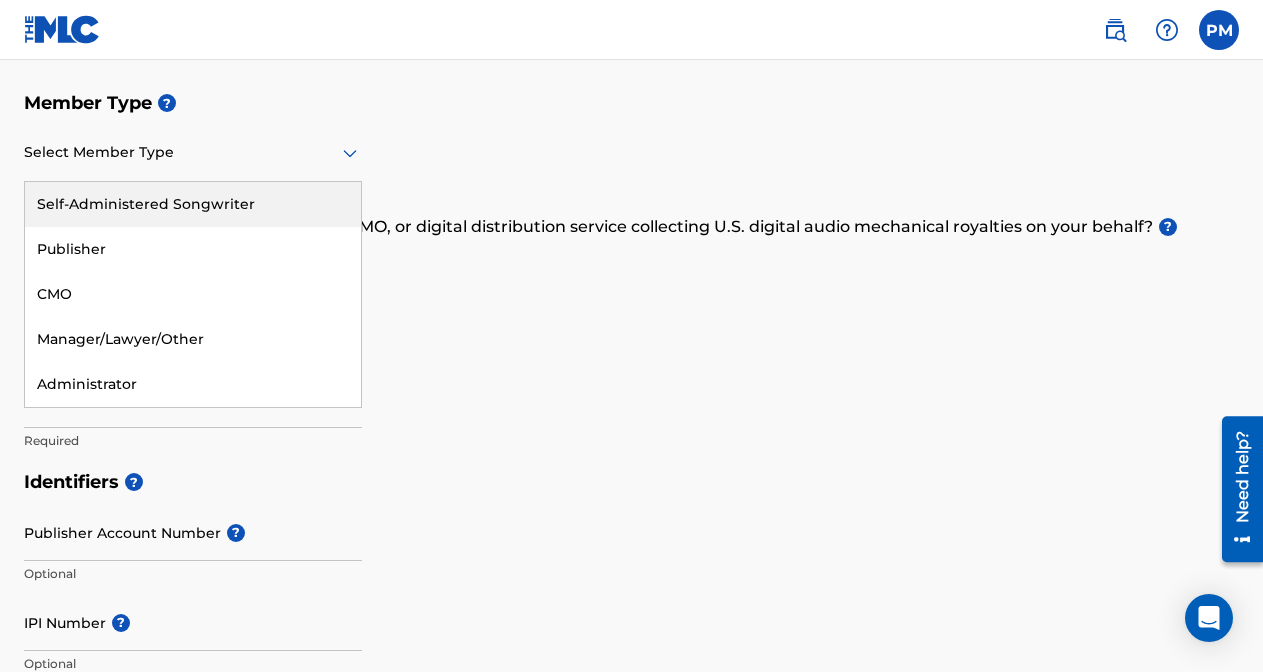 click on "Self-Administered Songwriter" at bounding box center (193, 204) 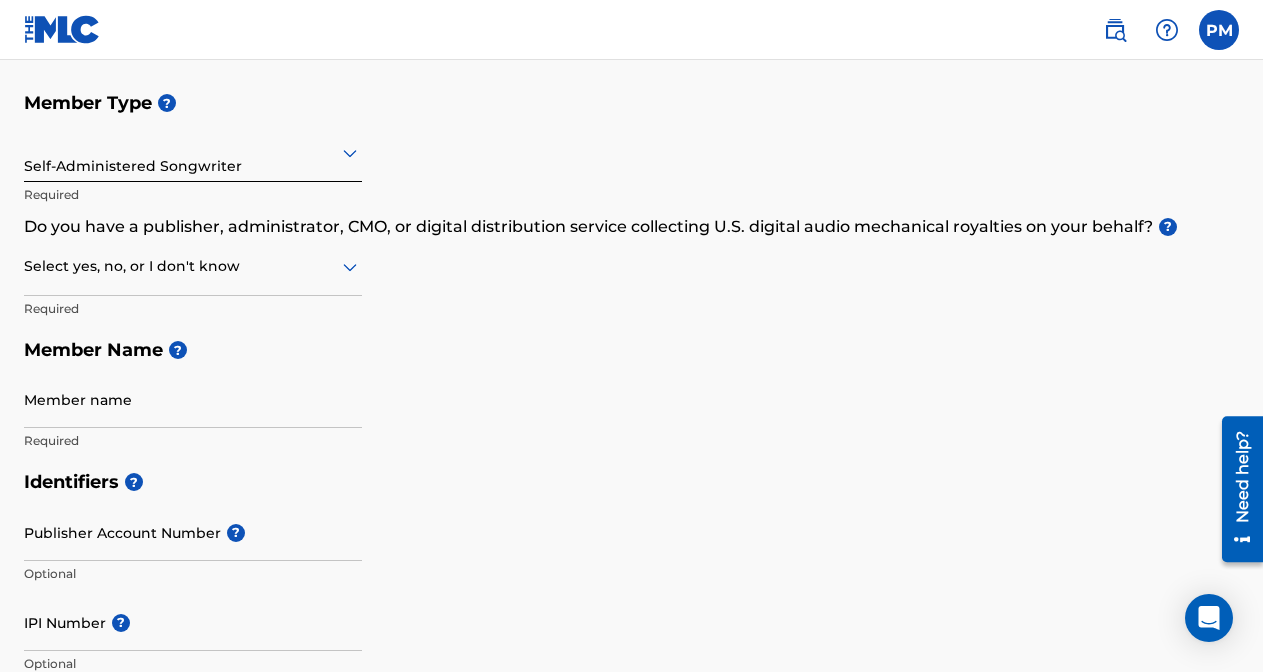 click at bounding box center (193, 152) 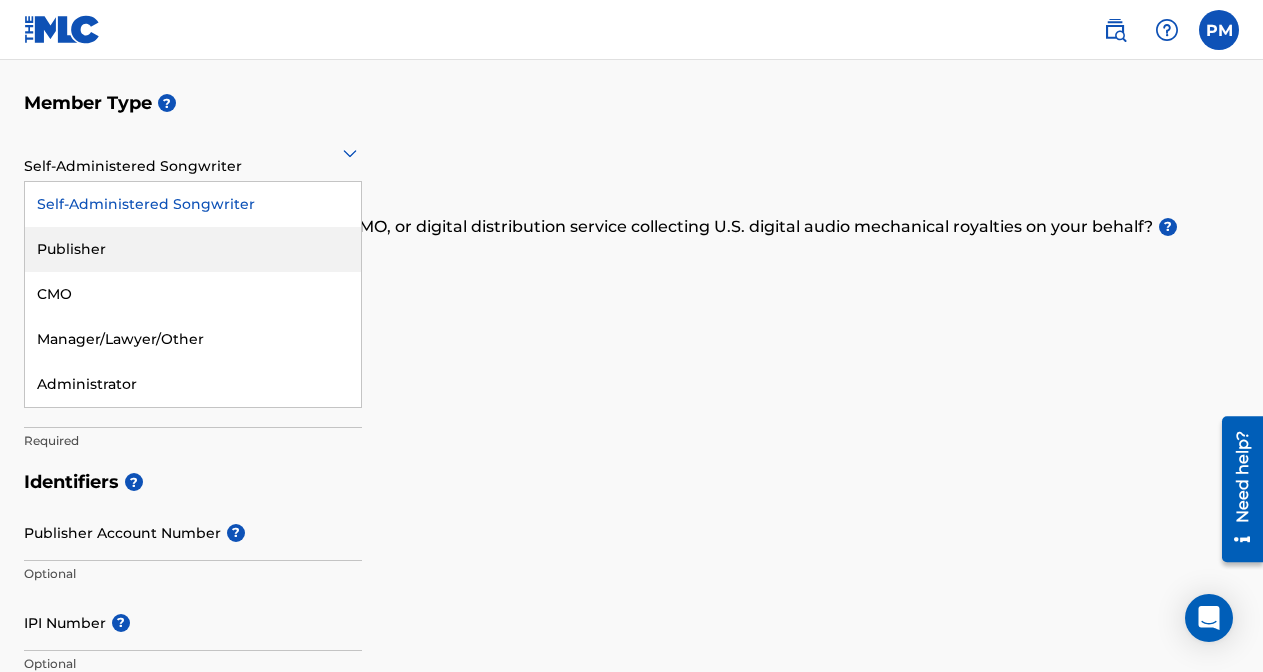 click on "Publisher" at bounding box center [193, 249] 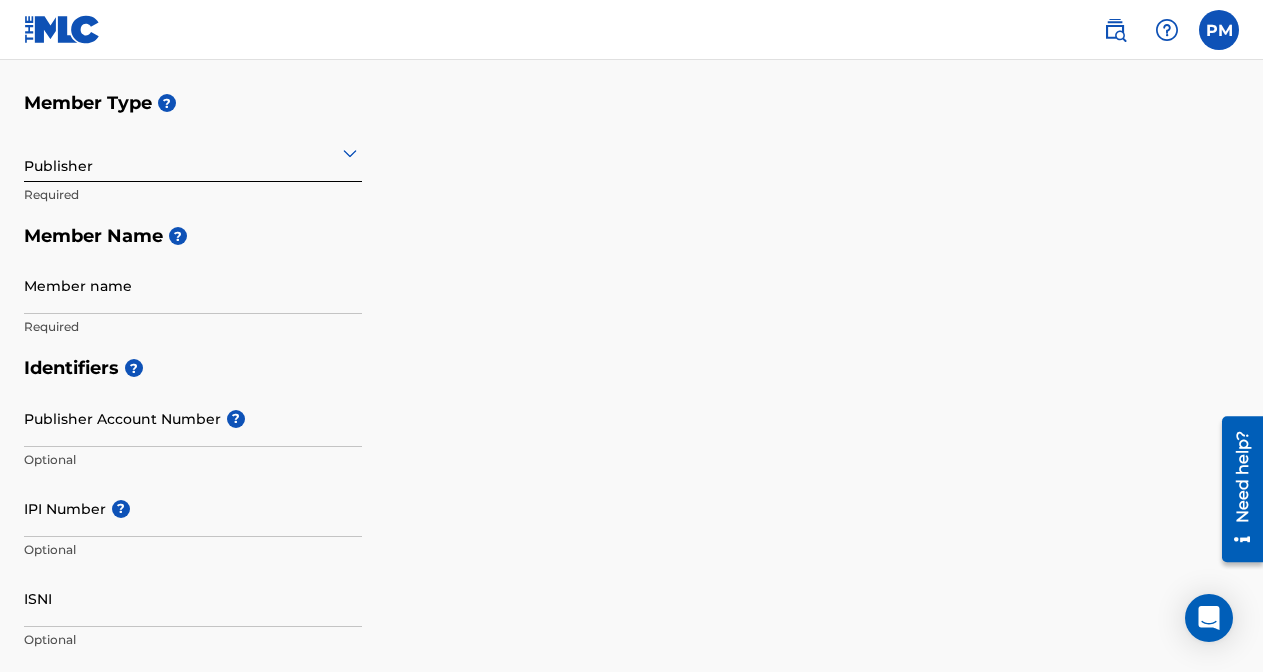 click at bounding box center (193, 152) 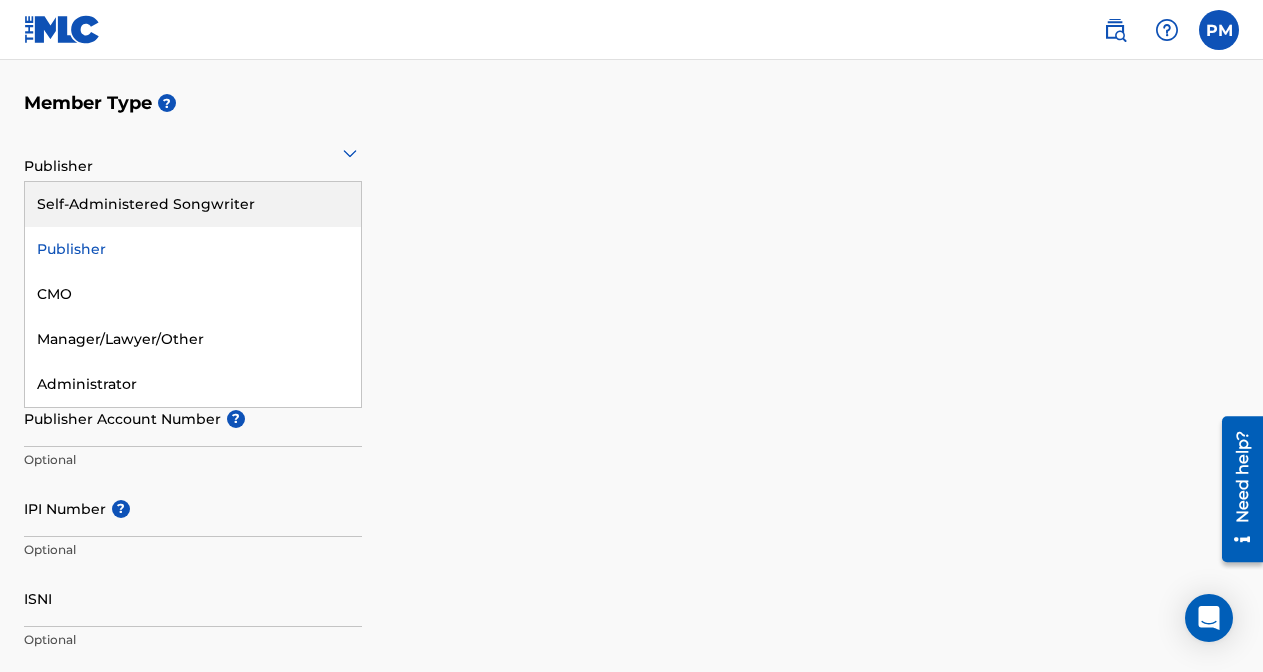 click on "Self-Administered Songwriter" at bounding box center [193, 204] 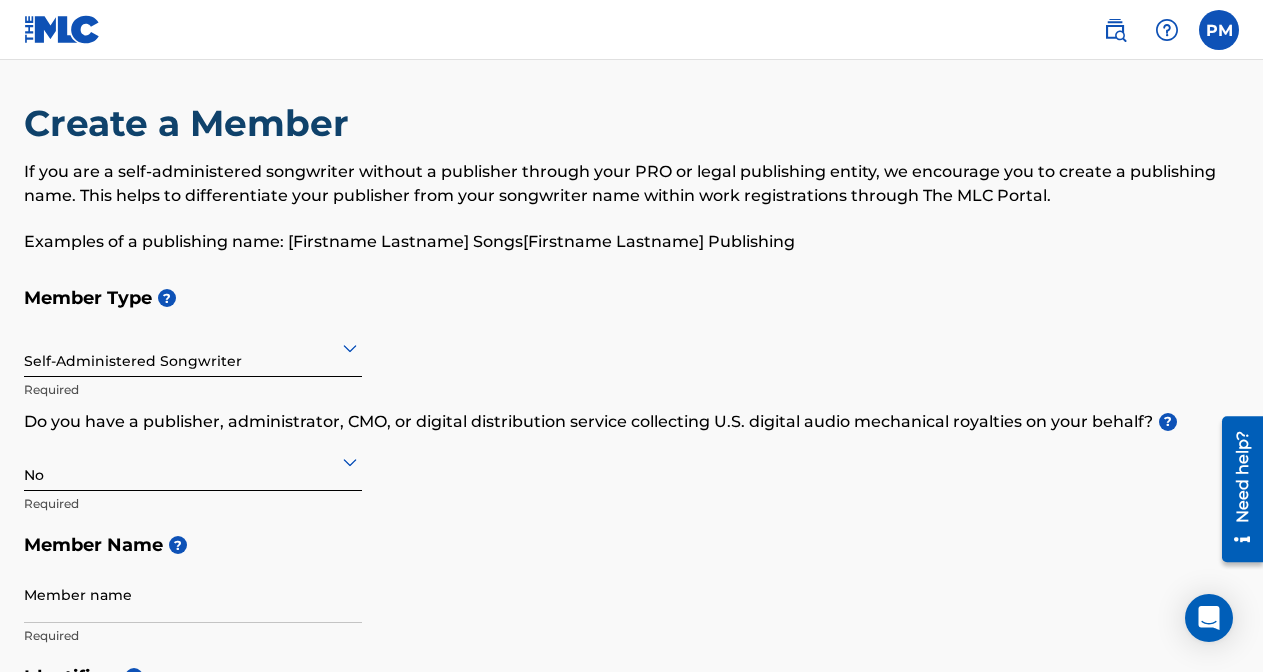 scroll, scrollTop: 0, scrollLeft: 0, axis: both 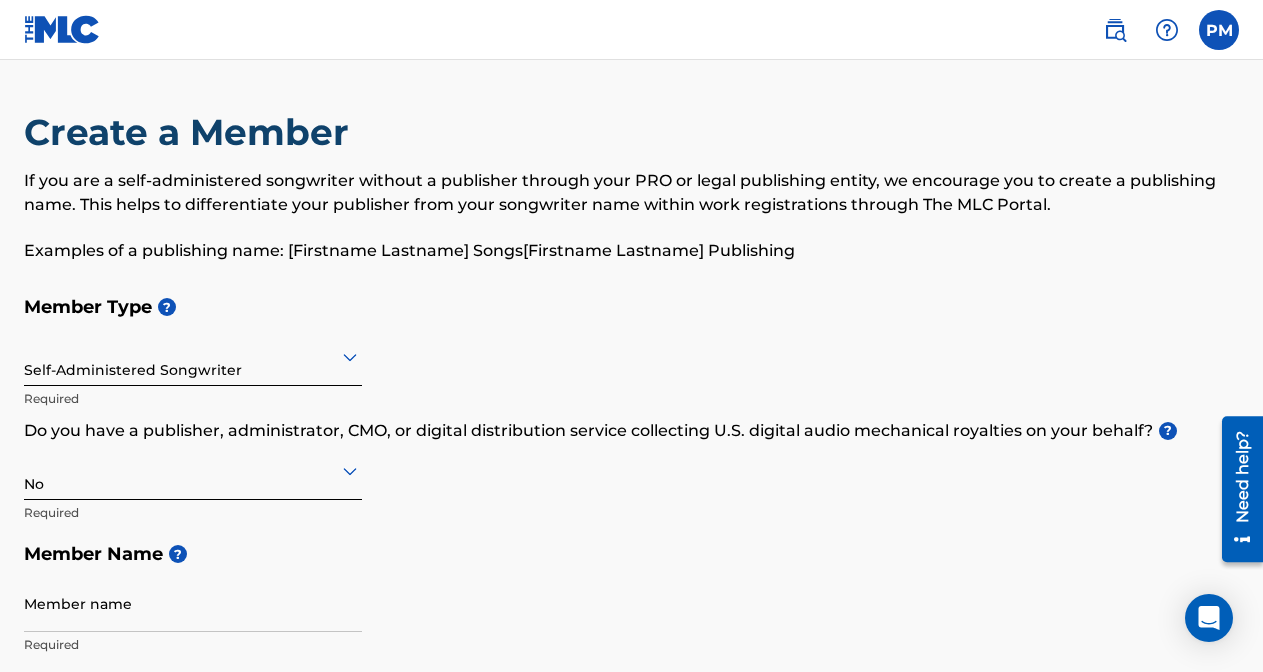 click on "Self-Administered Songwriter" at bounding box center [193, 356] 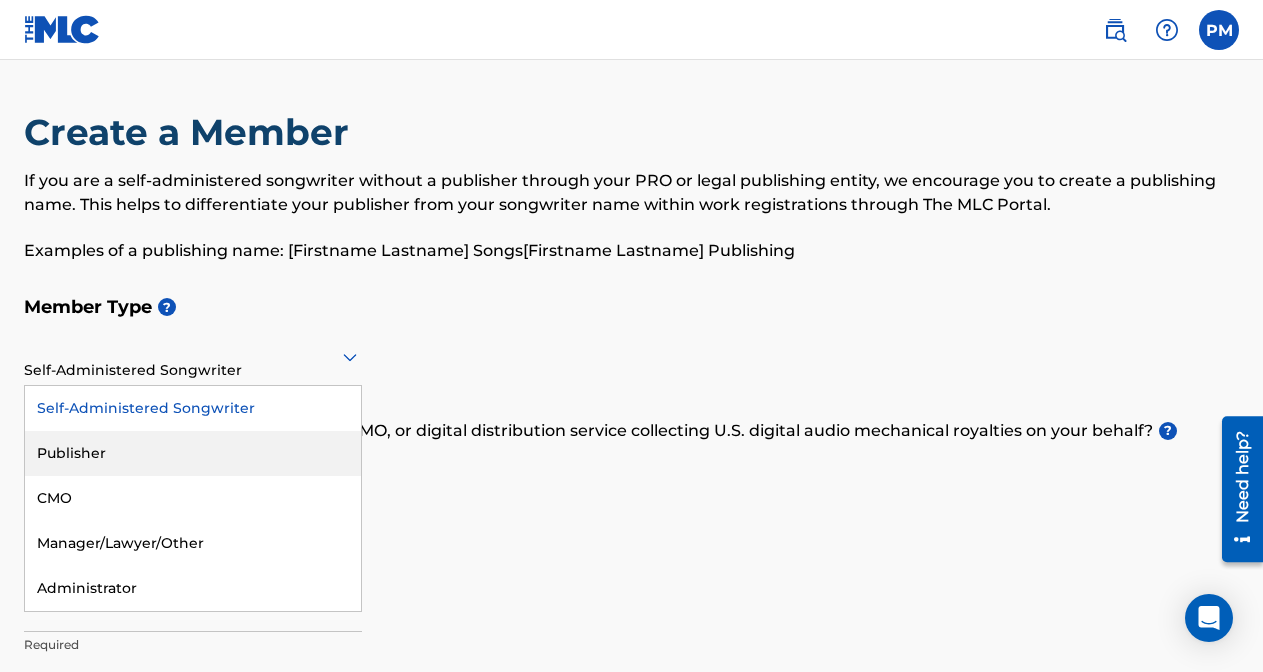 click on "Member Type ?" at bounding box center [631, 307] 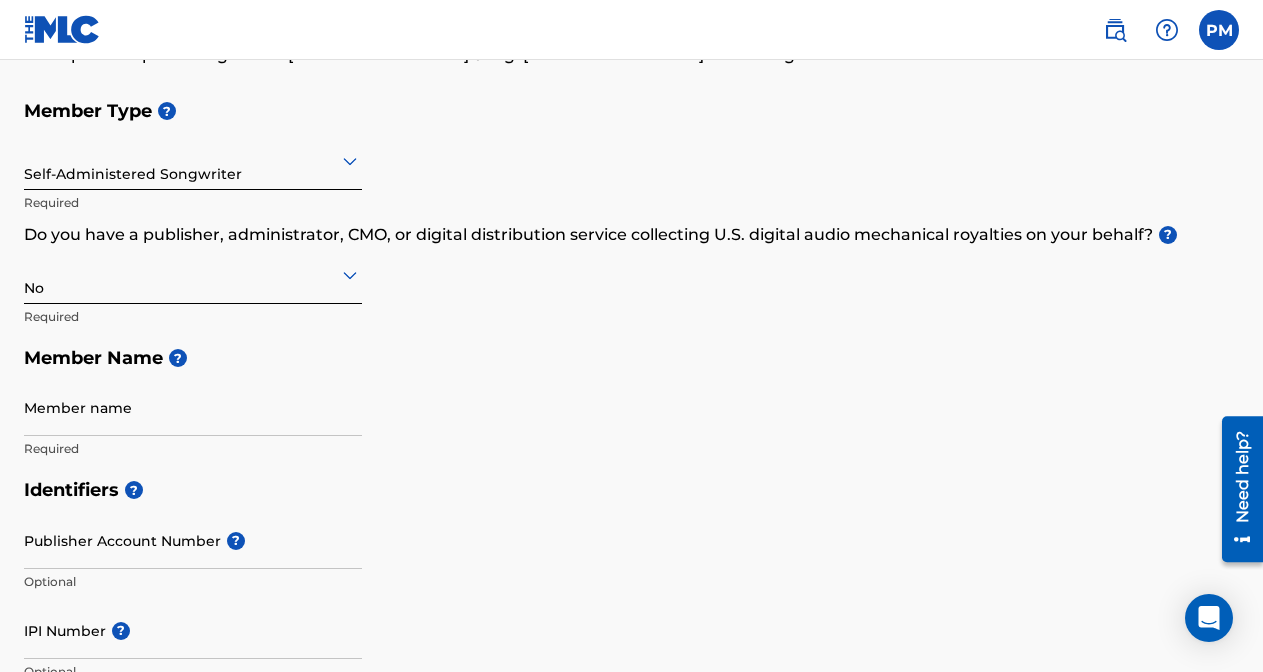 scroll, scrollTop: 206, scrollLeft: 0, axis: vertical 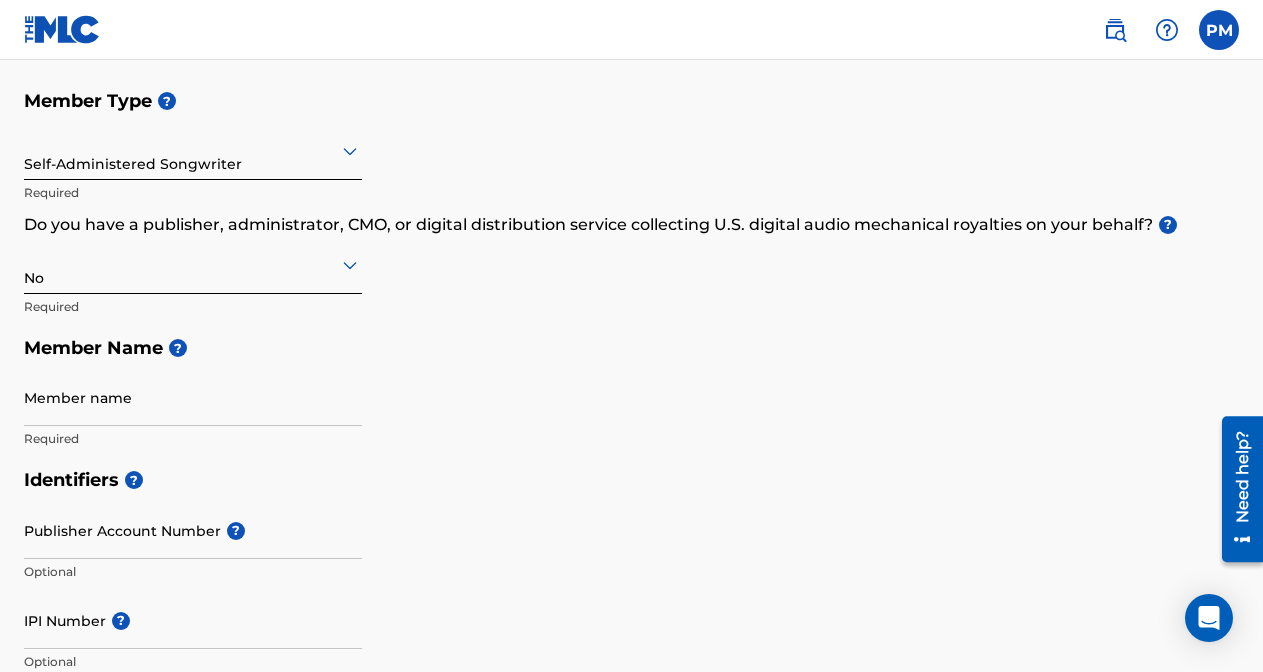click at bounding box center [193, 150] 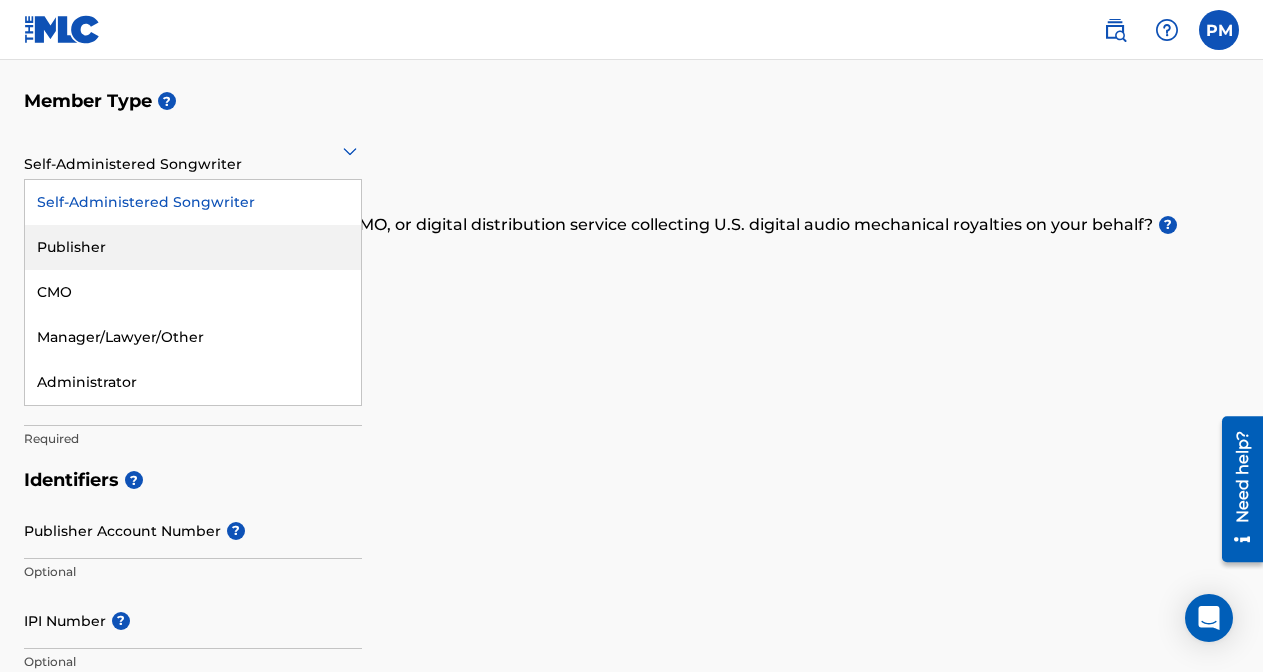 click on "Publisher" at bounding box center (193, 247) 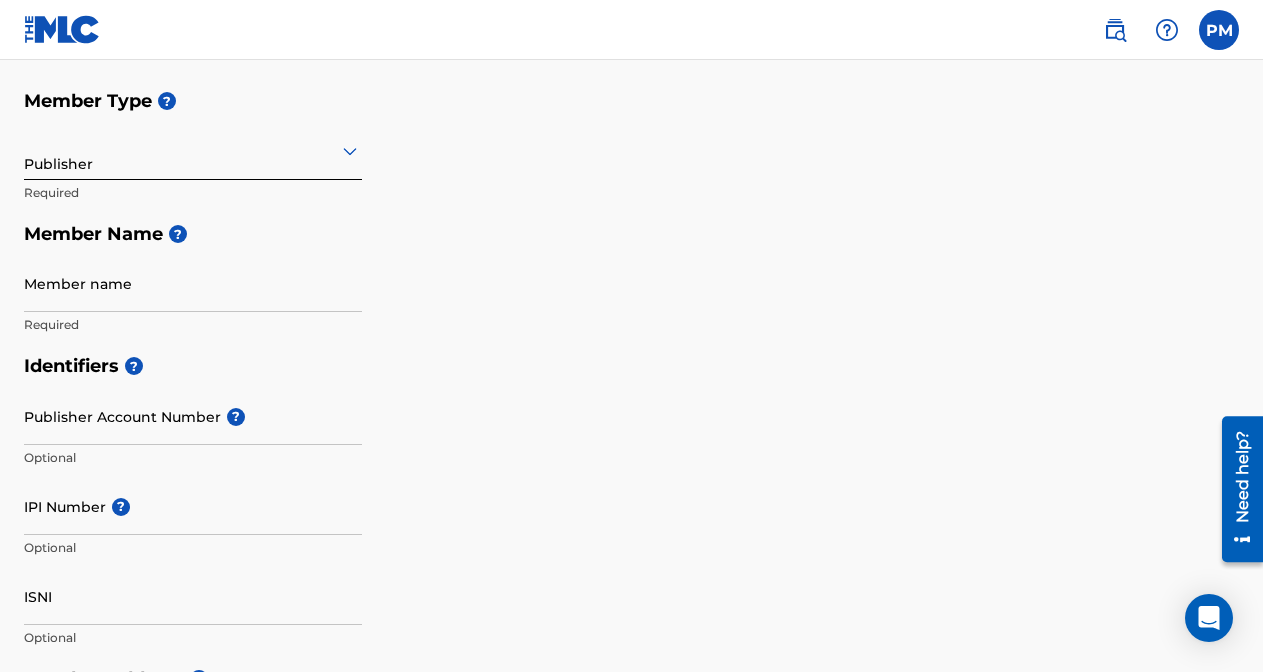 click on "Member name" at bounding box center (193, 283) 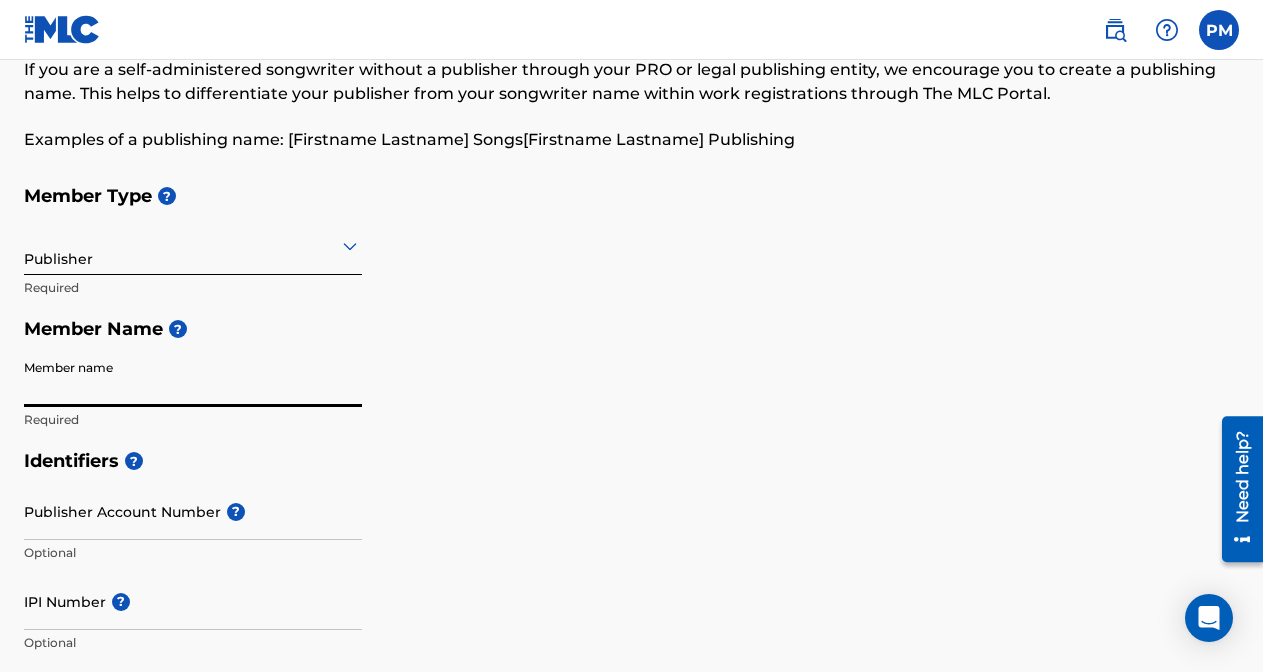 scroll, scrollTop: 144, scrollLeft: 0, axis: vertical 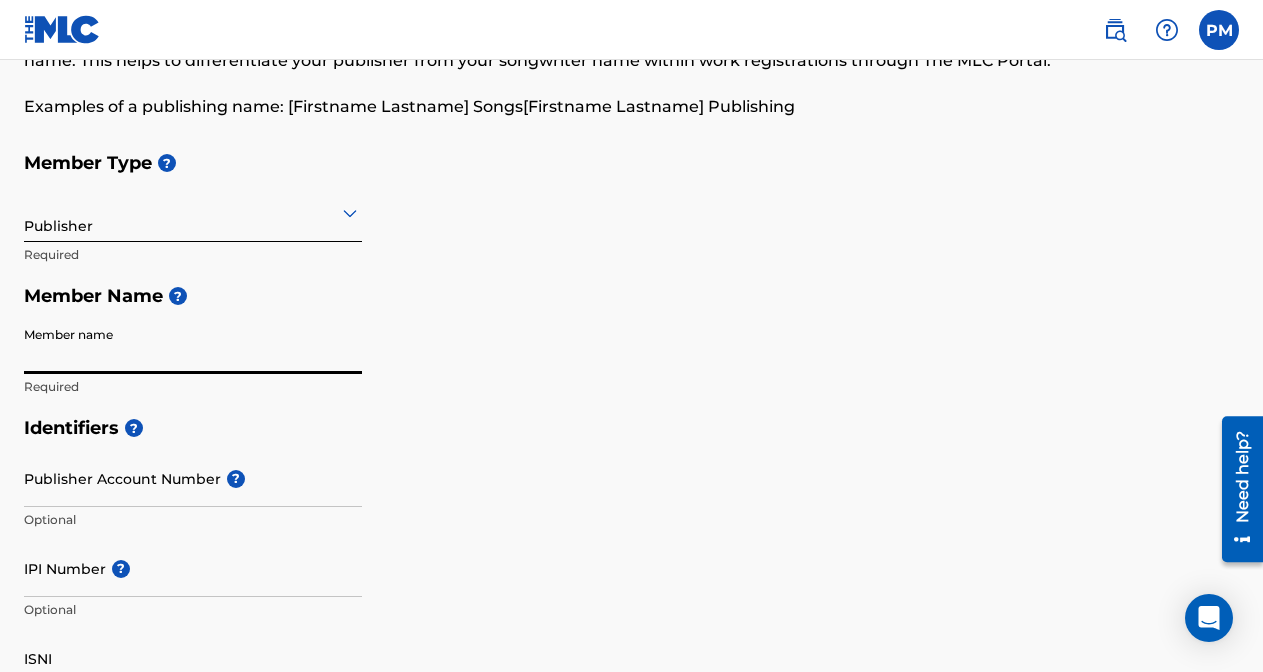 click on "Member name" at bounding box center [193, 345] 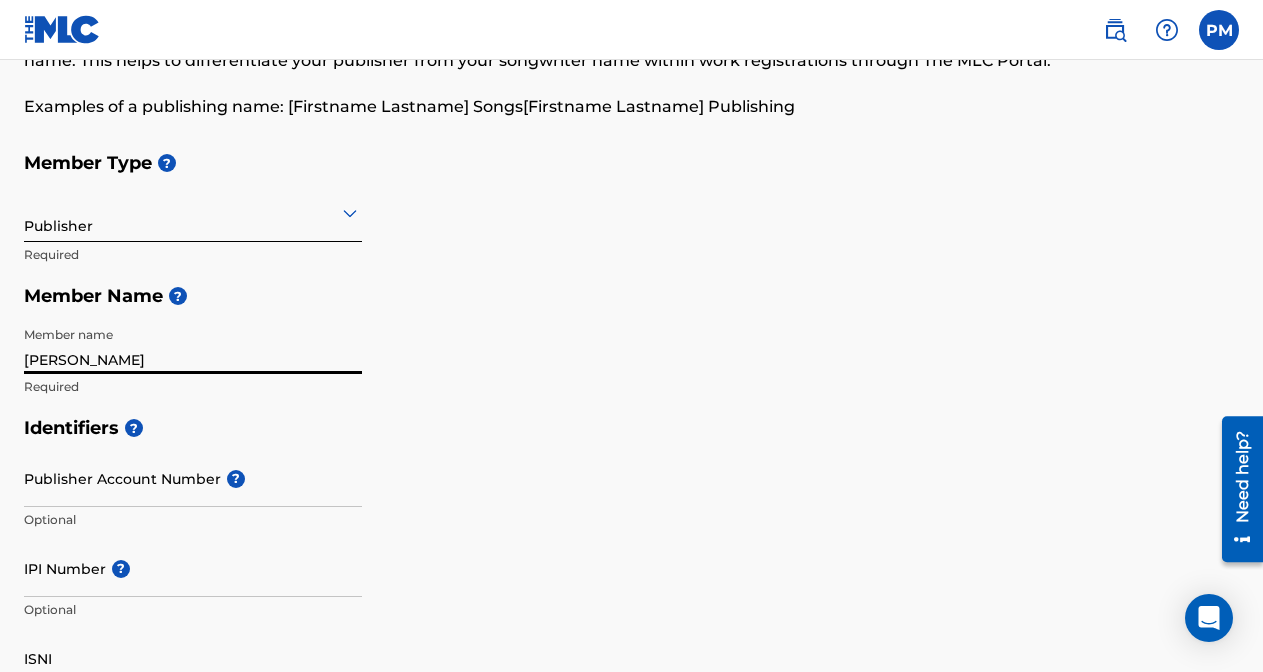 type on "[PERSON_NAME]" 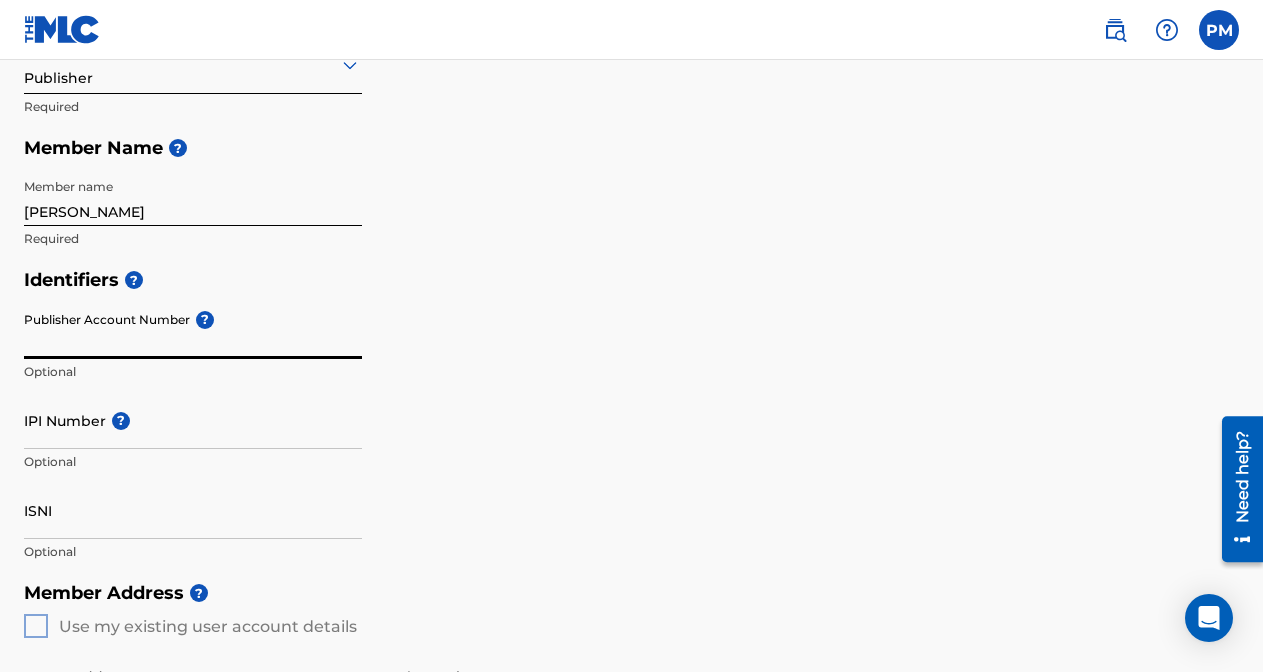 scroll, scrollTop: 352, scrollLeft: 0, axis: vertical 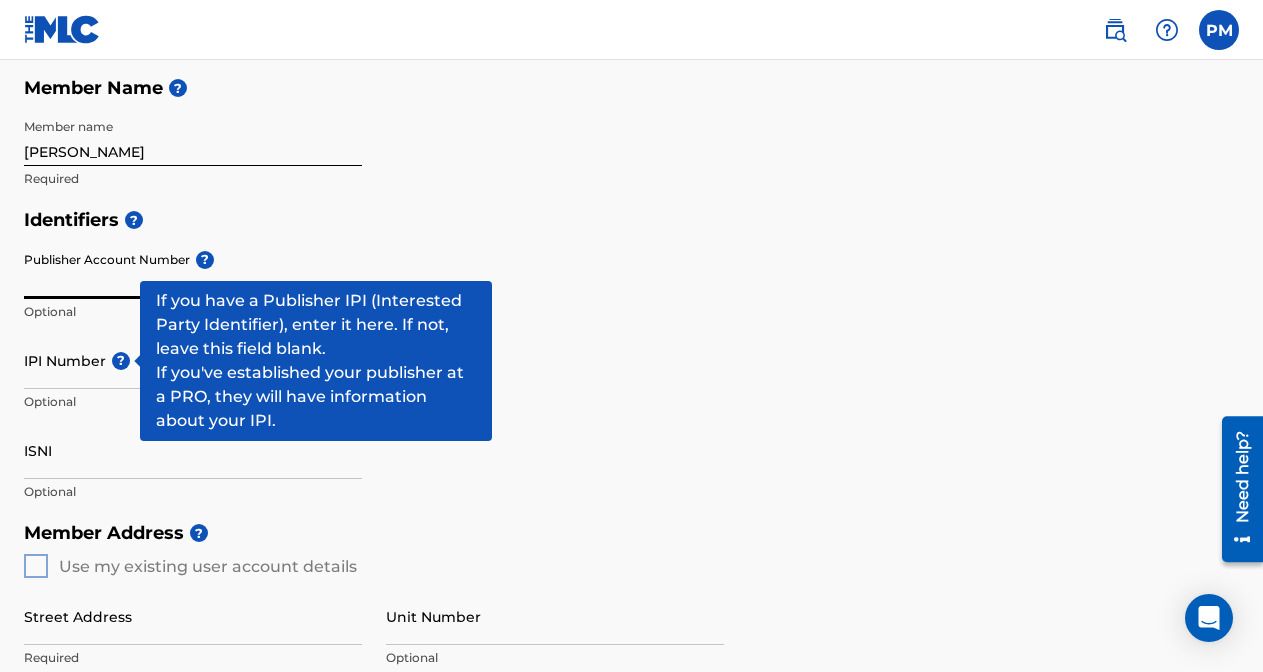 click on "?" at bounding box center (121, 361) 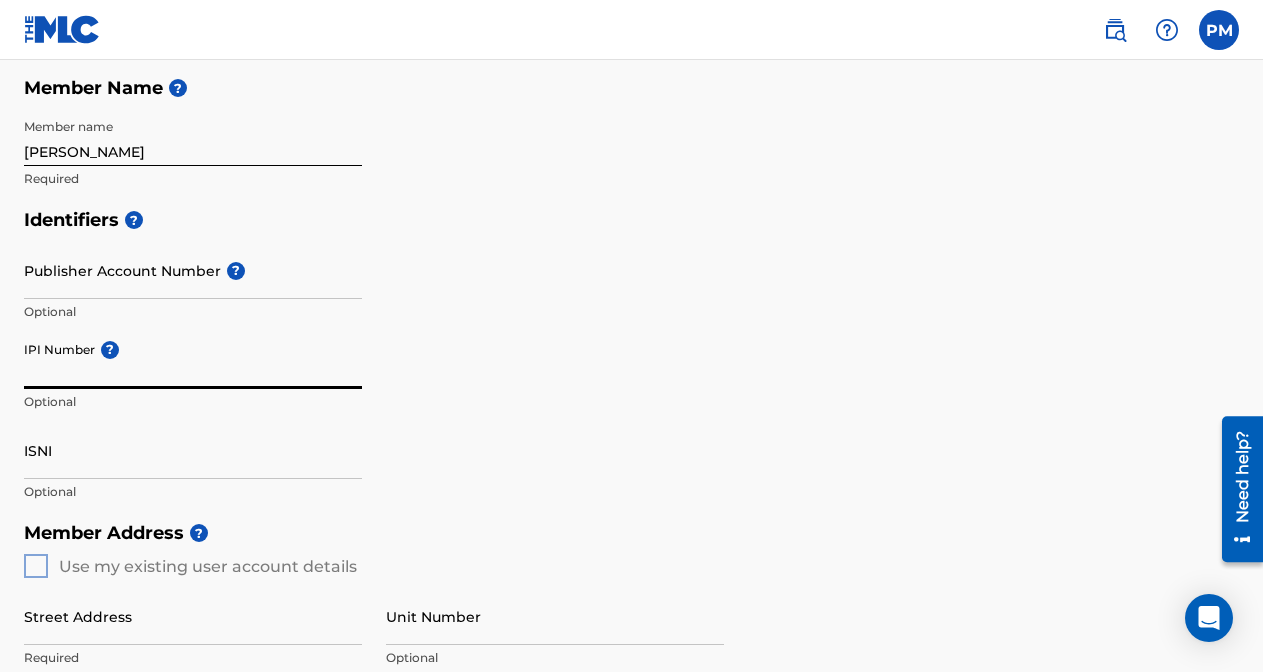 paste on "01068127657" 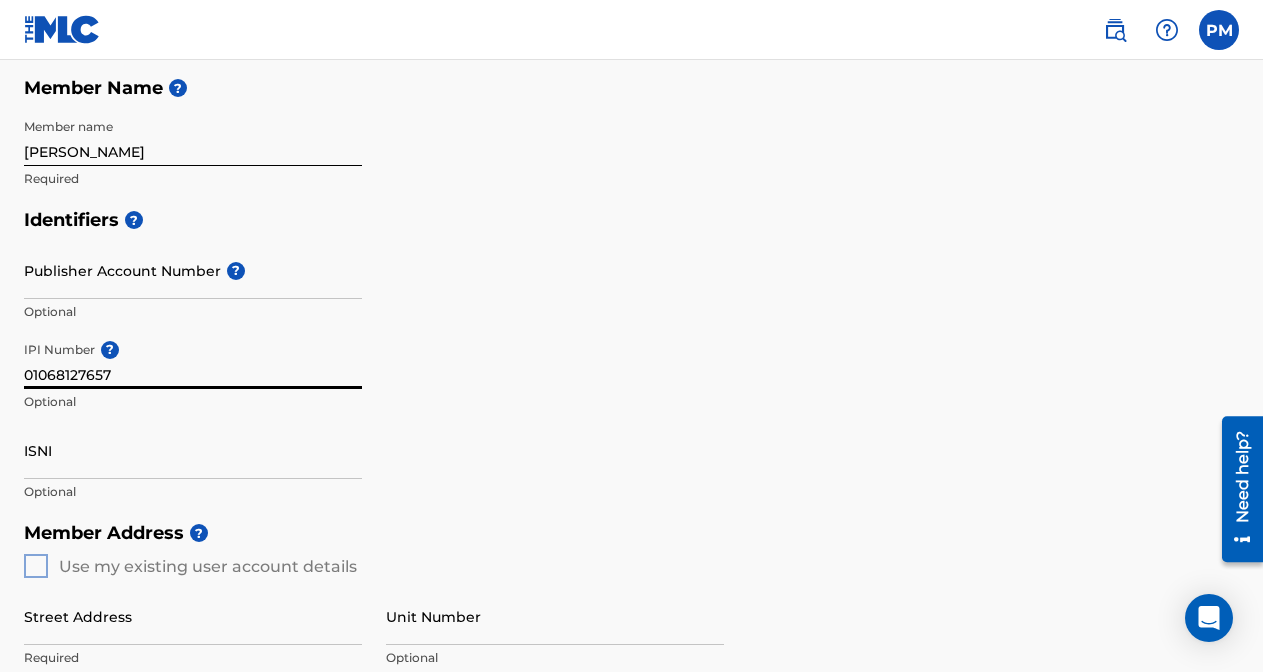 type on "01068127657" 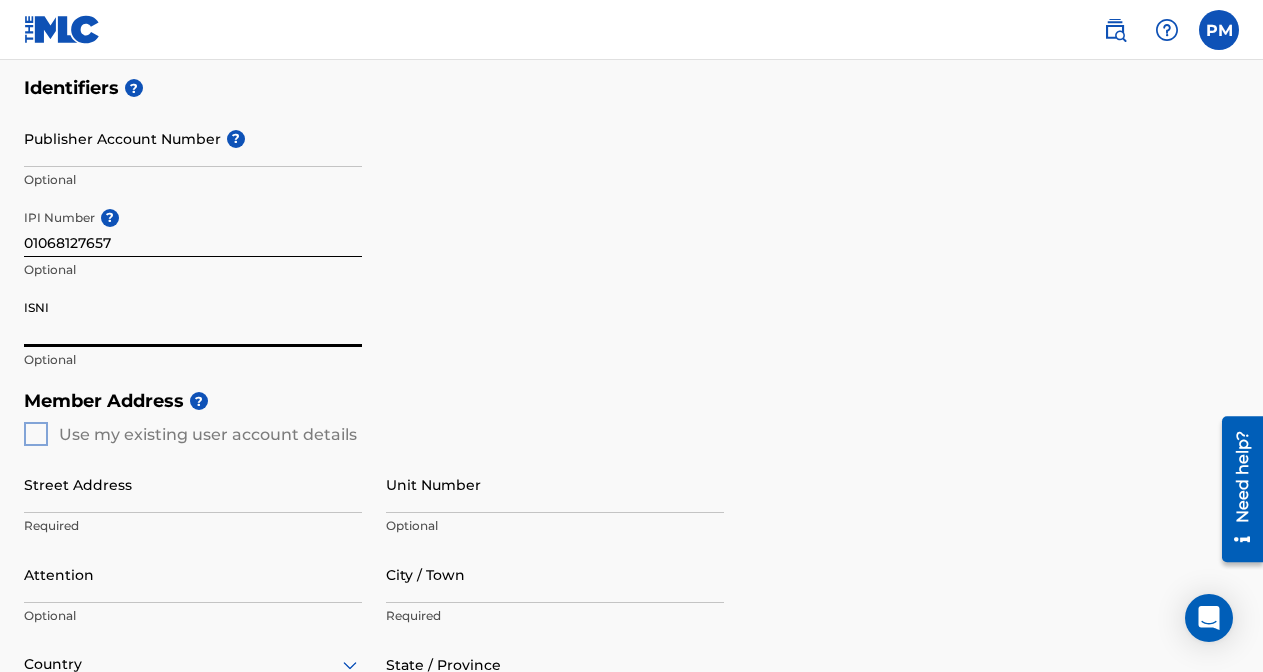 scroll, scrollTop: 562, scrollLeft: 0, axis: vertical 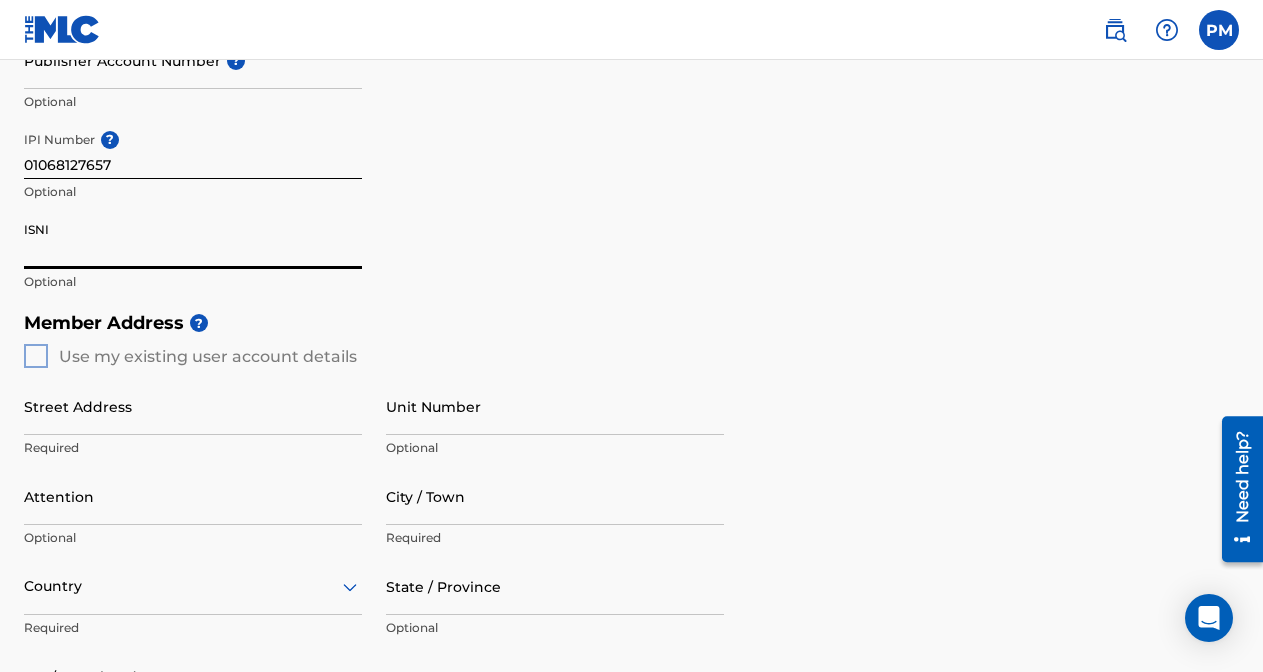 click on "Member Address ? Use my existing user account details Street Address Required Unit Number Optional Attention Optional City / Town Required Country Required State / Province Optional ZIP / Postal Code Optional" at bounding box center [631, 530] 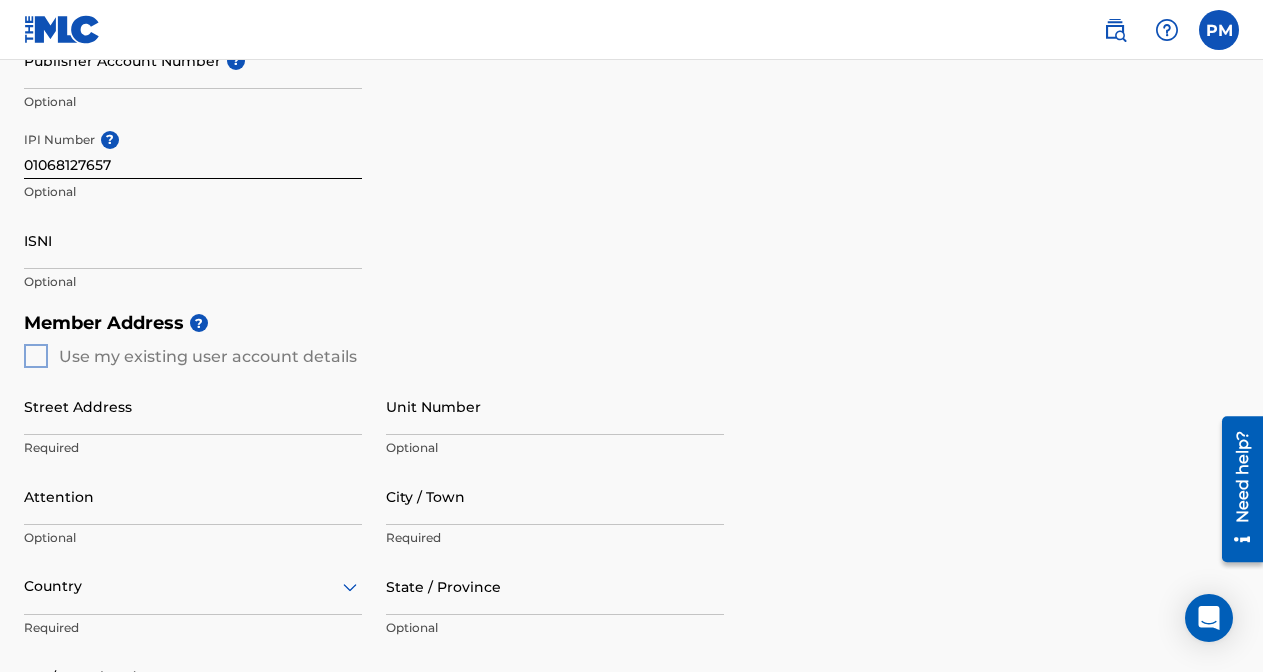 click on "Street Address Required Unit Number Optional Attention Optional City / Town Required Country Required State / Province Optional ZIP / Postal Code Optional" at bounding box center [374, 558] 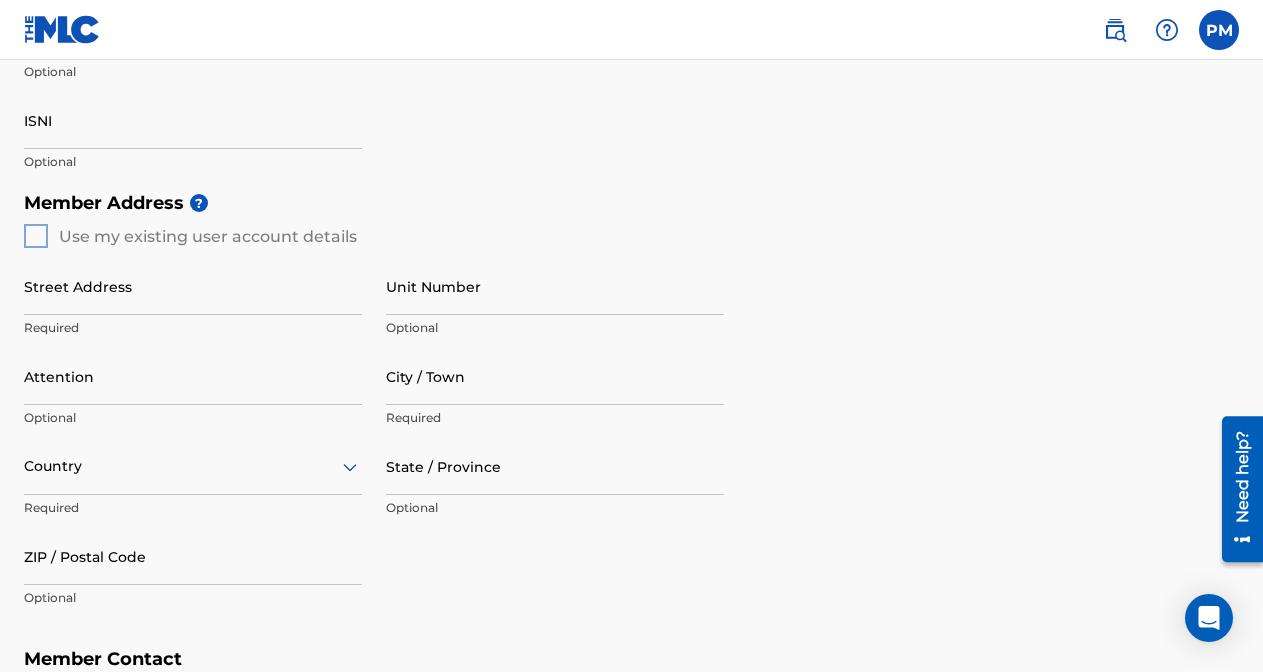 scroll, scrollTop: 700, scrollLeft: 0, axis: vertical 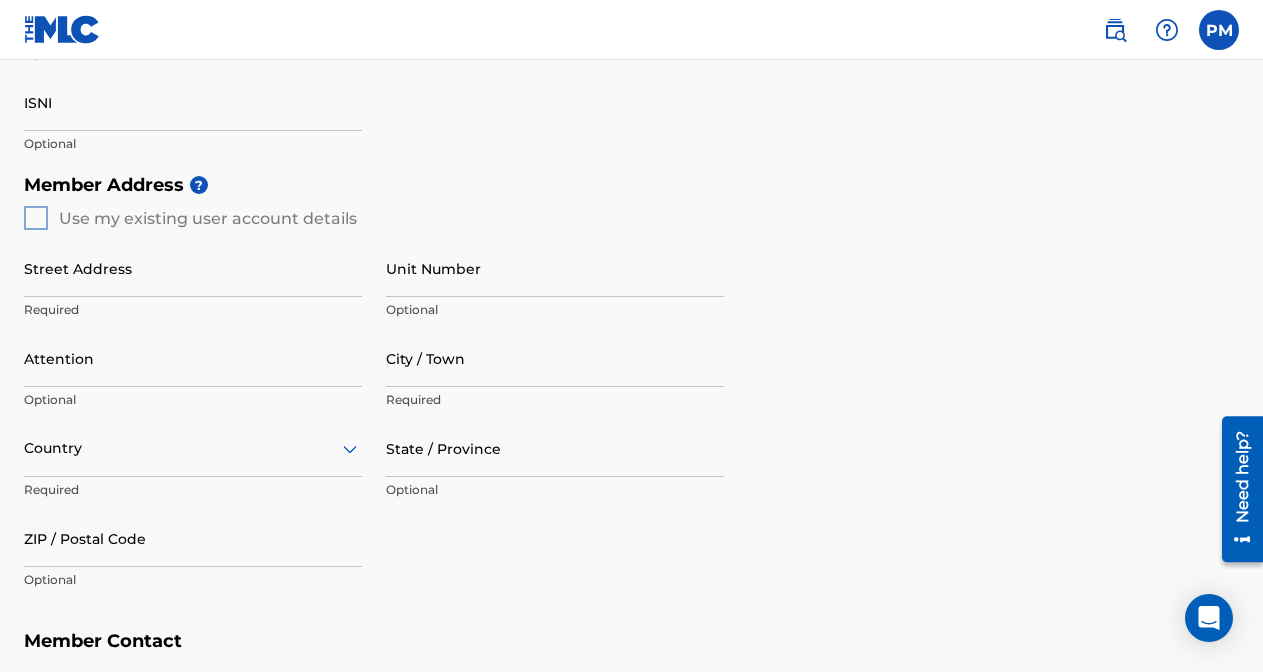 click on "Street Address" at bounding box center (193, 268) 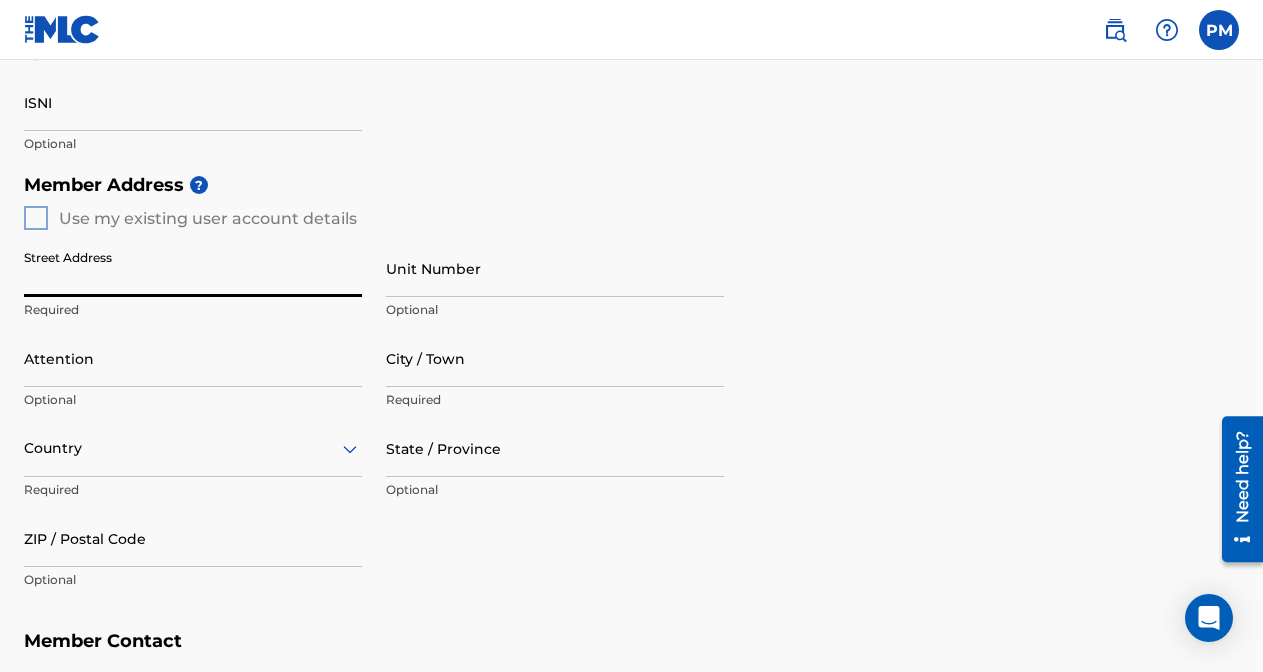 type on "[STREET_ADDRESS]" 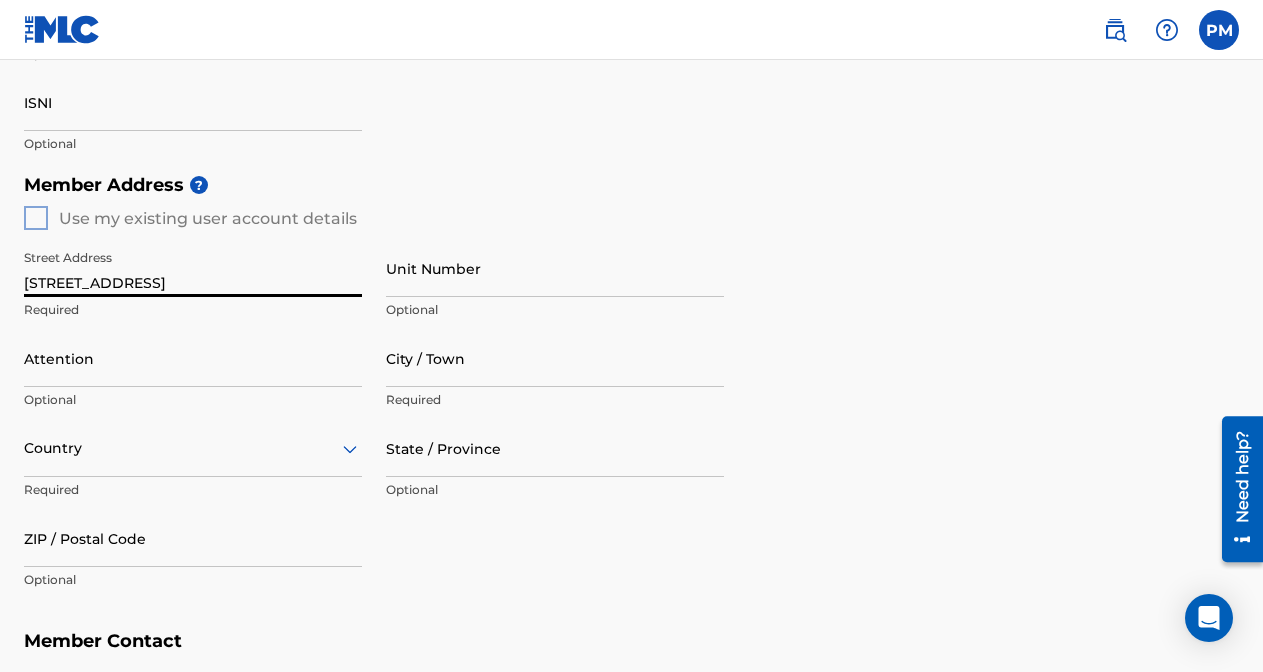 click on "Unit Number" at bounding box center [555, 268] 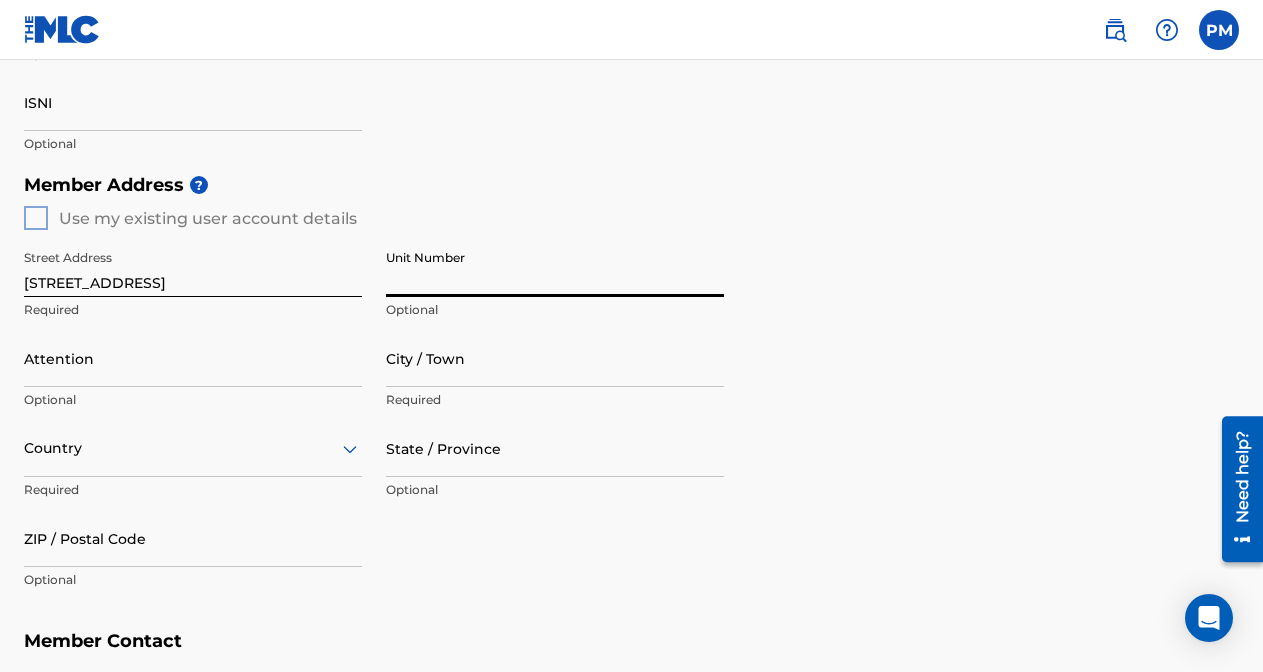 type on "A-8" 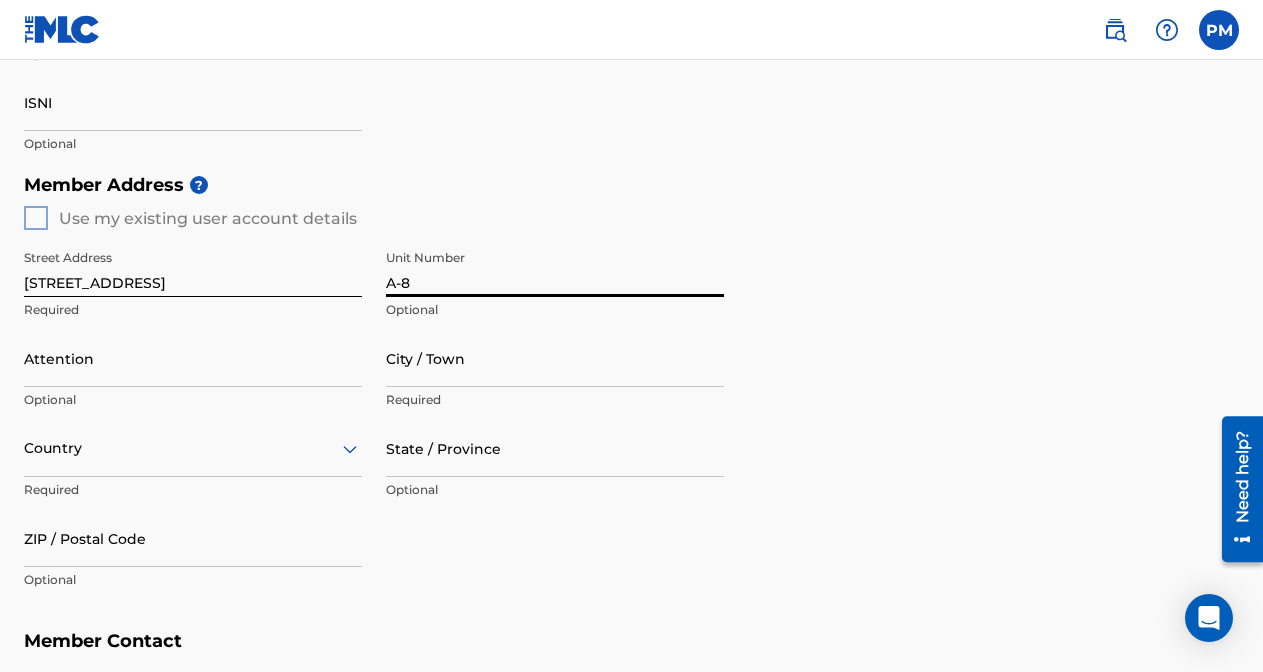 click on "Attention" at bounding box center [193, 358] 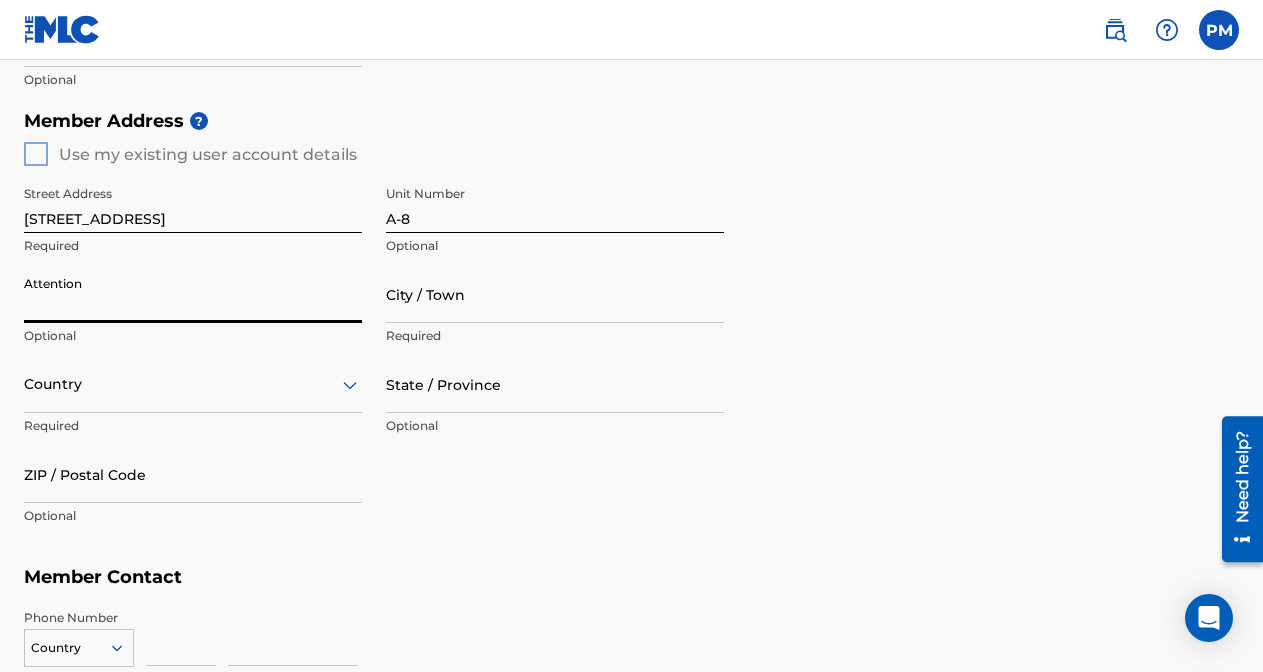 scroll, scrollTop: 793, scrollLeft: 0, axis: vertical 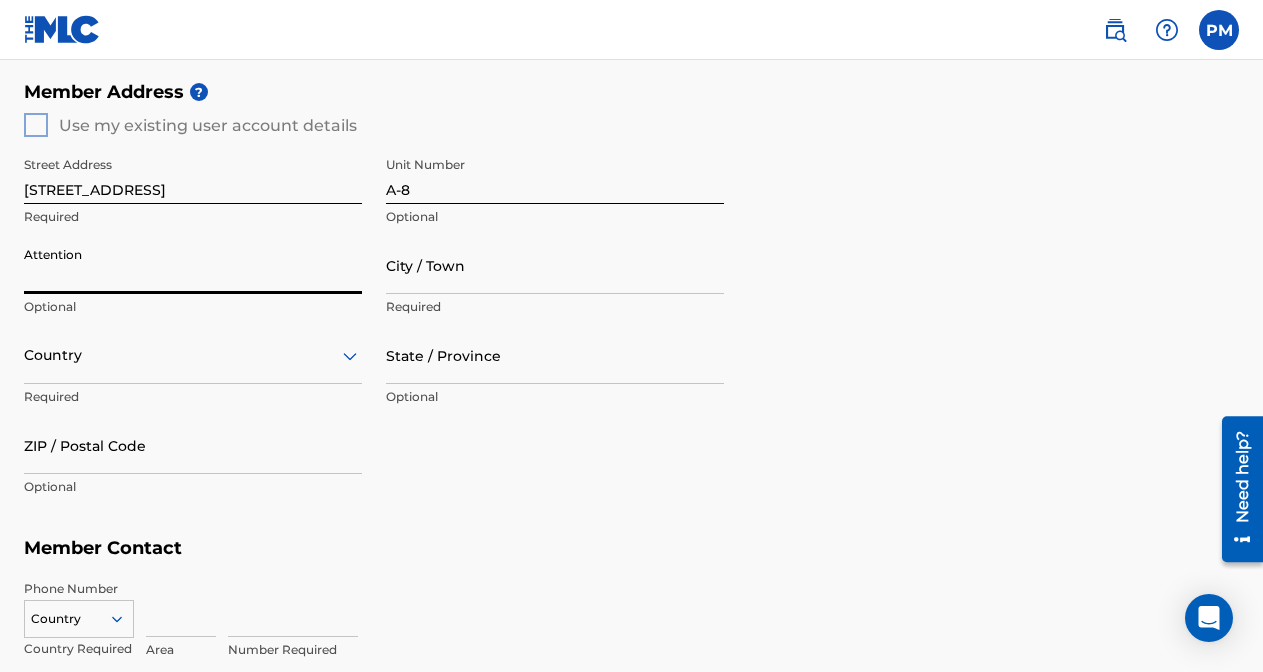 click on "City / Town" at bounding box center (555, 265) 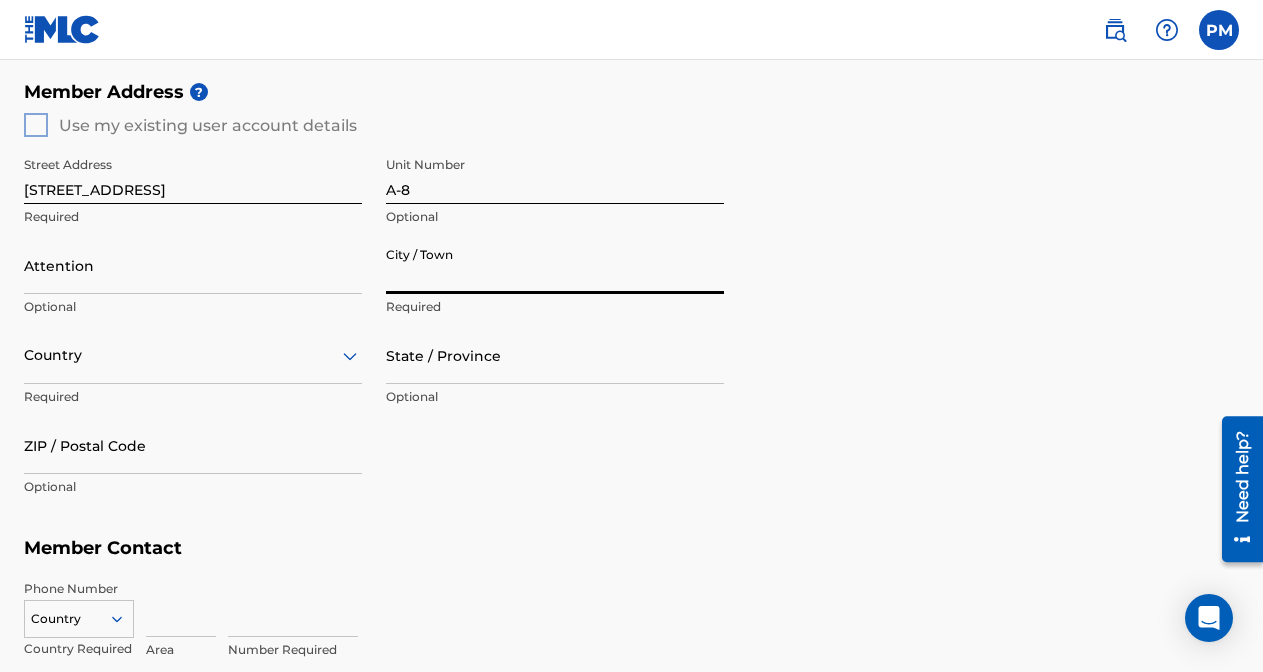 click on "Attention" at bounding box center [193, 265] 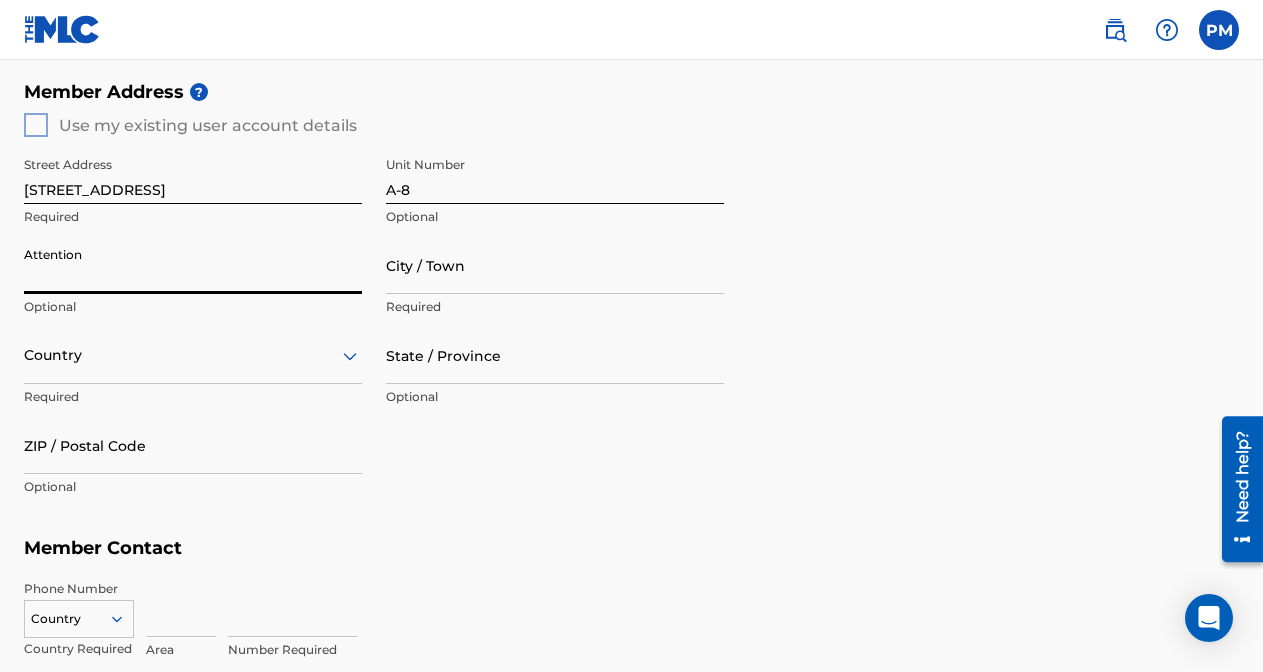 click on "Attention" at bounding box center (193, 265) 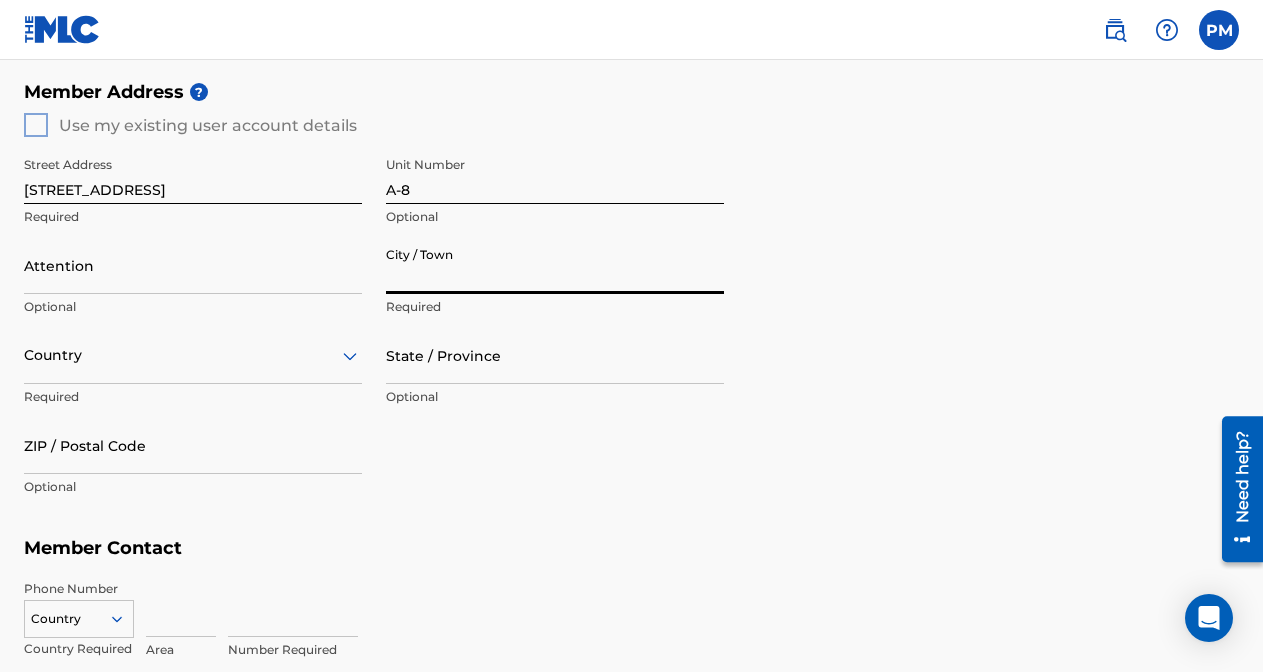 type on "[GEOGRAPHIC_DATA]" 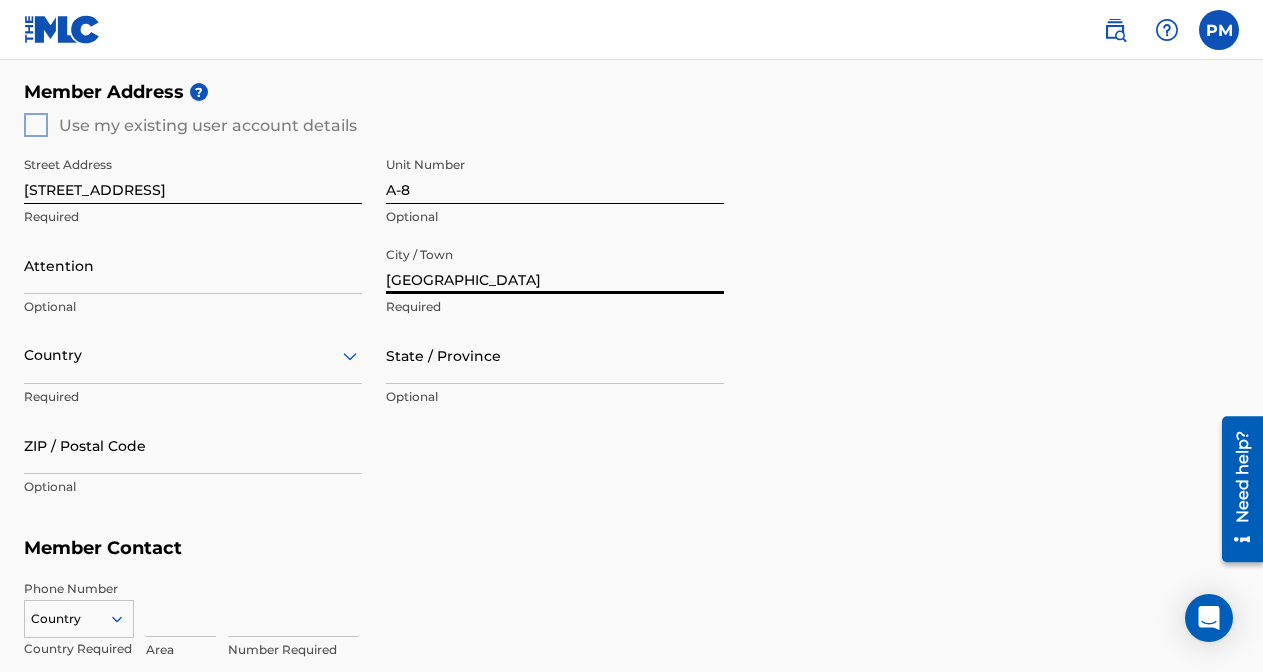 click on "Country" at bounding box center [193, 355] 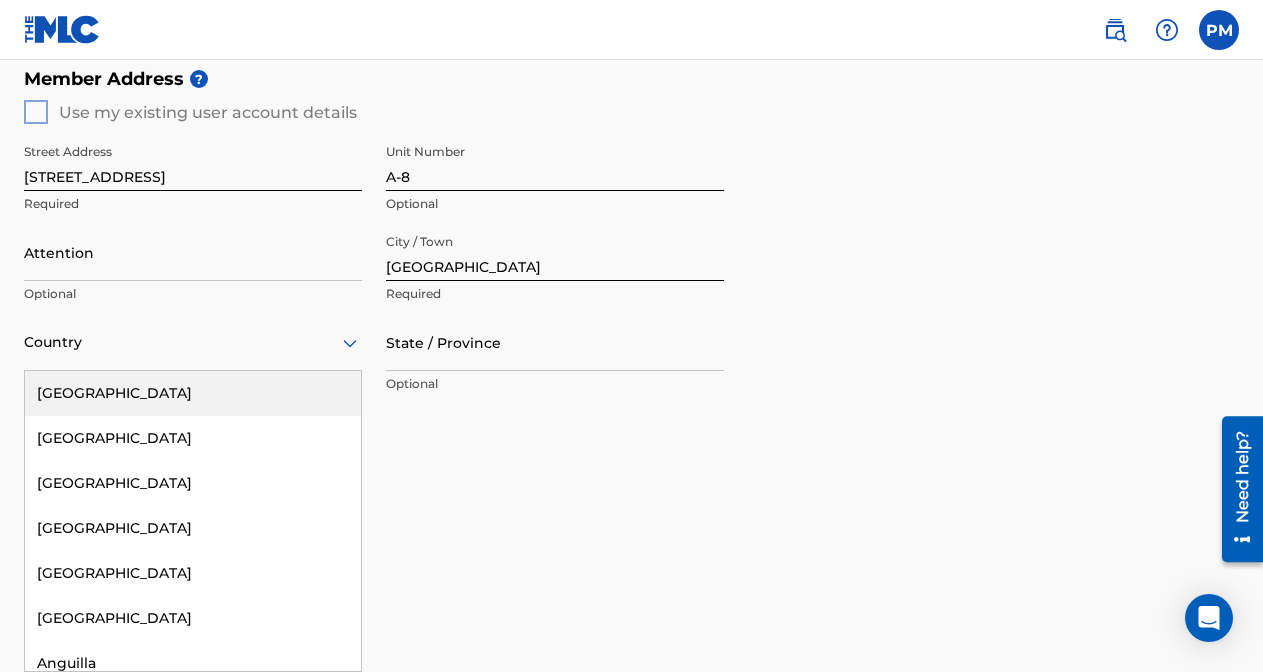 click on "[GEOGRAPHIC_DATA]" at bounding box center [193, 393] 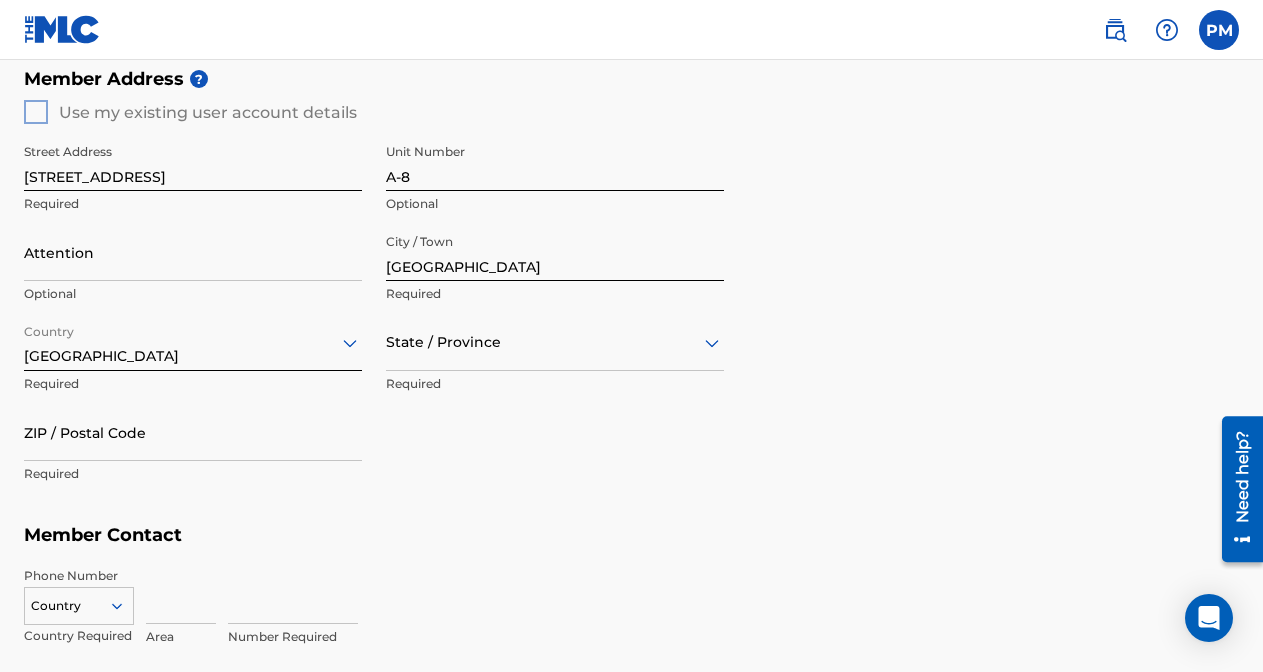 click at bounding box center [555, 342] 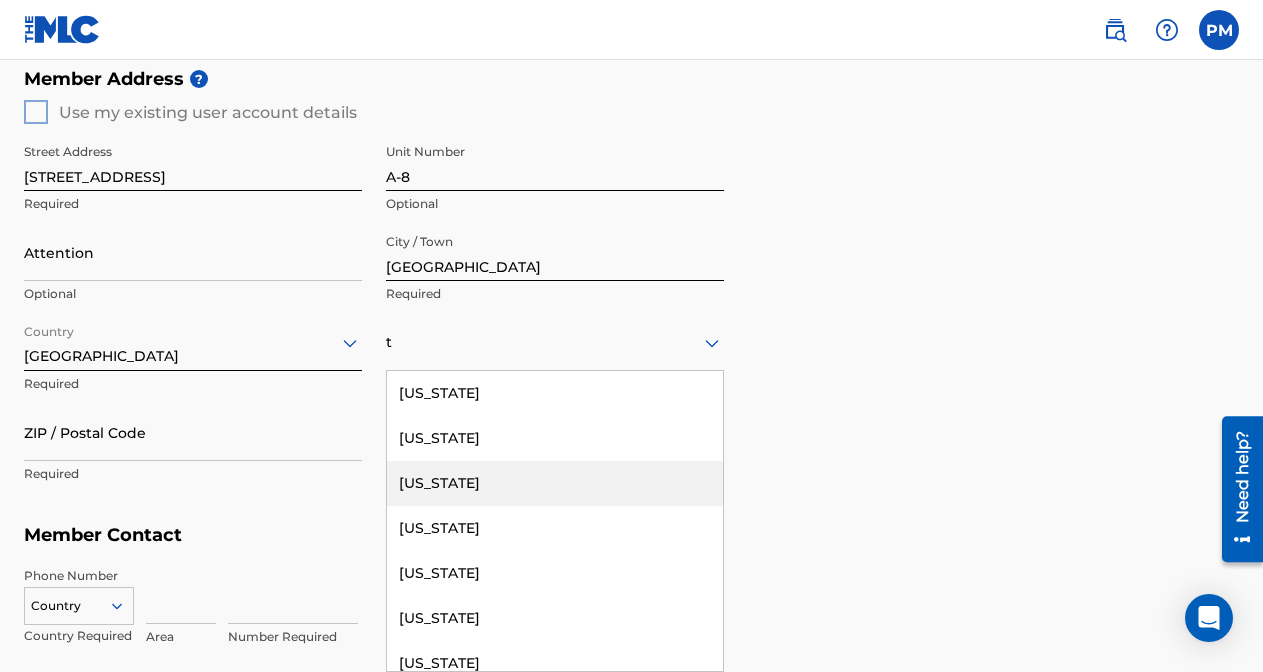 scroll, scrollTop: 202, scrollLeft: 0, axis: vertical 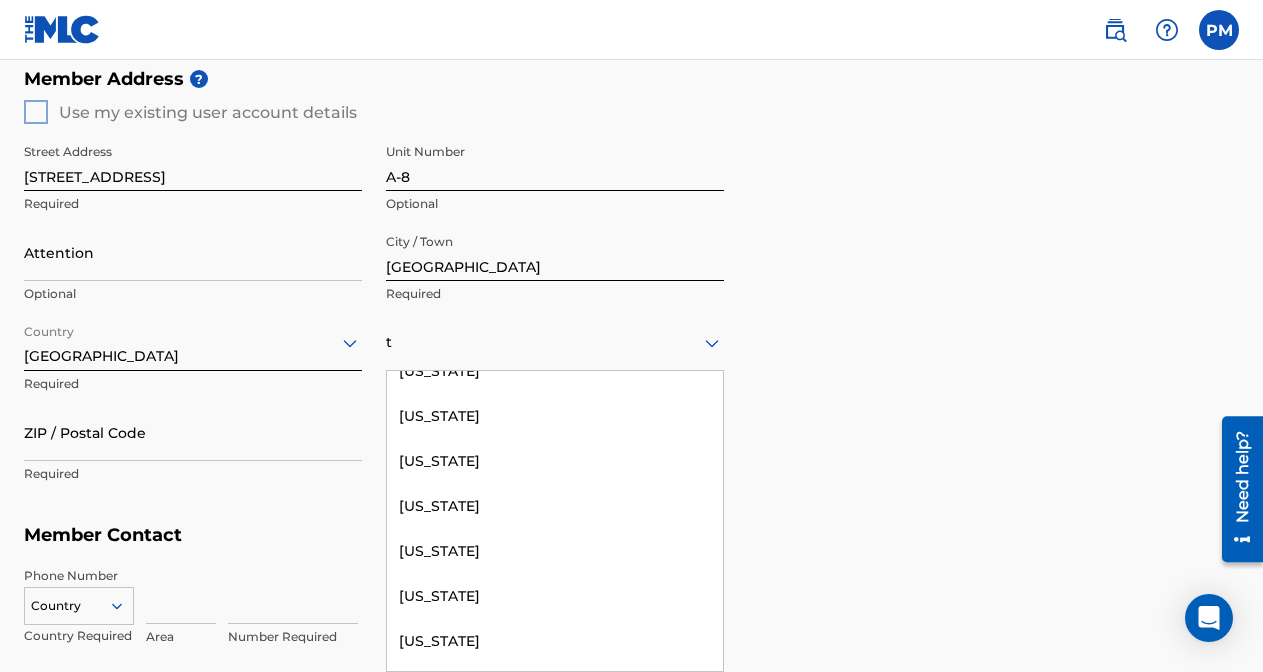 type on "te" 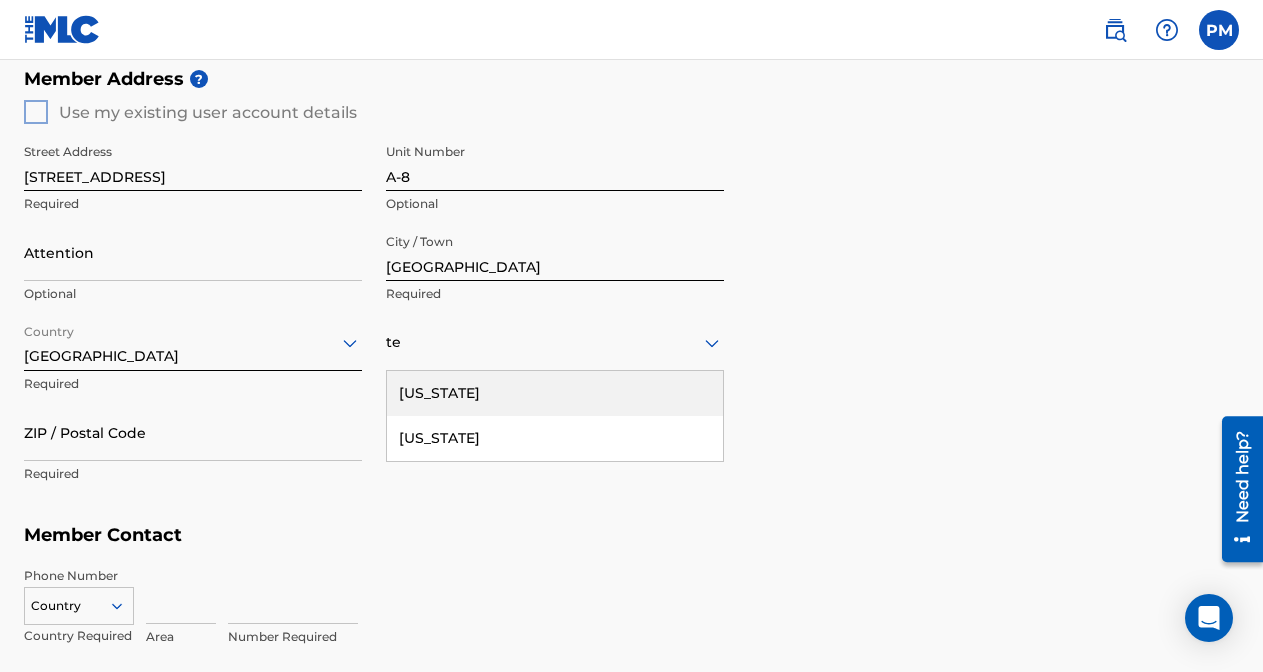 scroll, scrollTop: 0, scrollLeft: 0, axis: both 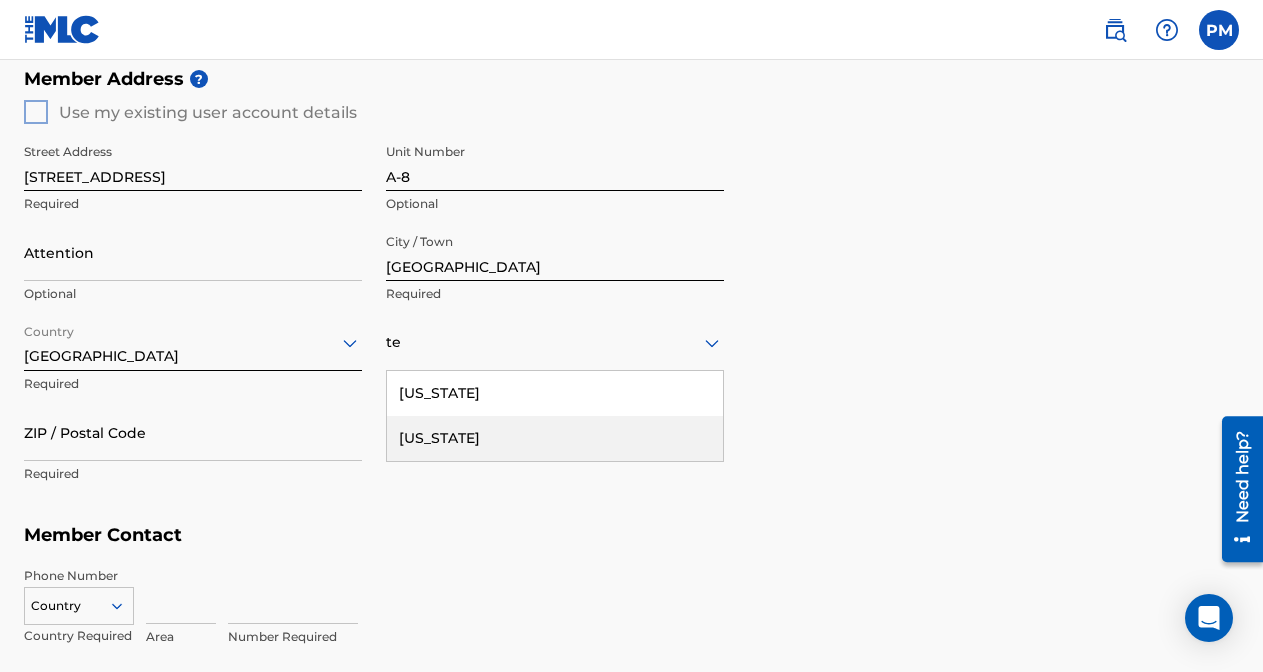 click on "[US_STATE]" at bounding box center (555, 393) 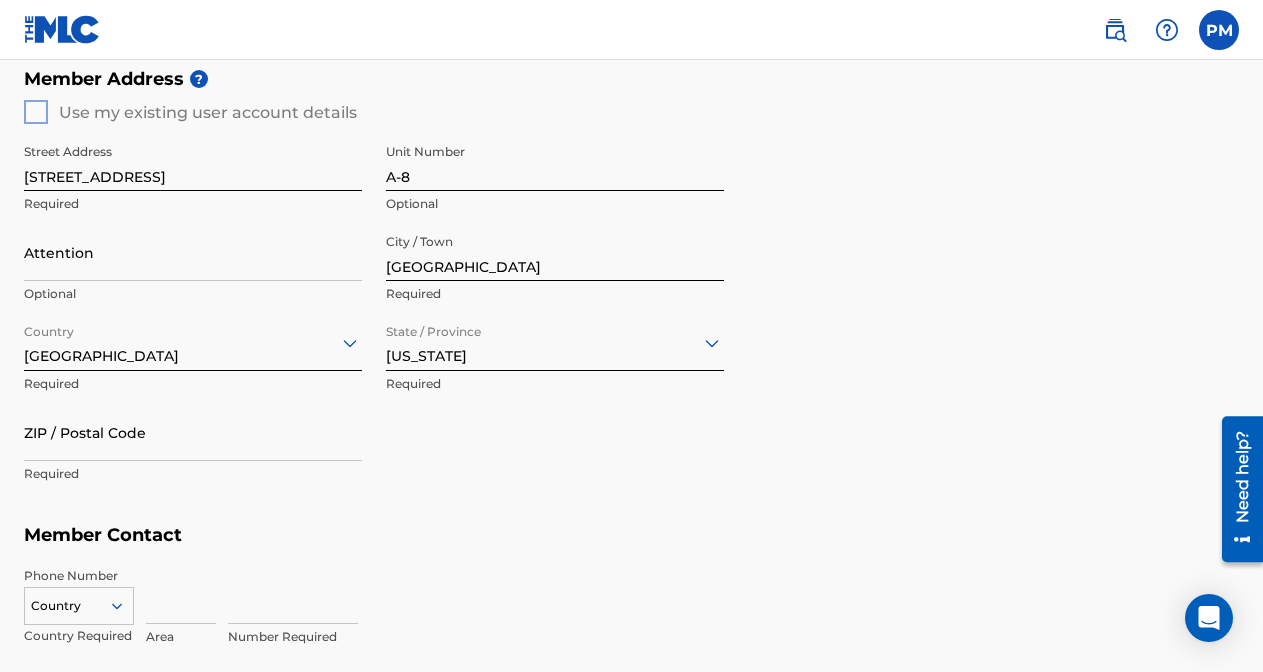 click on "ZIP / Postal Code" at bounding box center (193, 432) 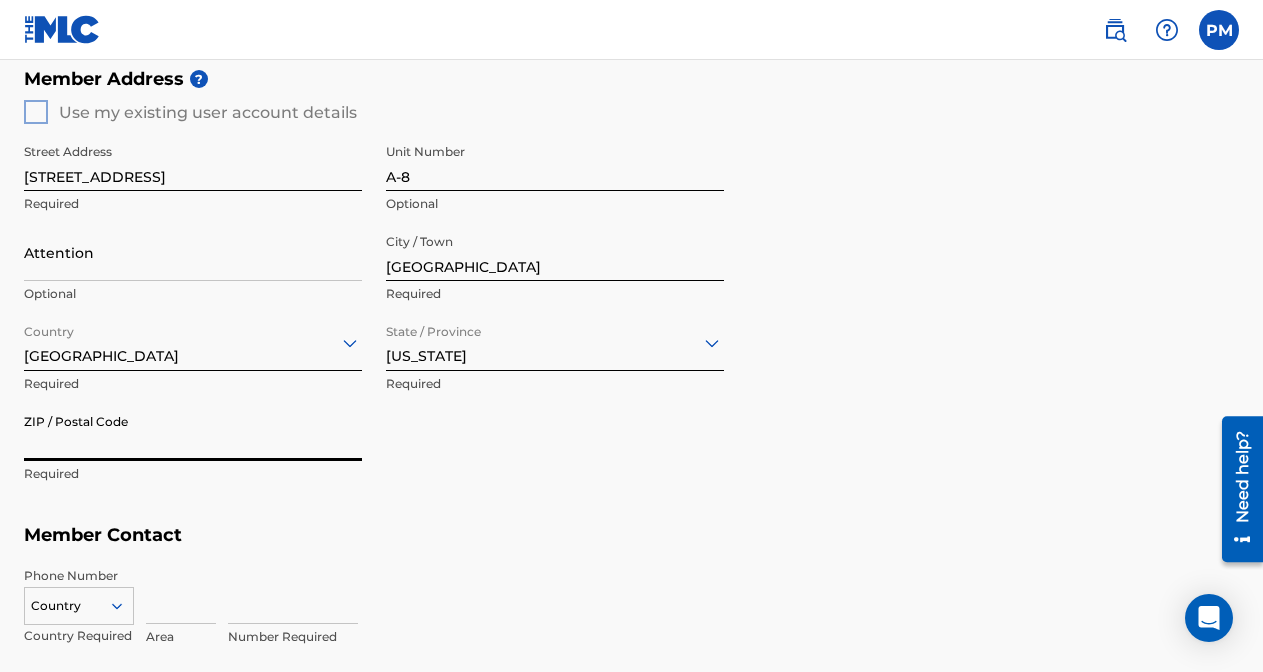 type on "37212" 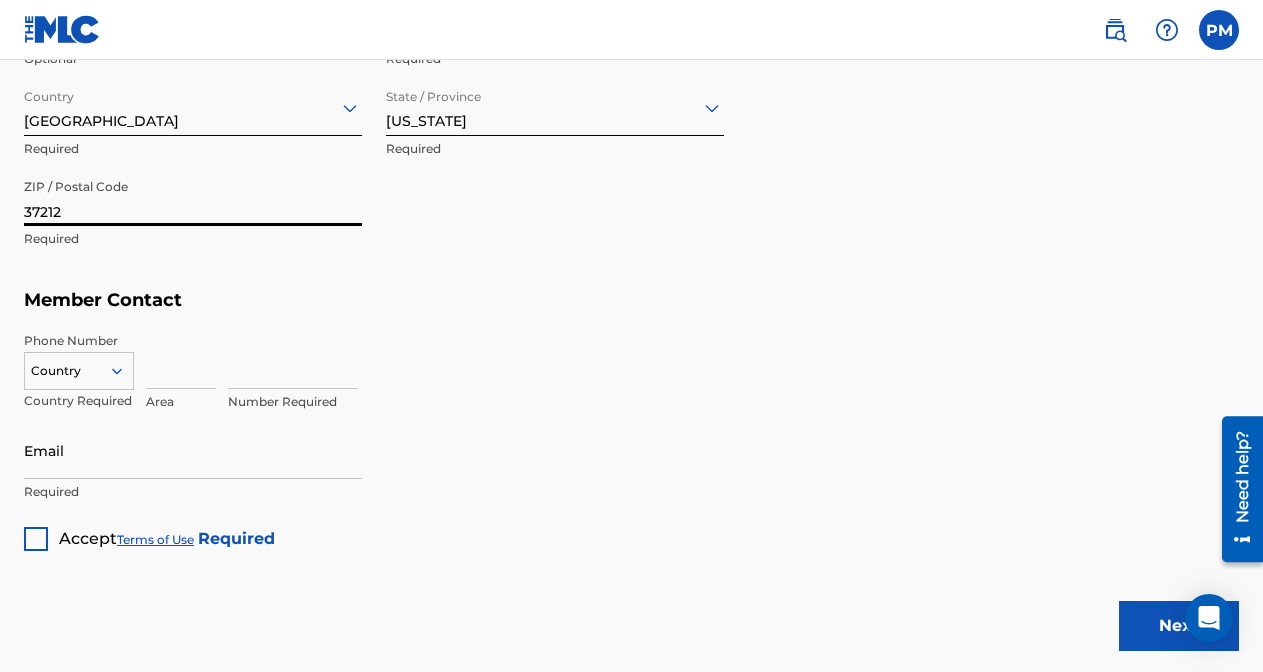 scroll, scrollTop: 1046, scrollLeft: 0, axis: vertical 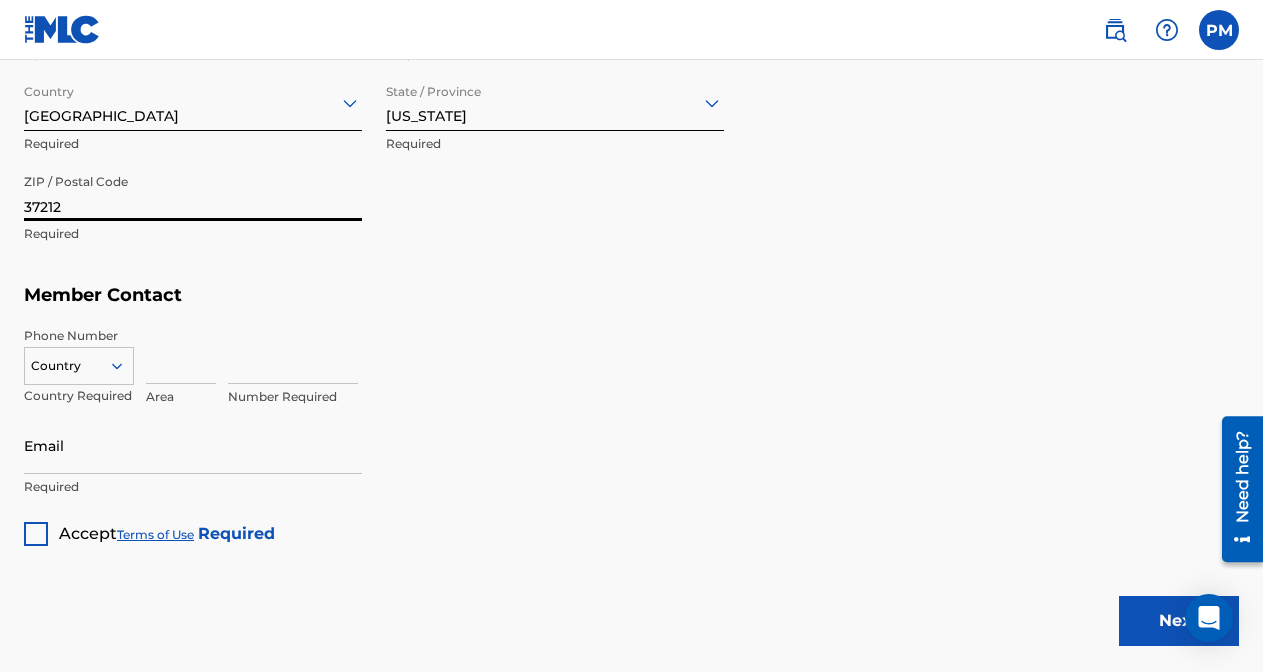 click 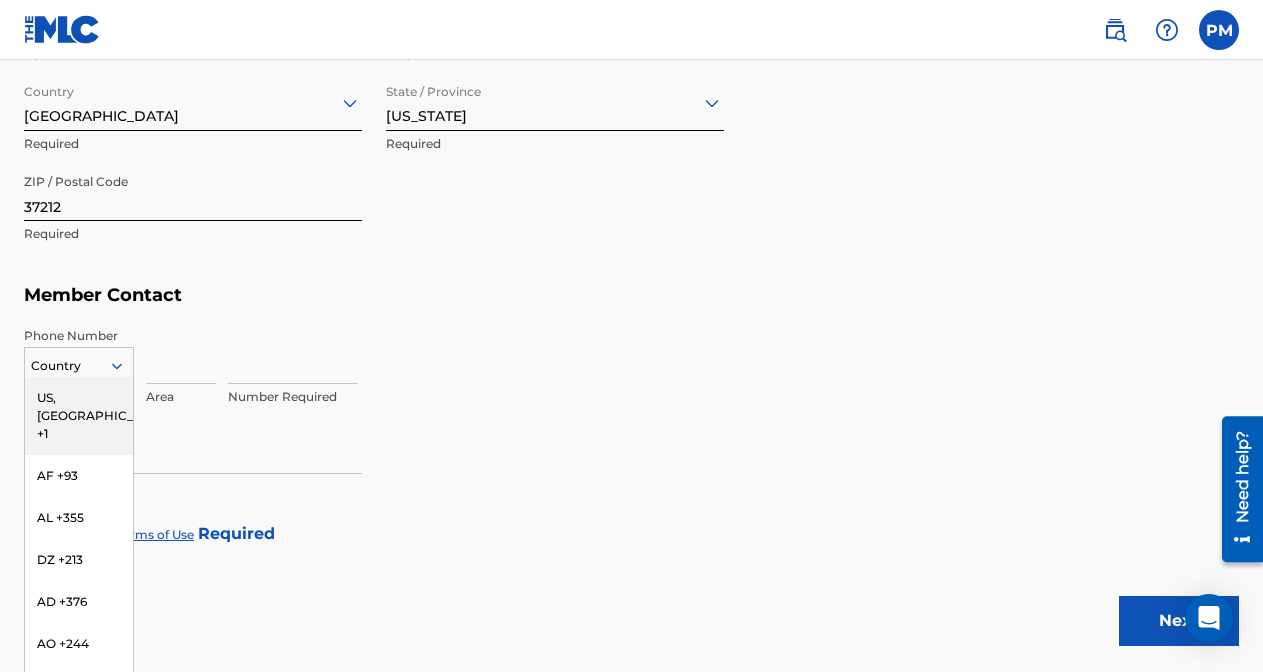 scroll, scrollTop: 1051, scrollLeft: 0, axis: vertical 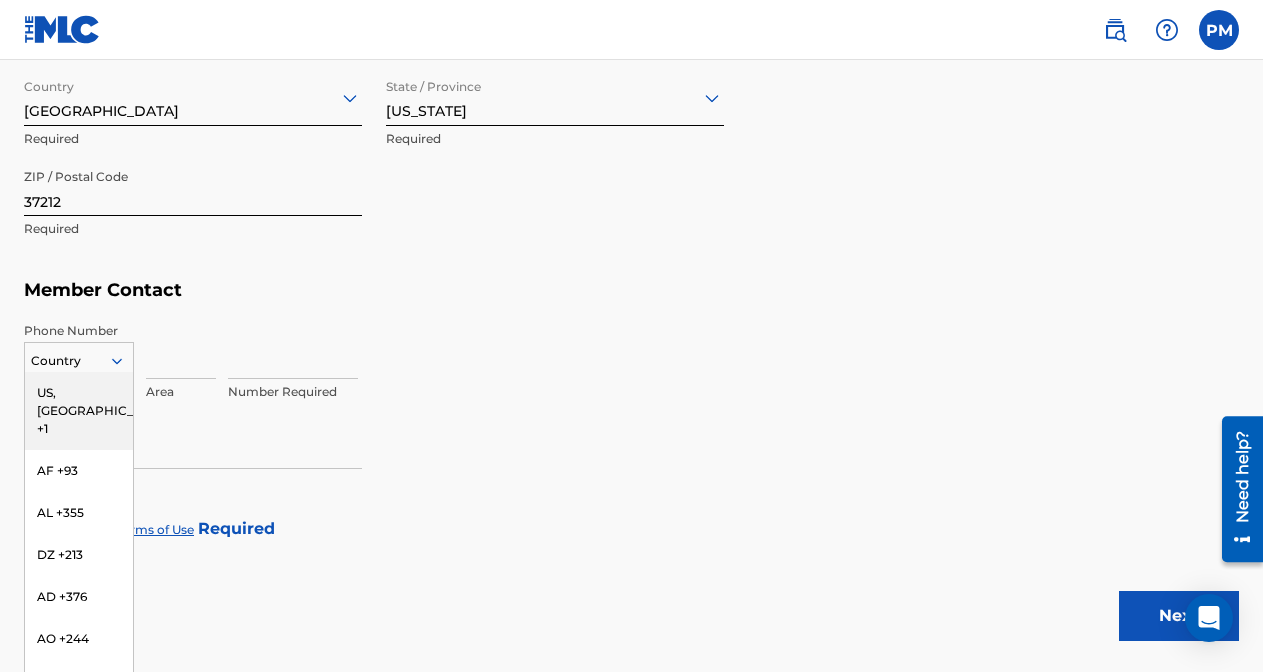 click on "US, [GEOGRAPHIC_DATA] +1" at bounding box center [79, 411] 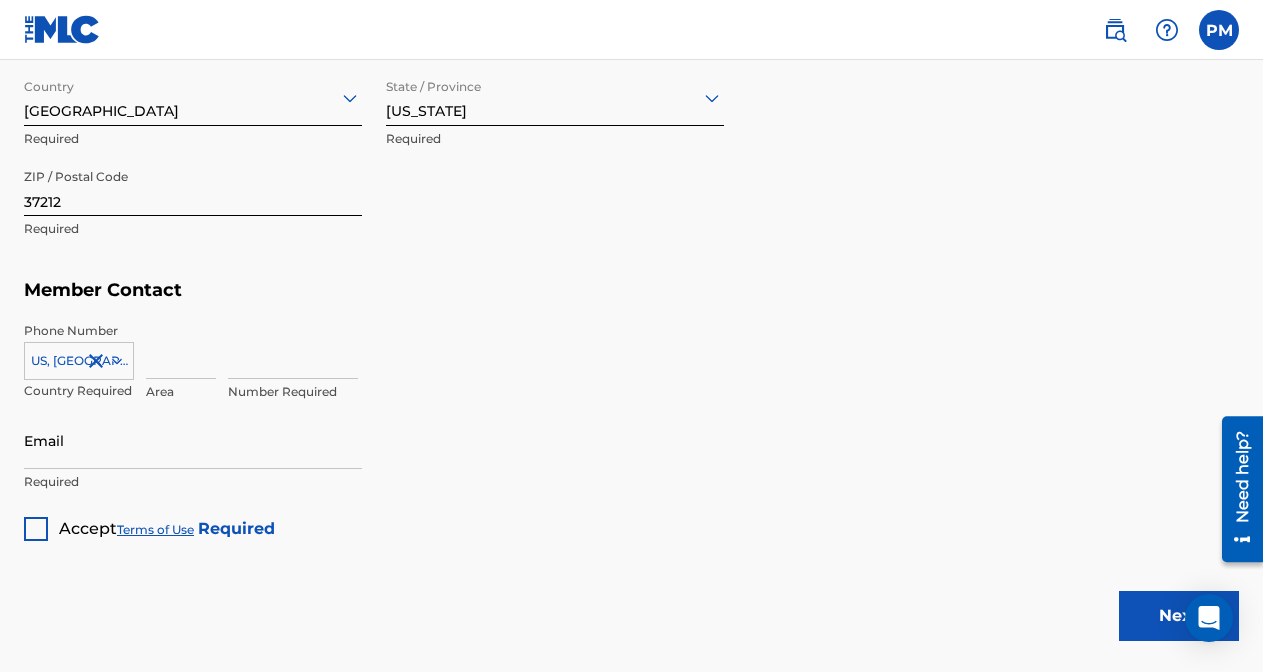 click at bounding box center [181, 350] 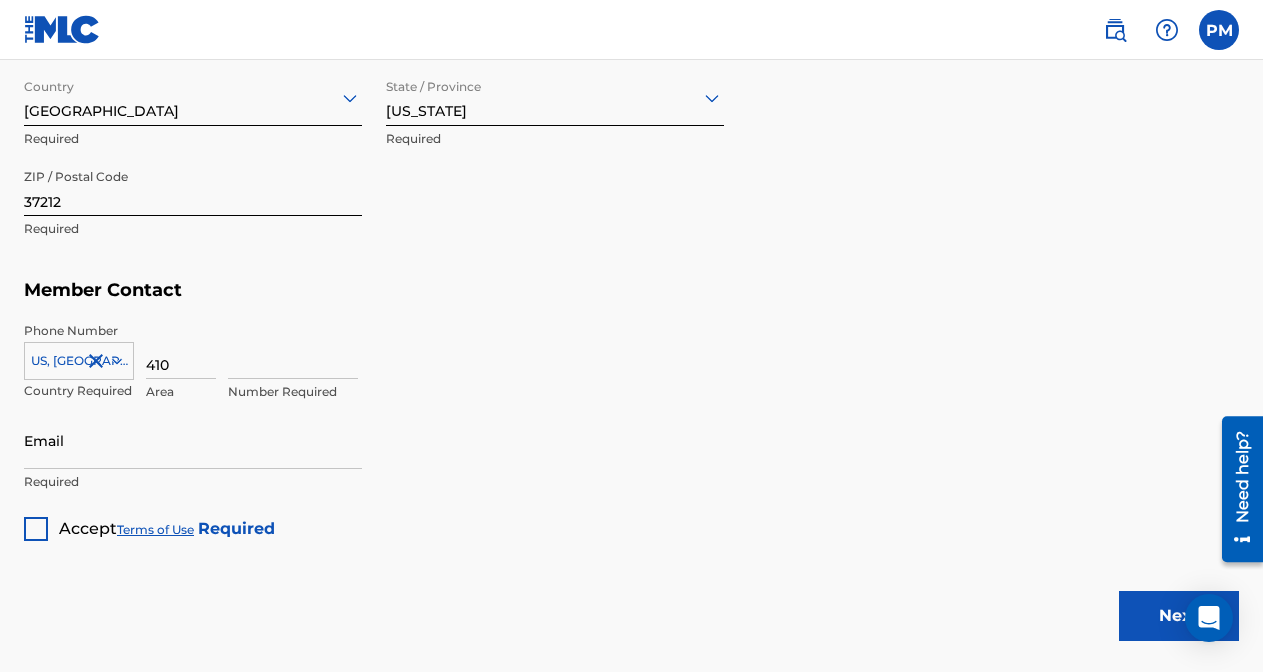 click at bounding box center [293, 350] 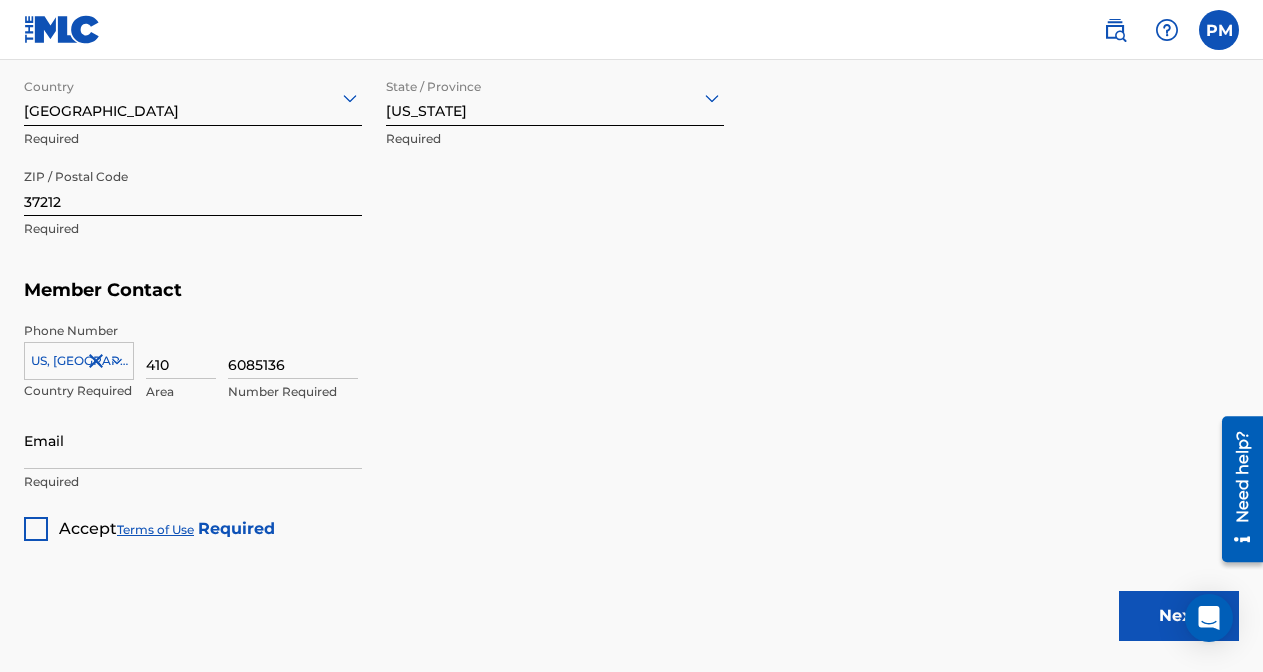 click on "Email" at bounding box center [193, 440] 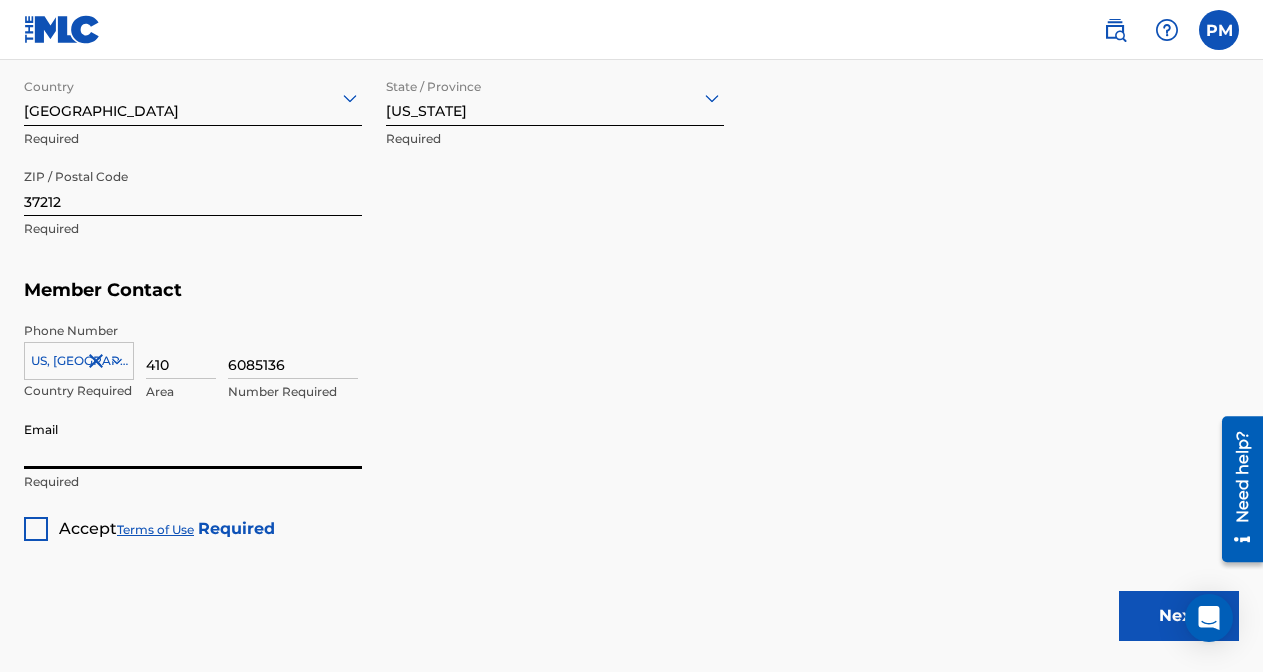 type on "[EMAIL_ADDRESS][DOMAIN_NAME]" 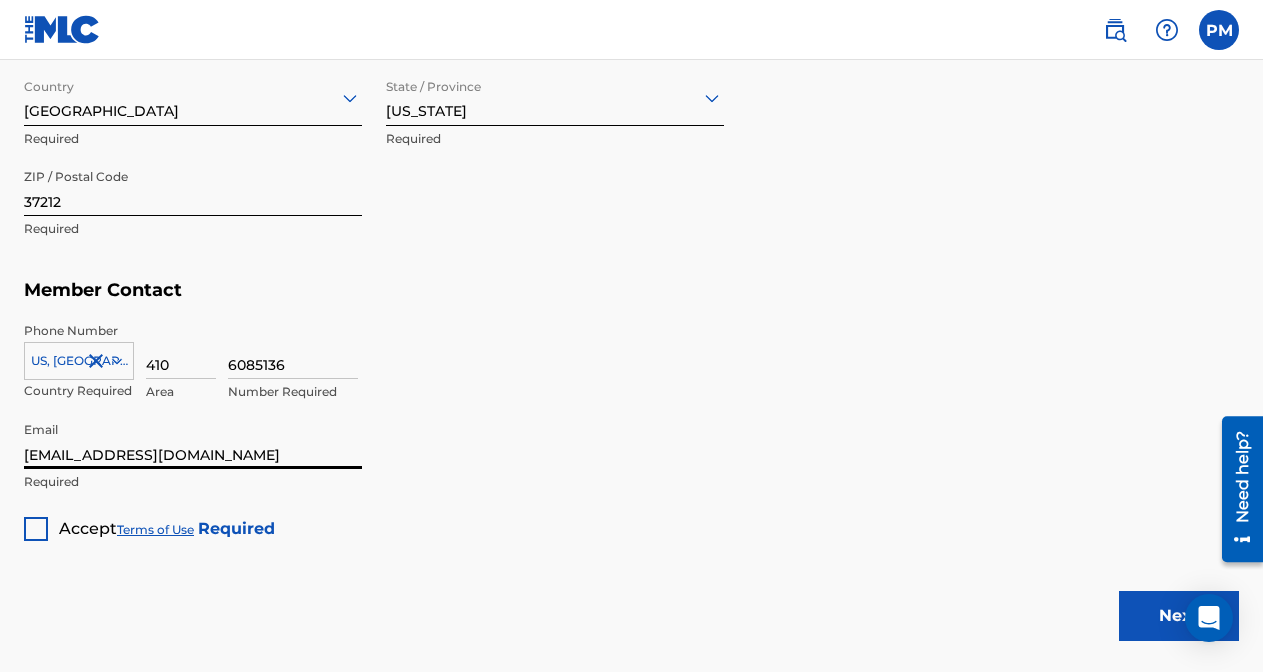 click at bounding box center (36, 529) 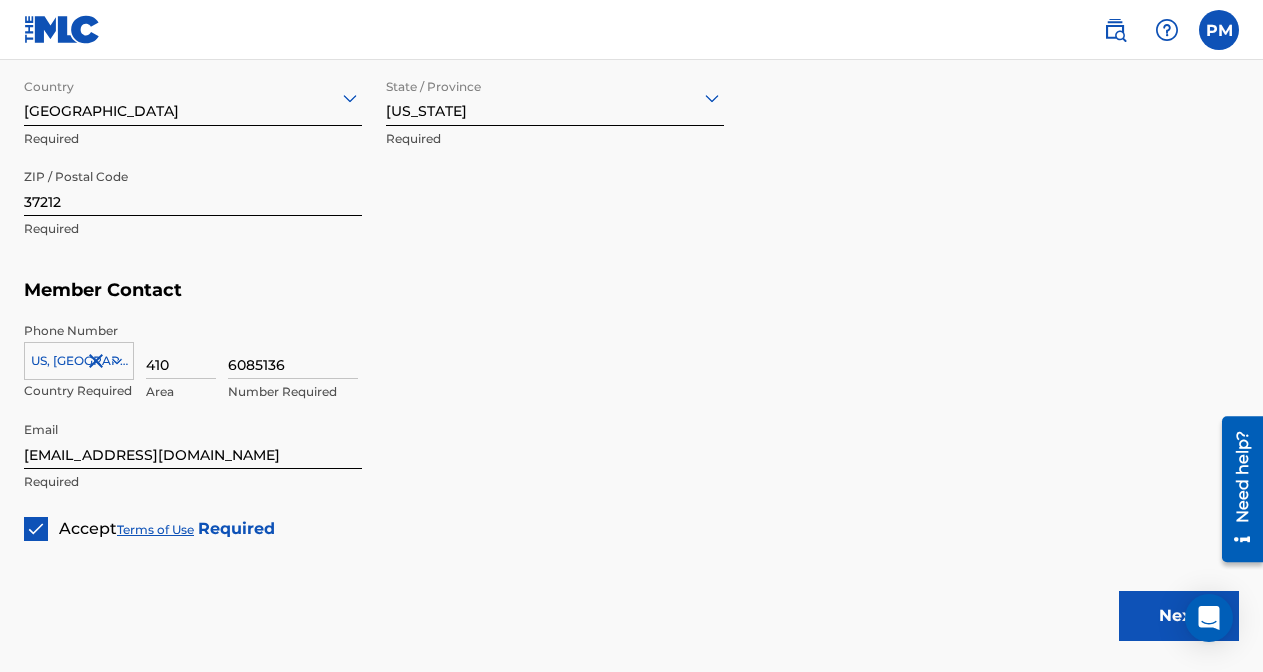 click on "Terms of Use" at bounding box center [155, 529] 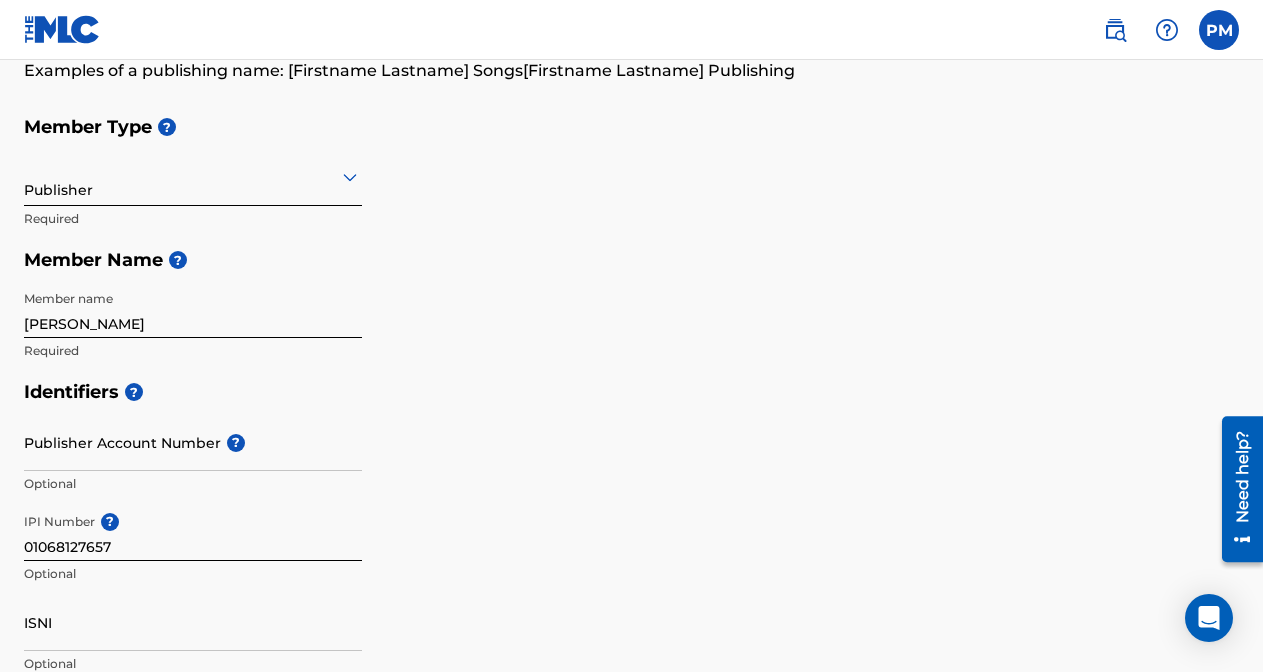 scroll, scrollTop: 183, scrollLeft: 0, axis: vertical 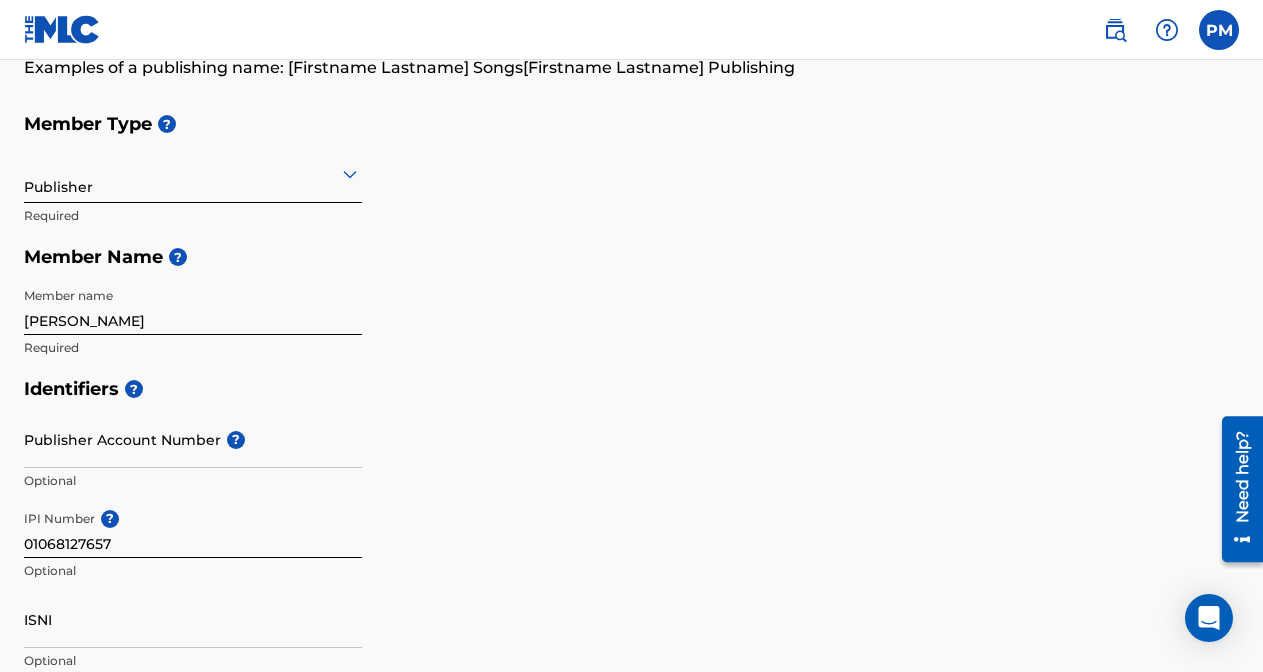 click on "Publisher" at bounding box center (193, 173) 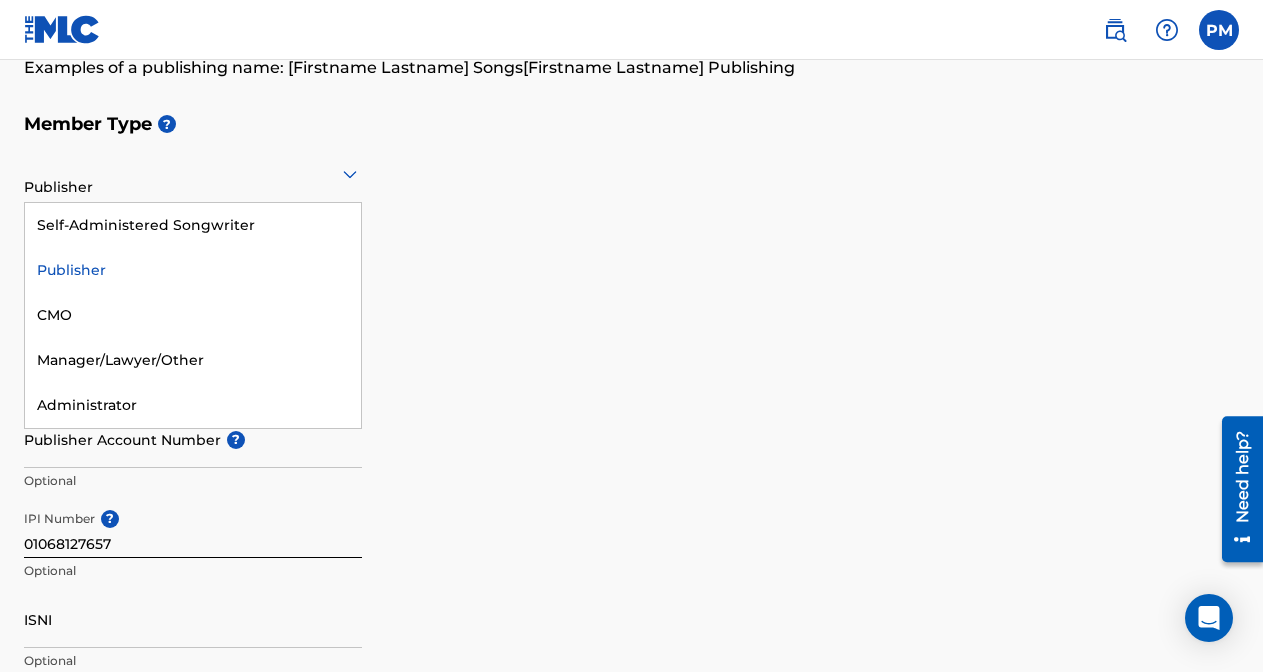 click on "Member Name ?" at bounding box center (631, 257) 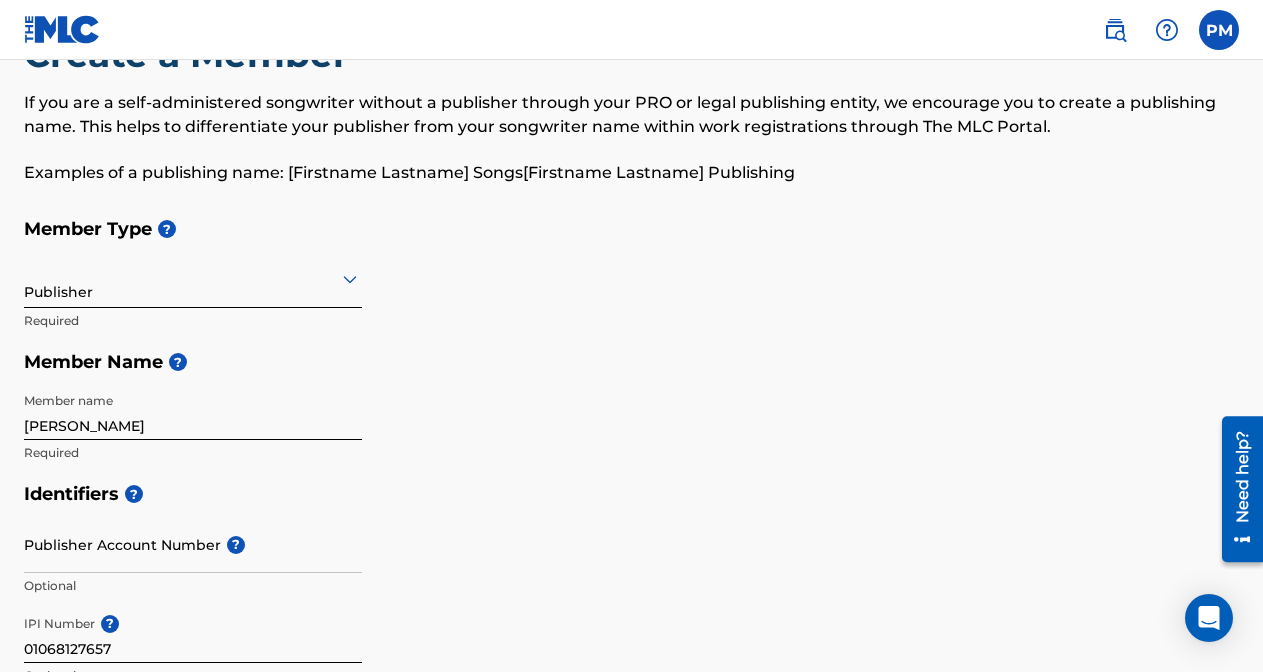 scroll, scrollTop: 50, scrollLeft: 0, axis: vertical 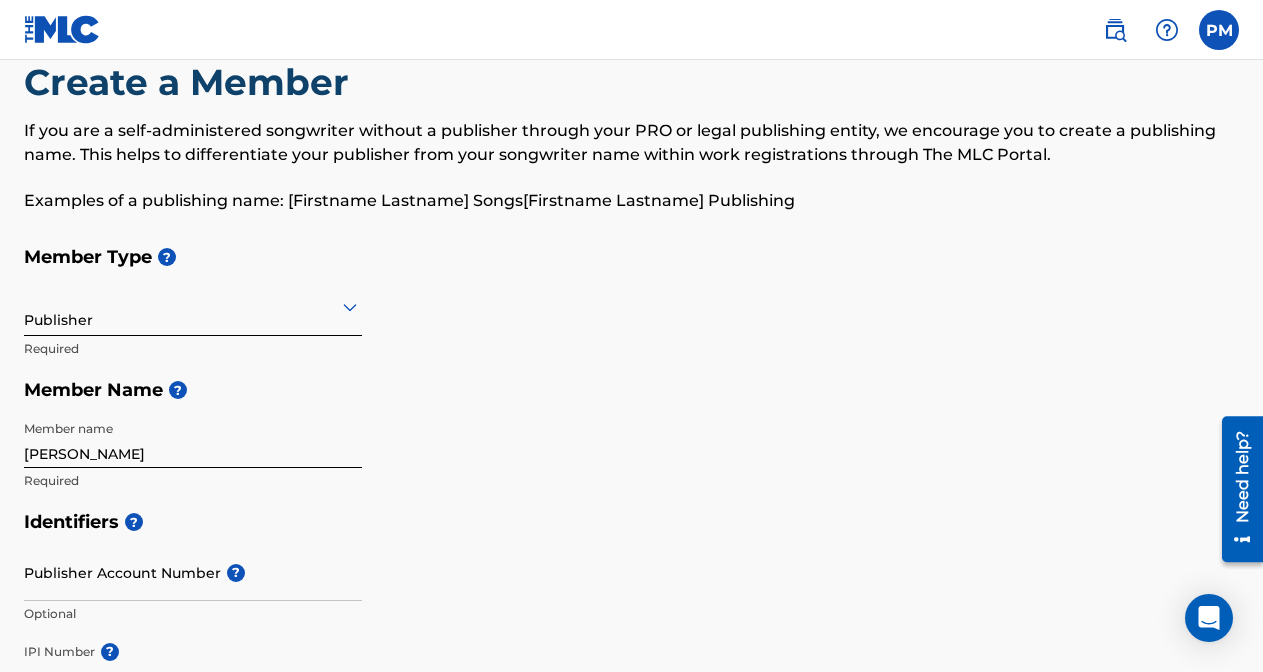 click at bounding box center [193, 306] 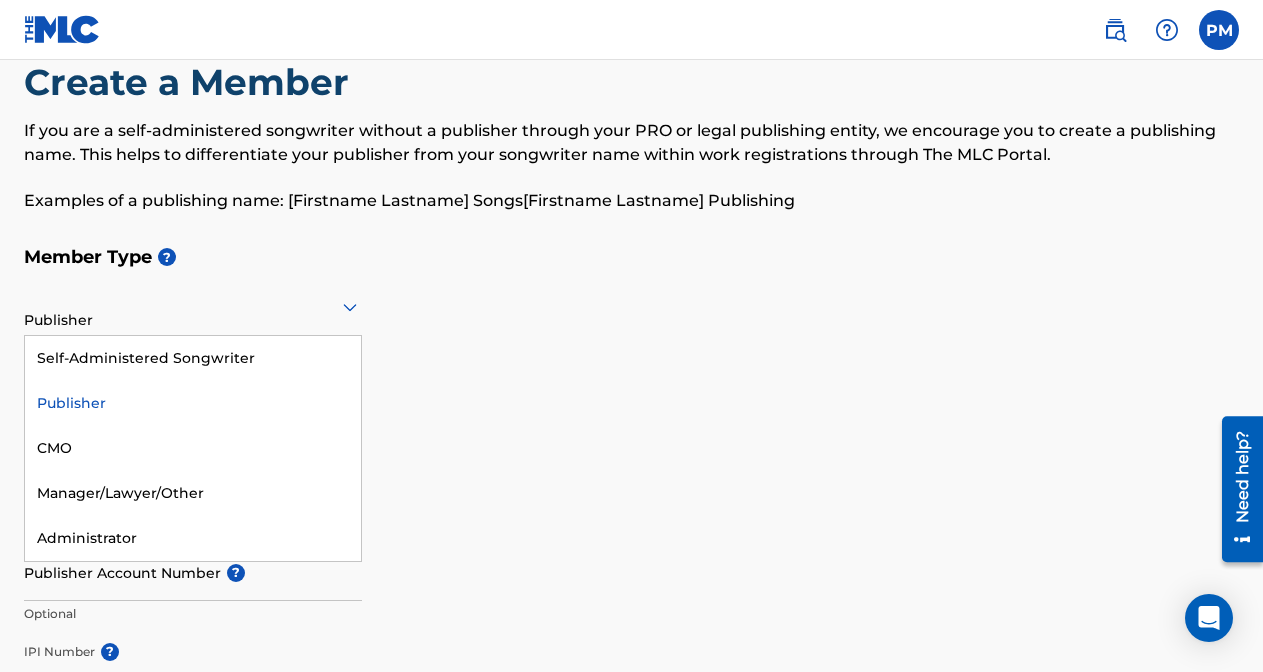 click on "Member Type ? Publisher selected, 2 of 5. 5 results available. Use Up and Down to choose options, press Enter to select the currently focused option, press Escape to exit the menu, press Tab to select the option and exit the menu. Publisher Self-Administered Songwriter Publisher CMO Manager/Lawyer/Other Administrator Required Member Name ? Member name [PERSON_NAME] Required" at bounding box center [631, 368] 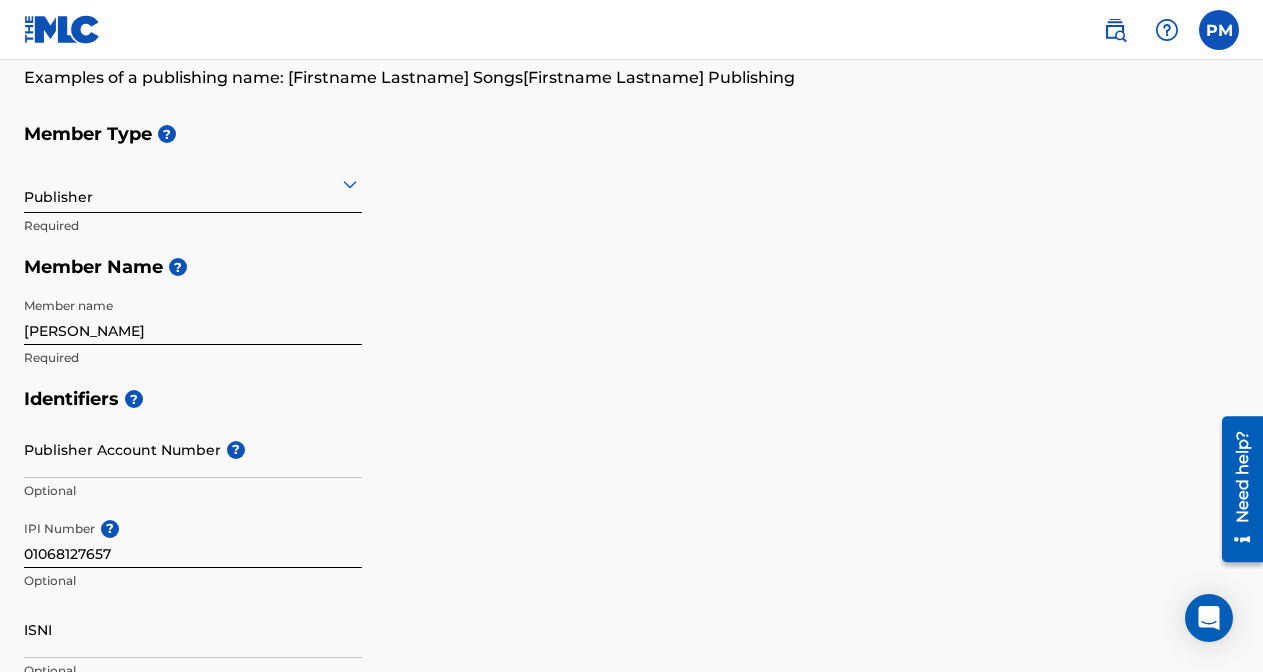scroll, scrollTop: 116, scrollLeft: 0, axis: vertical 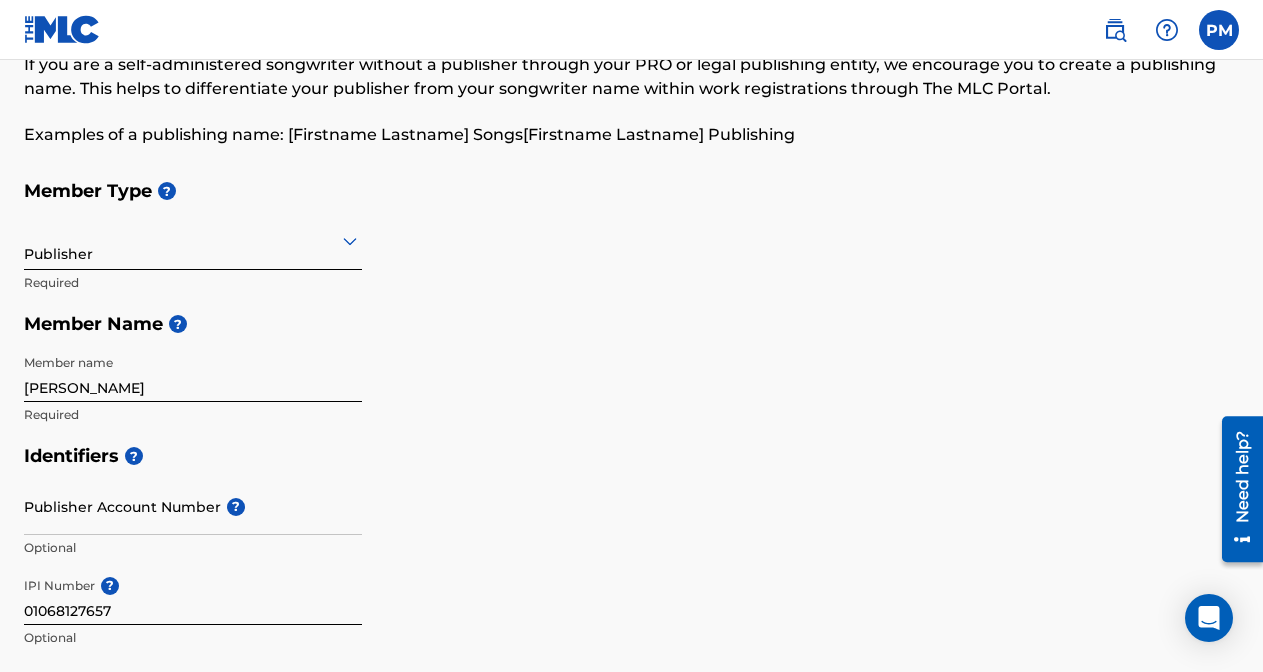 click at bounding box center [193, 240] 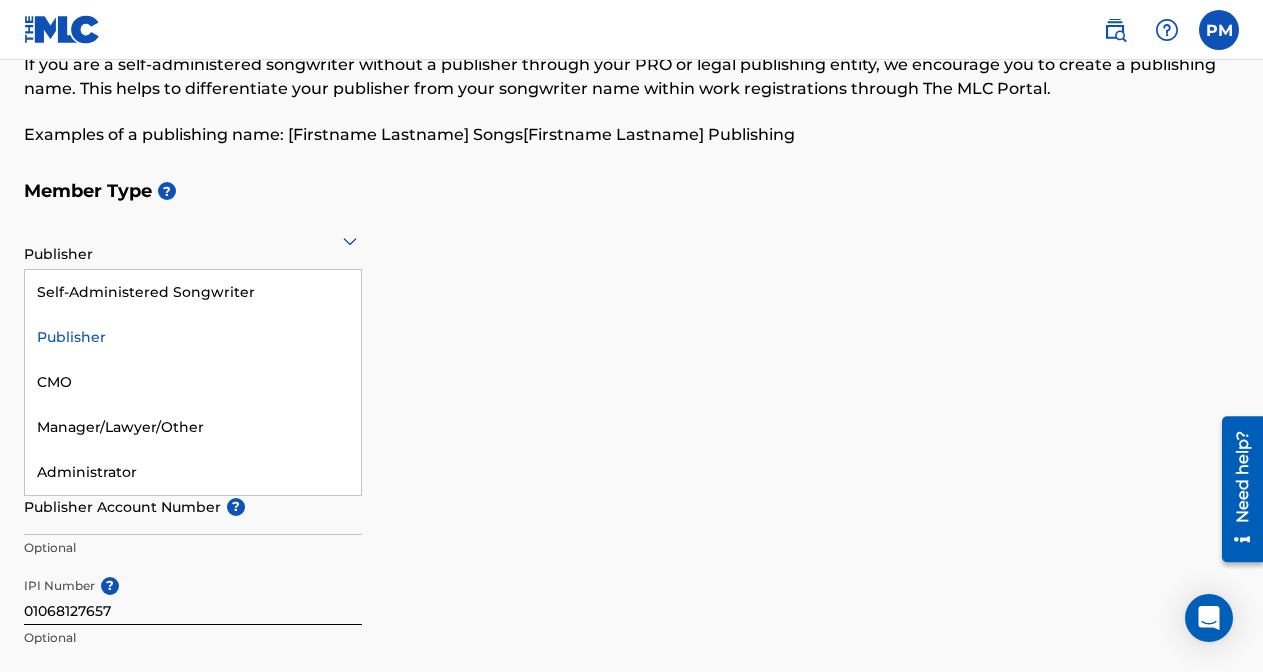 click on "Member Type ? Publisher selected, 2 of 5. 5 results available. Use Up and Down to choose options, press Enter to select the currently focused option, press Escape to exit the menu, press Tab to select the option and exit the menu. Publisher Self-Administered Songwriter Publisher CMO Manager/Lawyer/Other Administrator Required Member Name ? Member name [PERSON_NAME] Required" at bounding box center [631, 302] 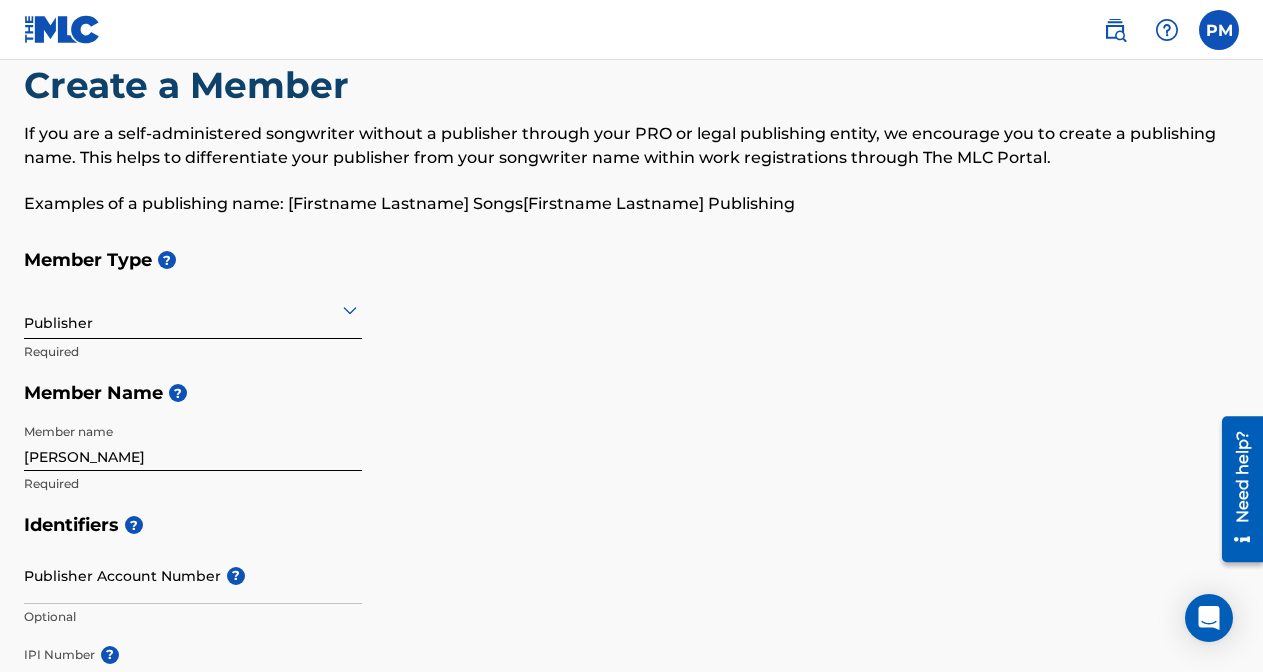 scroll, scrollTop: 50, scrollLeft: 0, axis: vertical 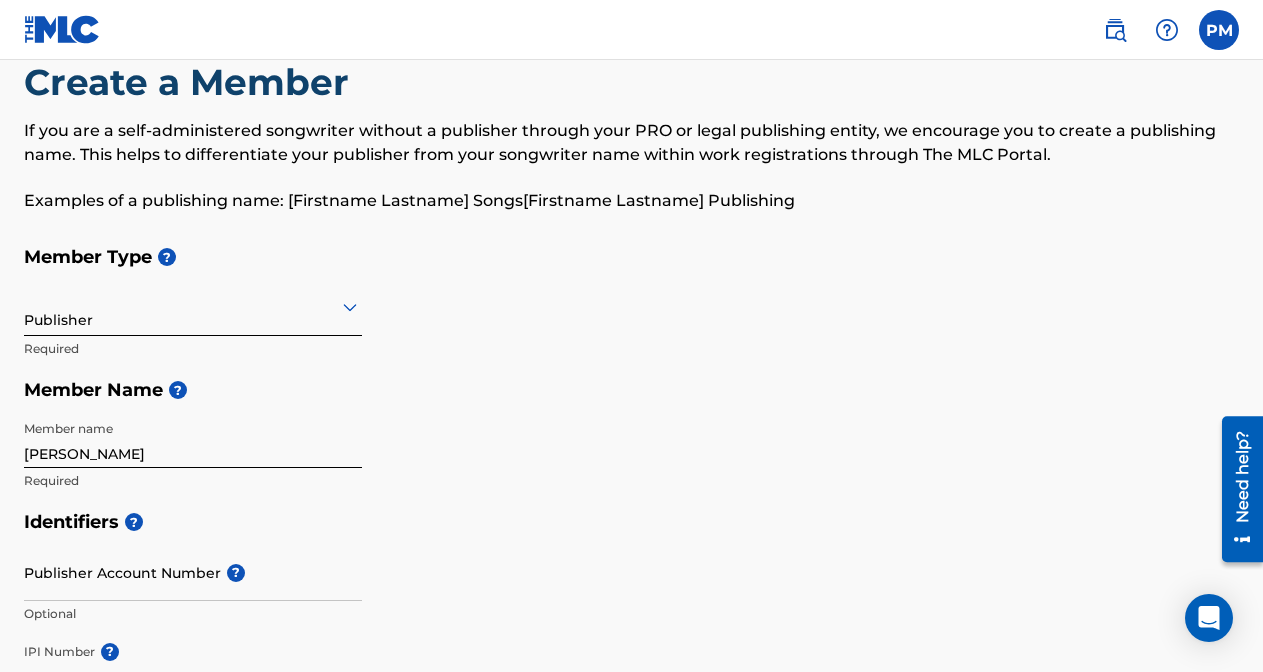 click at bounding box center (193, 306) 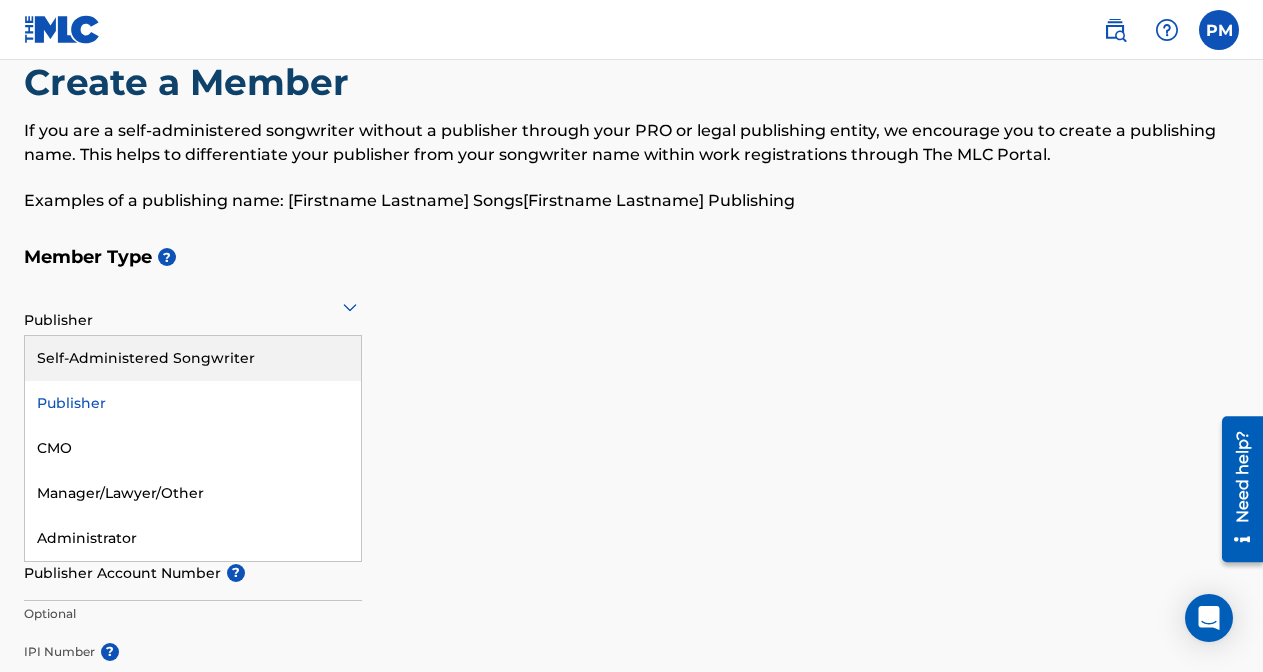 click on "Self-Administered Songwriter" at bounding box center (193, 358) 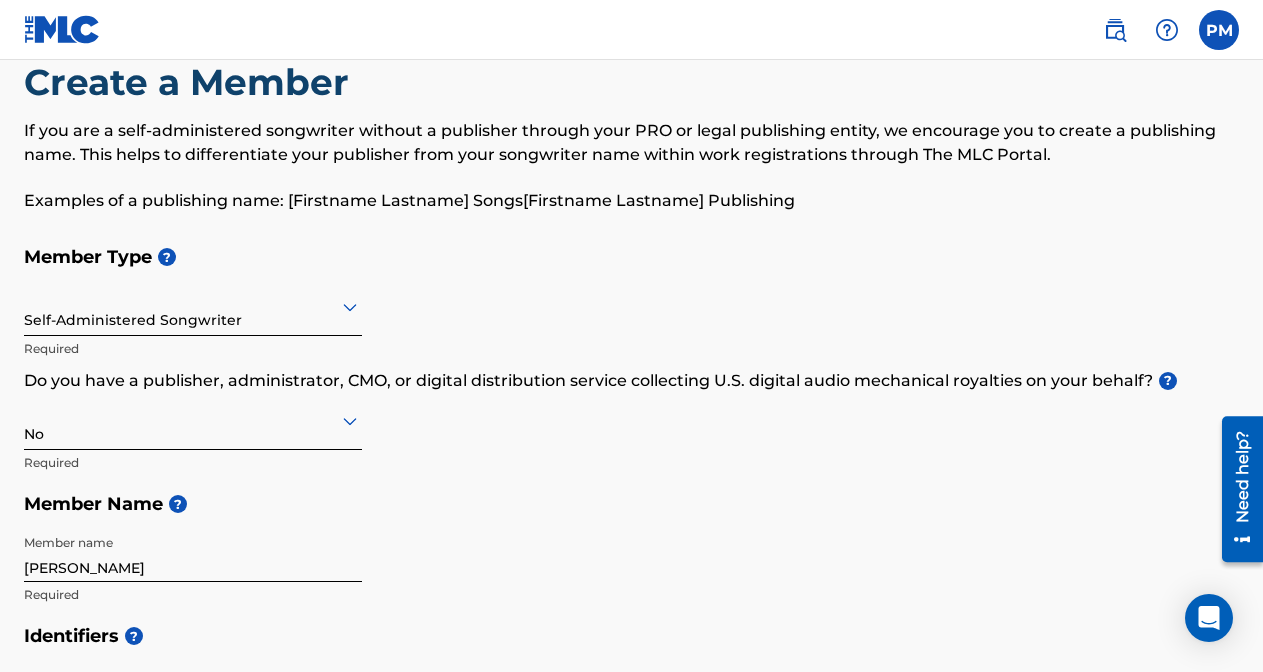 click at bounding box center [193, 420] 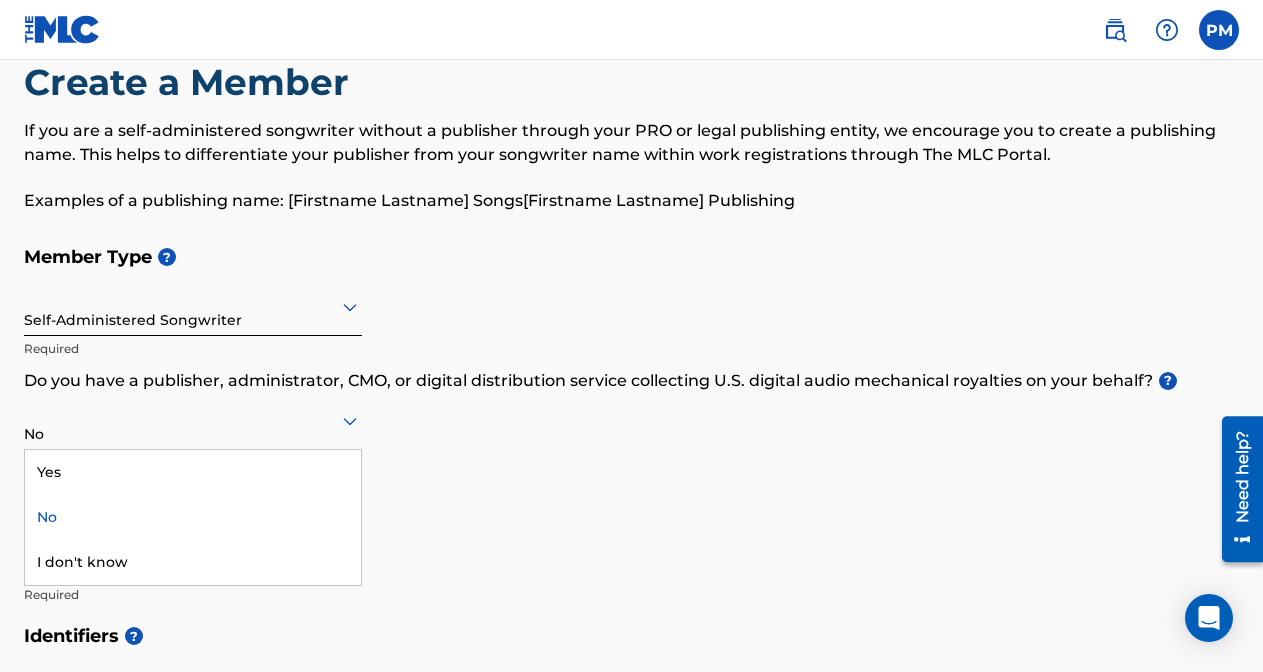 click on "Member Type ? Self-Administered Songwriter Required Do you have a publisher, administrator, CMO, or digital distribution service collecting U.S. digital audio mechanical royalties on your behalf? ? No selected, 2 of 3. 3 results available. Use Up and Down to choose options, press Enter to select the currently focused option, press Escape to exit the menu, press Tab to select the option and exit the menu. No Yes No I don't know Required Member Name ? Member name [PERSON_NAME] Required" at bounding box center (631, 425) 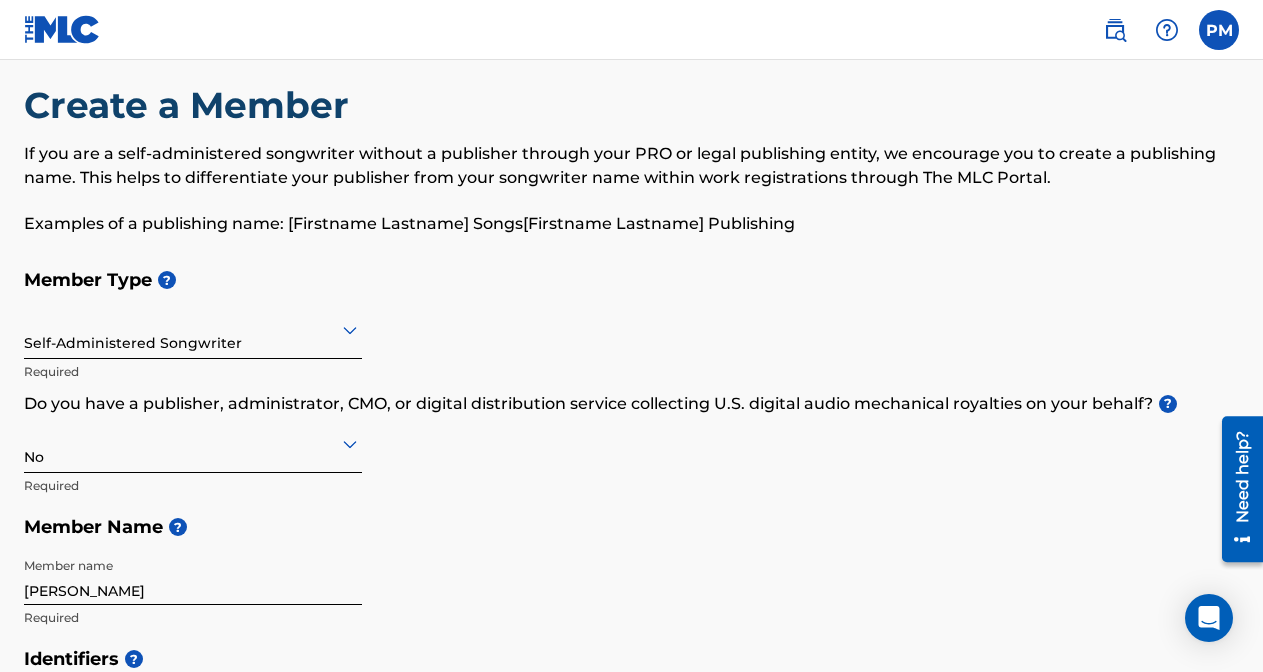 scroll, scrollTop: 15, scrollLeft: 0, axis: vertical 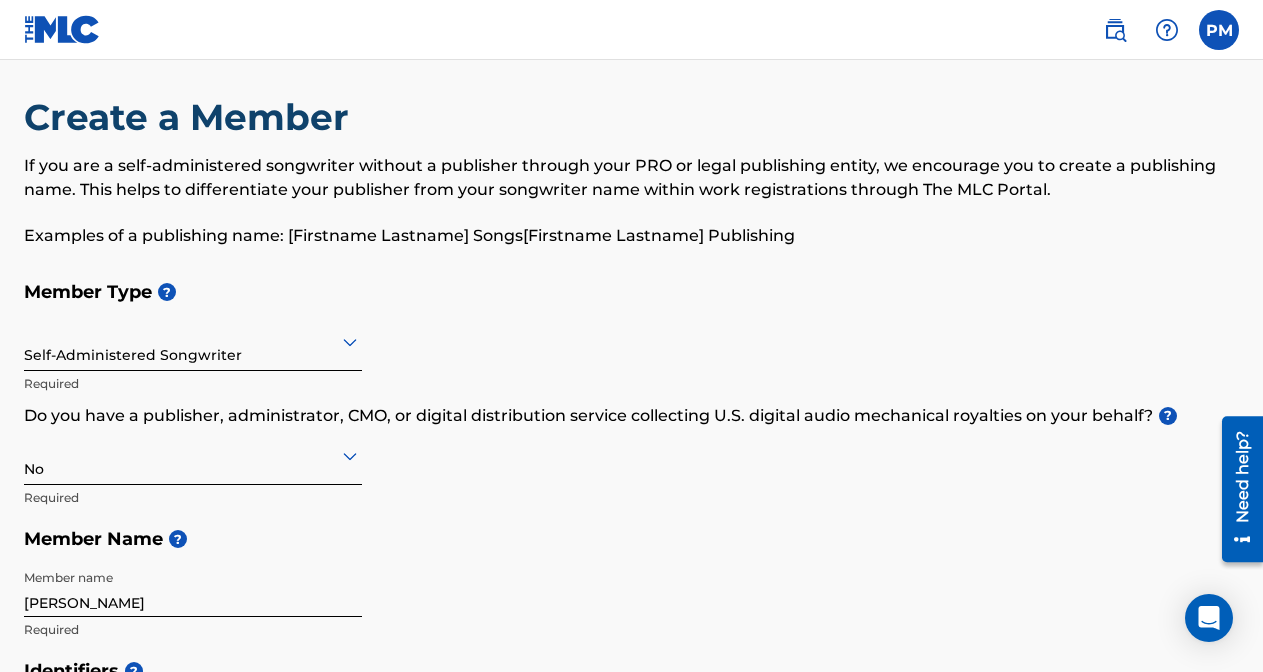 click at bounding box center (193, 341) 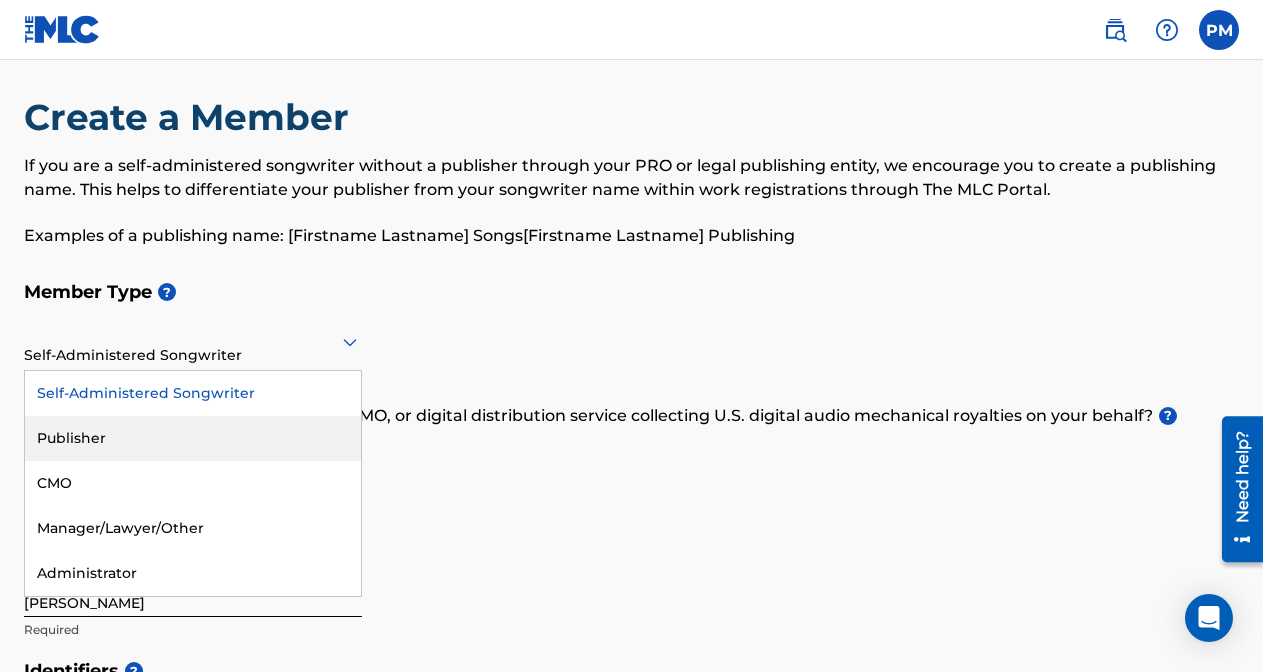 click on "Publisher" at bounding box center (193, 438) 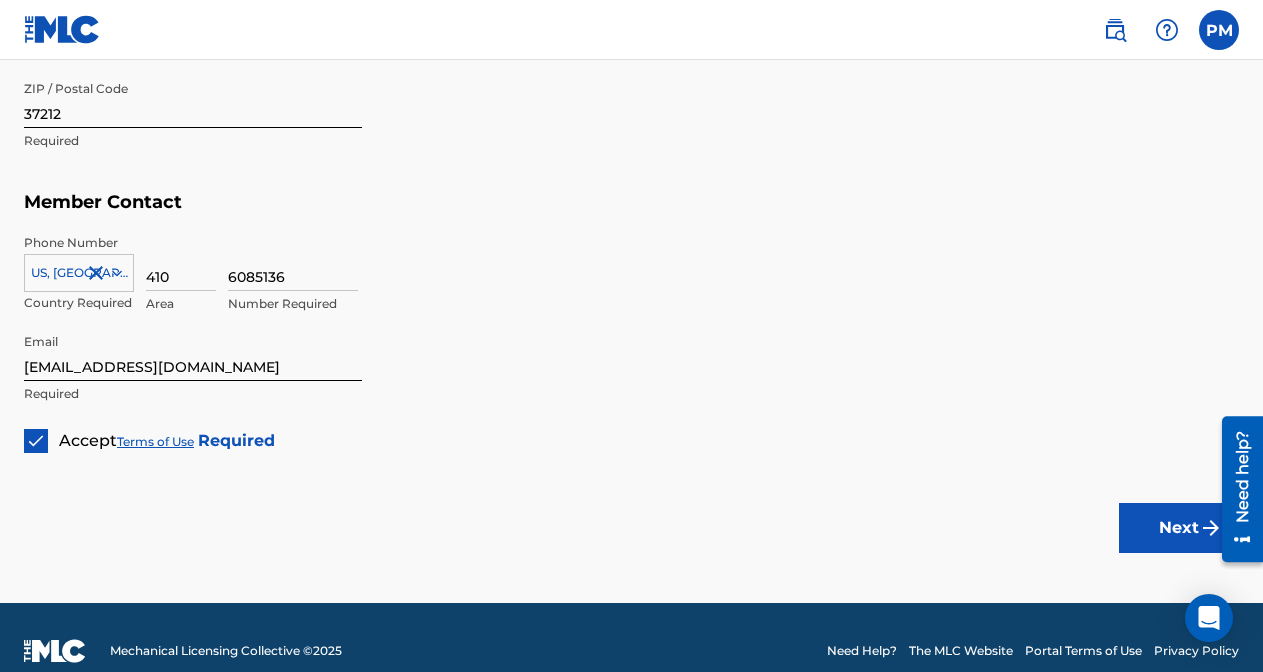 scroll, scrollTop: 1165, scrollLeft: 0, axis: vertical 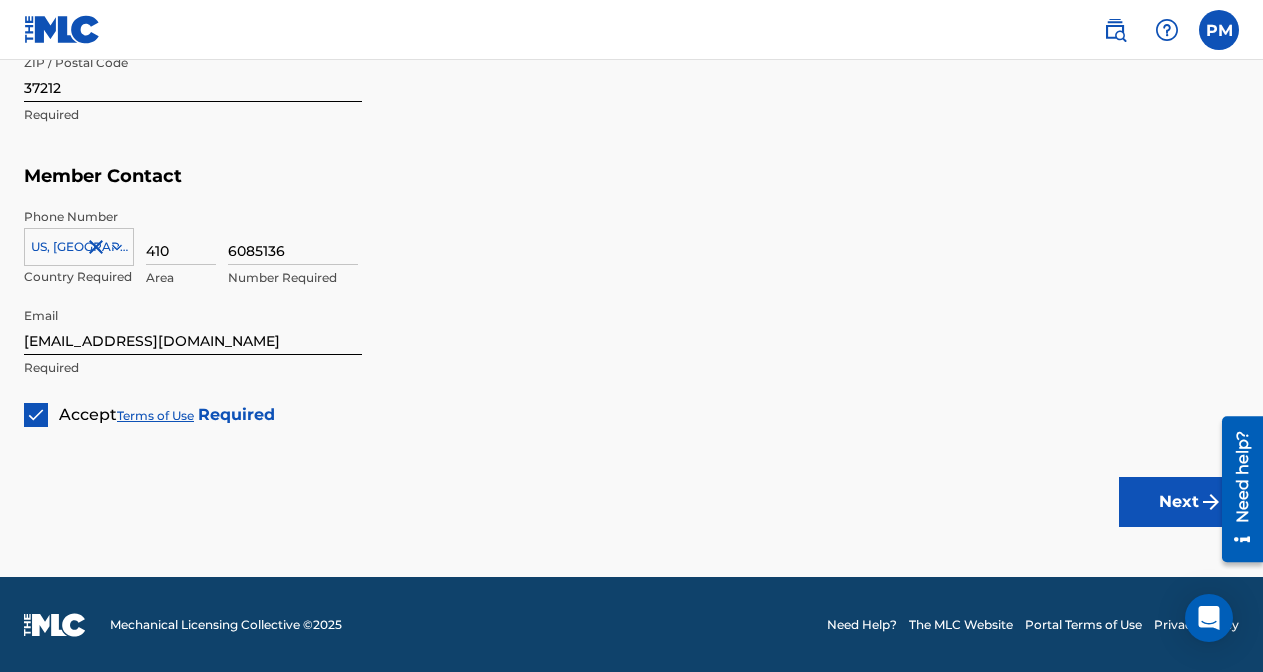 click on "Next" at bounding box center (1179, 502) 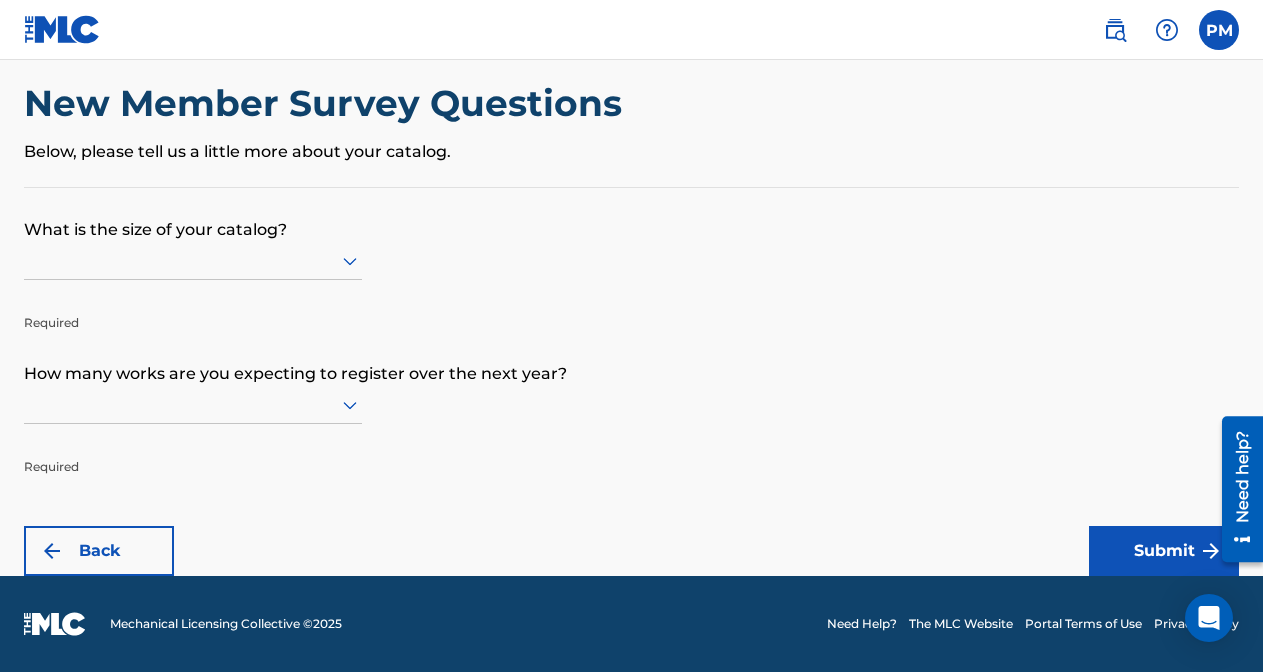 scroll, scrollTop: 0, scrollLeft: 0, axis: both 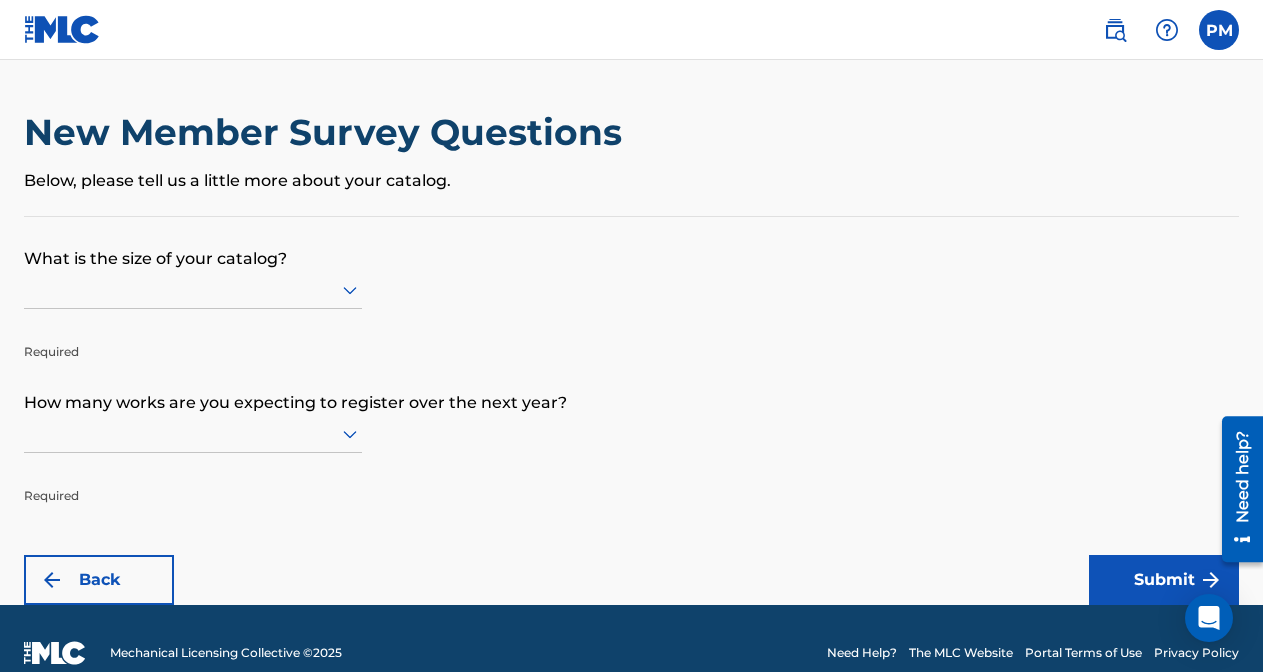 click at bounding box center (193, 290) 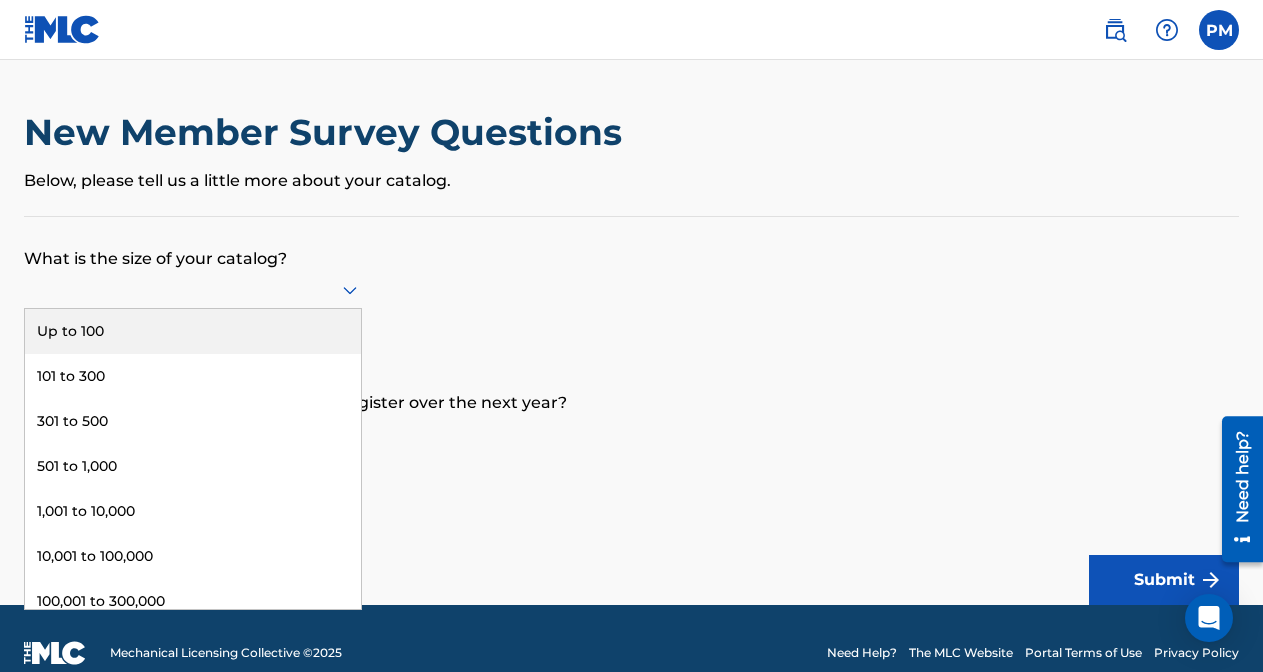 click on "Up to 100" at bounding box center [193, 331] 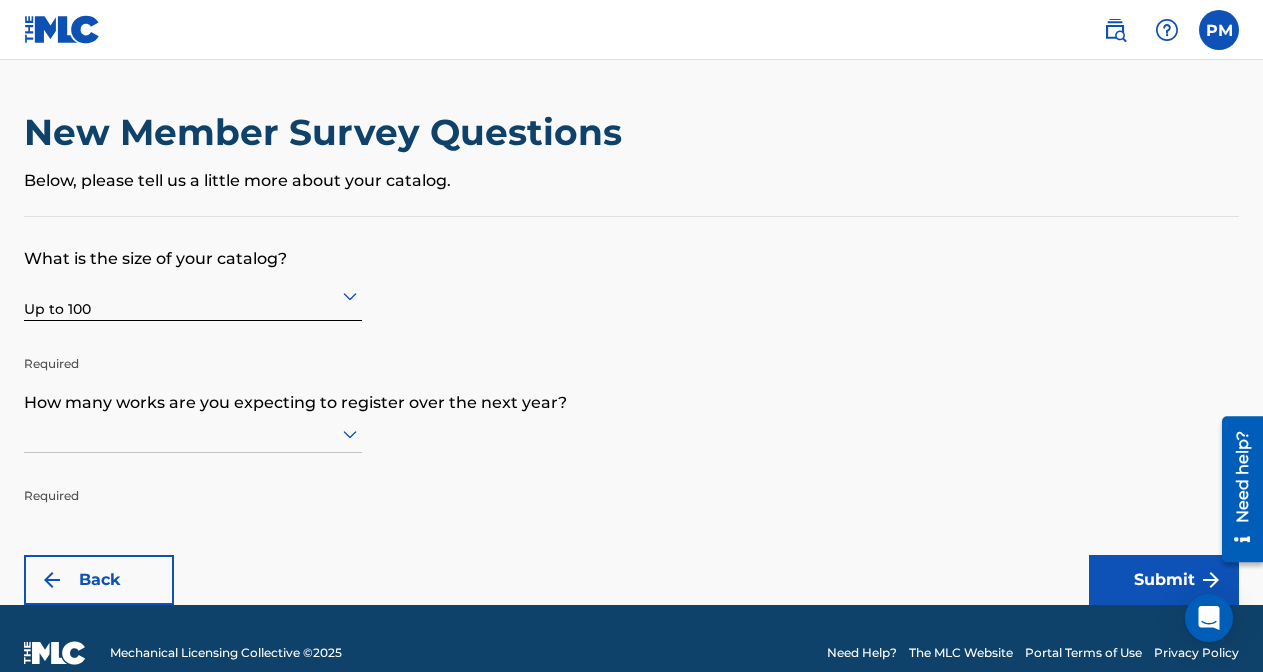 click at bounding box center [193, 434] 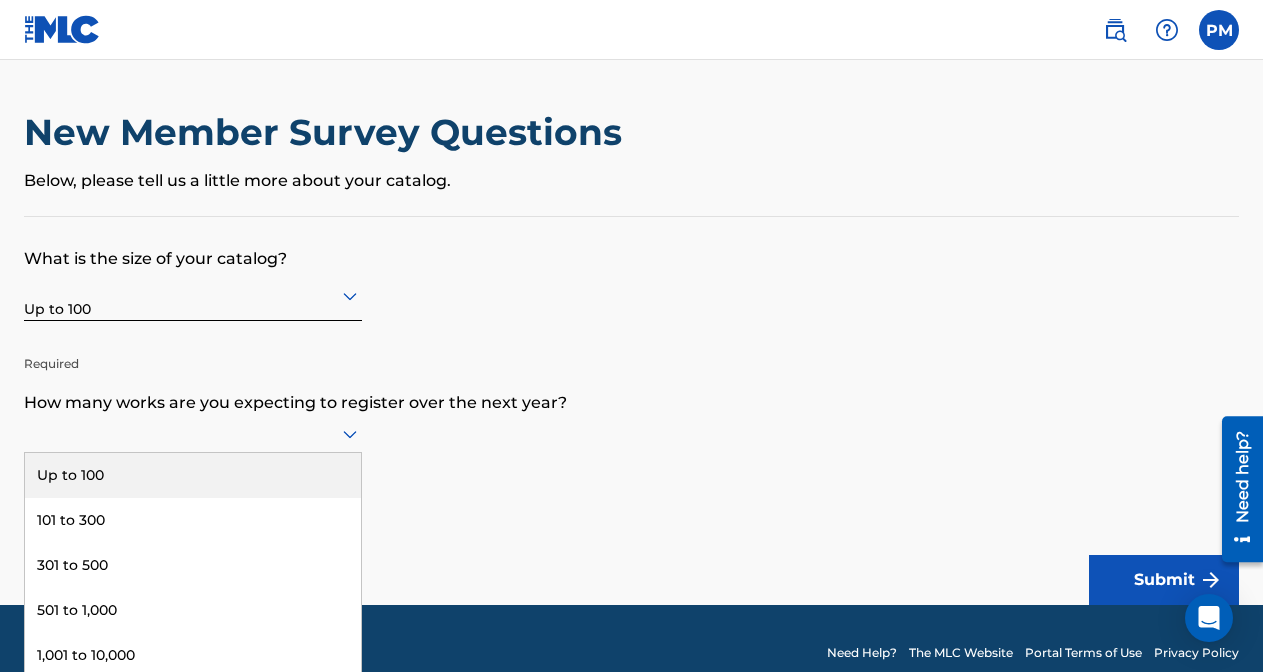 scroll, scrollTop: 29, scrollLeft: 0, axis: vertical 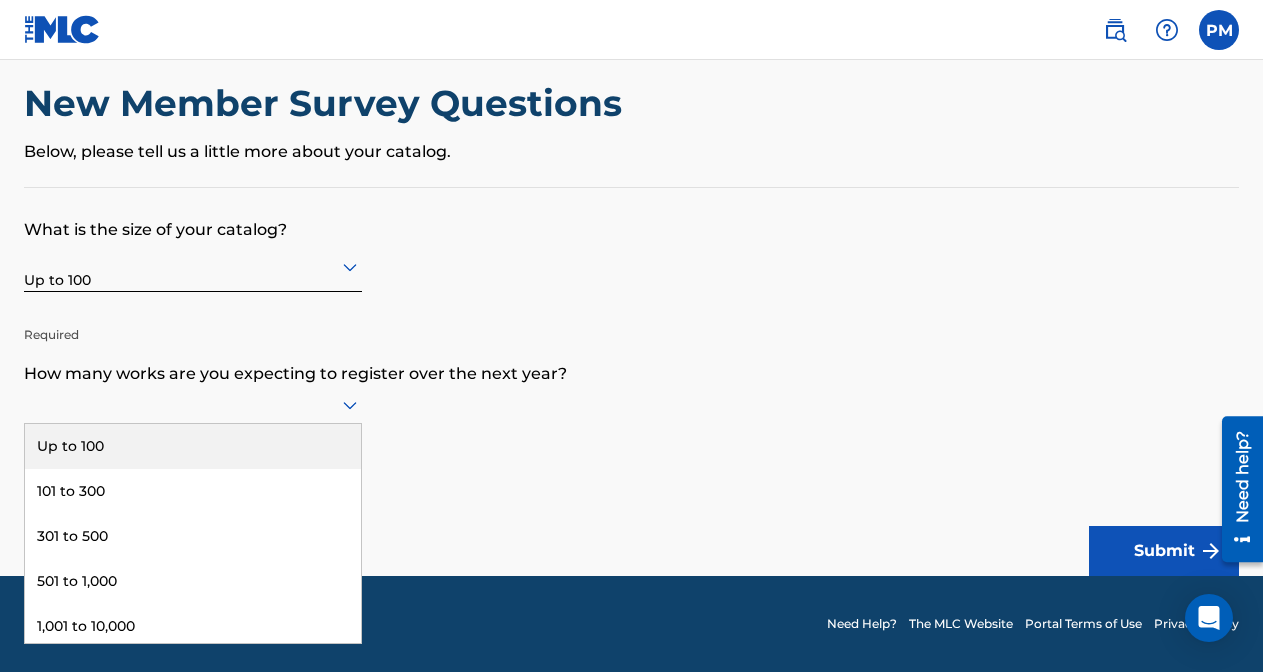 click on "Up to 100" at bounding box center [193, 446] 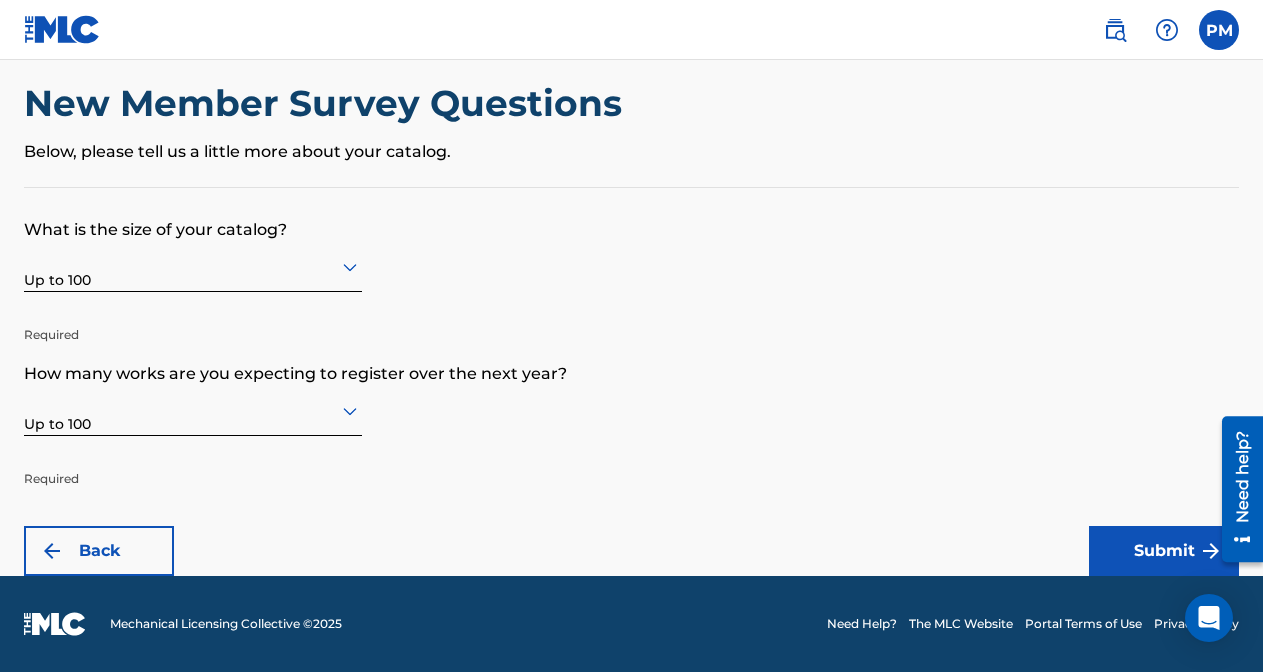 click at bounding box center (1235, 488) 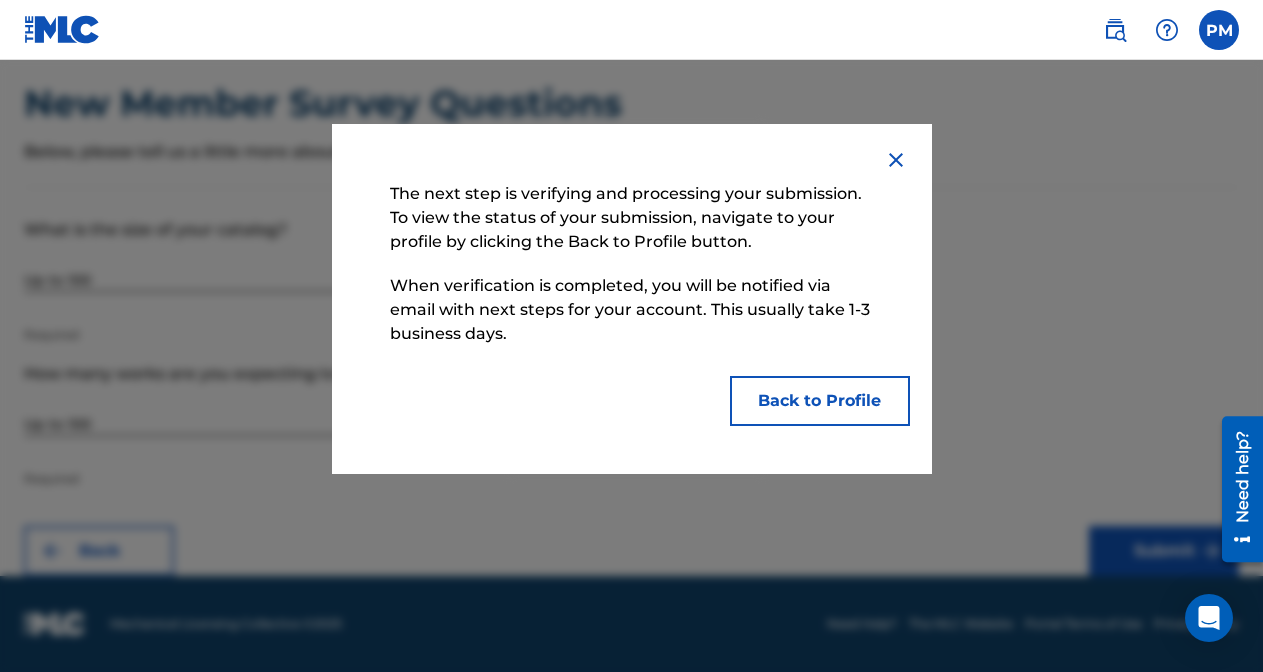click on "Back to Profile" at bounding box center (820, 401) 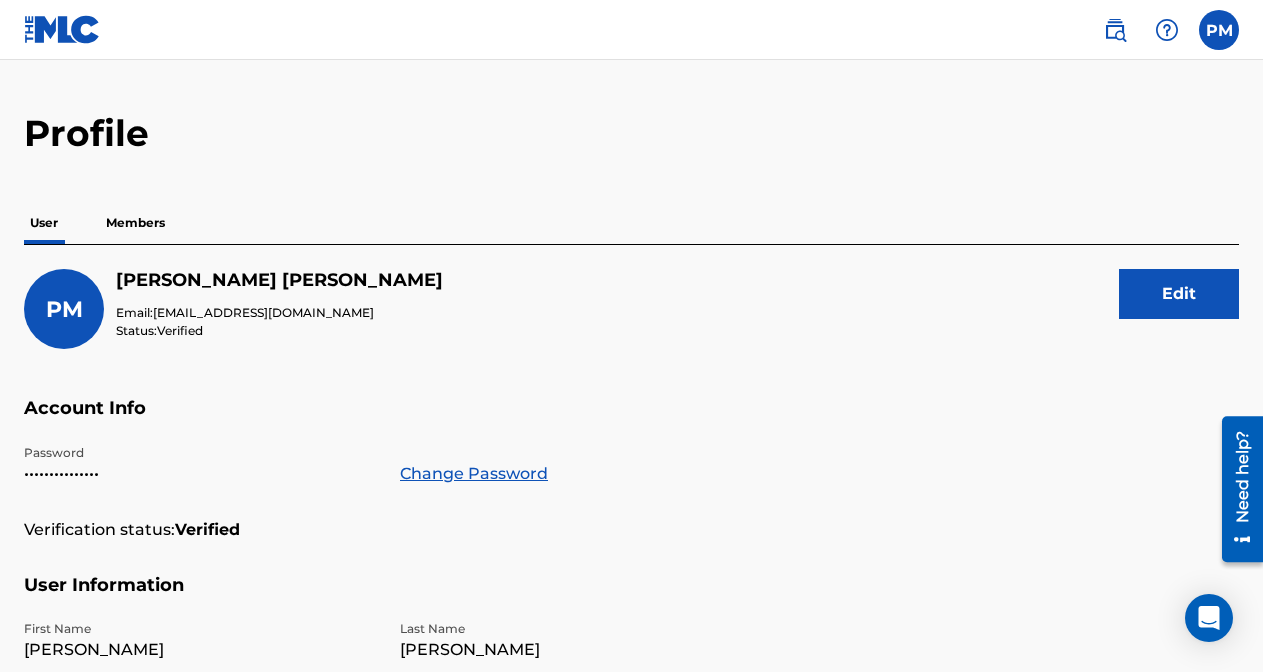 scroll, scrollTop: 26, scrollLeft: 0, axis: vertical 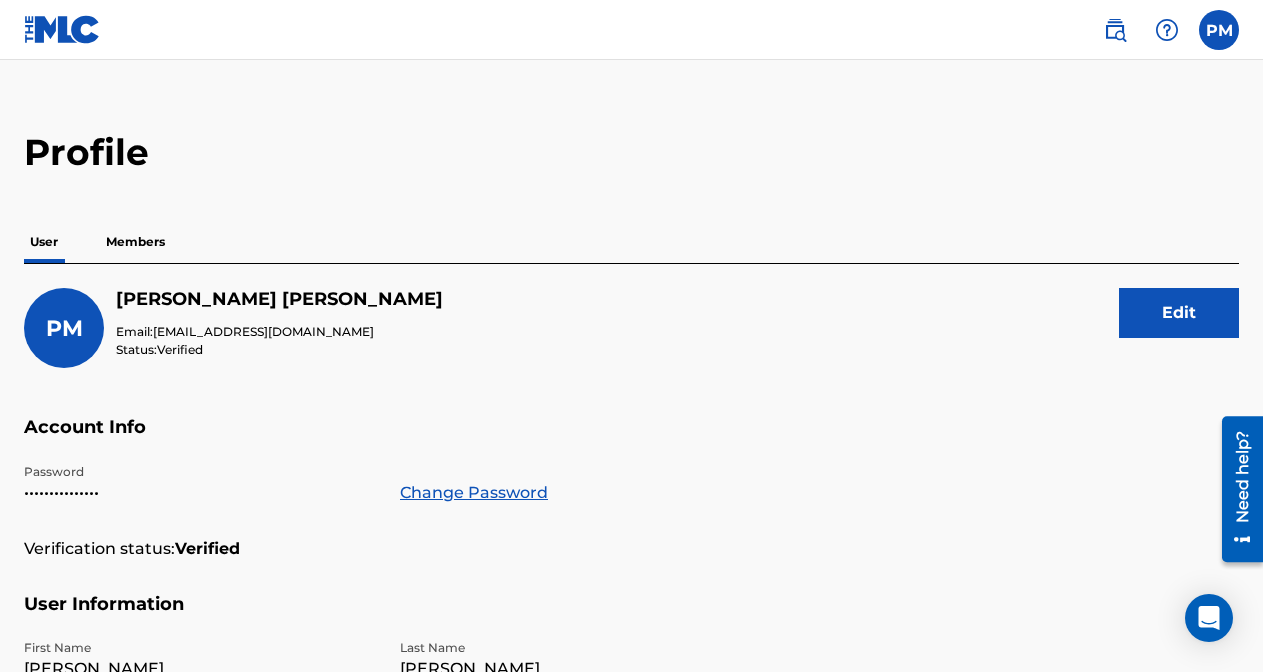 click on "Members" at bounding box center [135, 242] 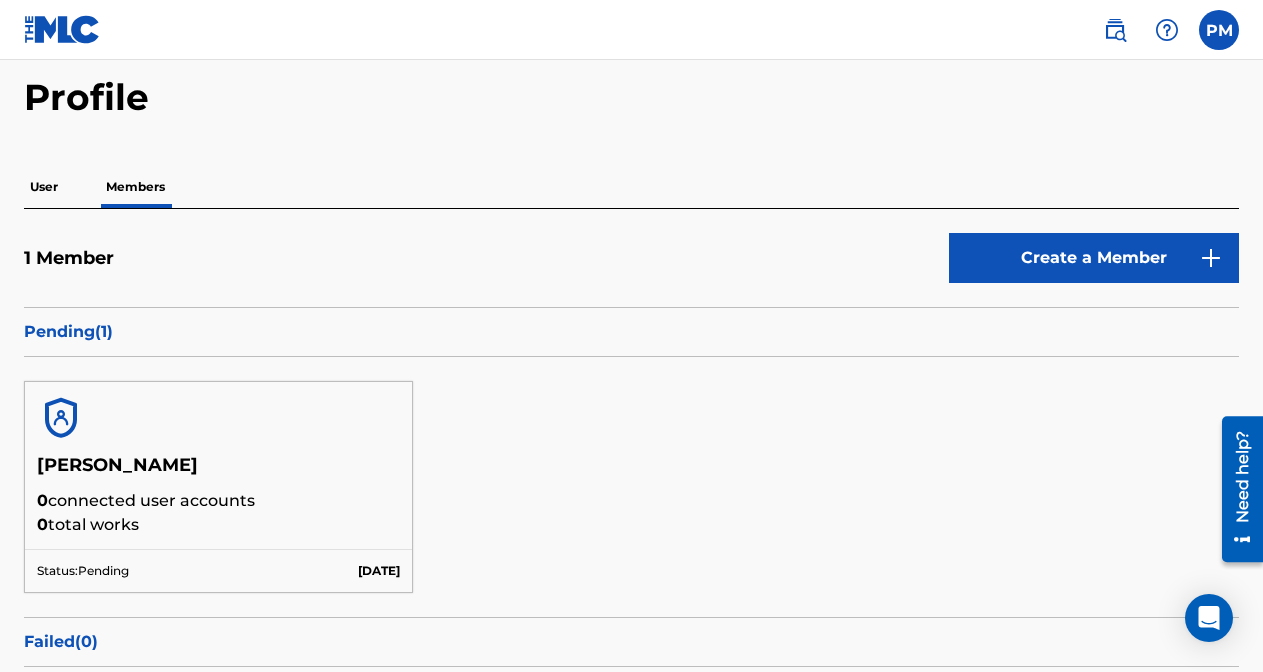 scroll, scrollTop: 105, scrollLeft: 0, axis: vertical 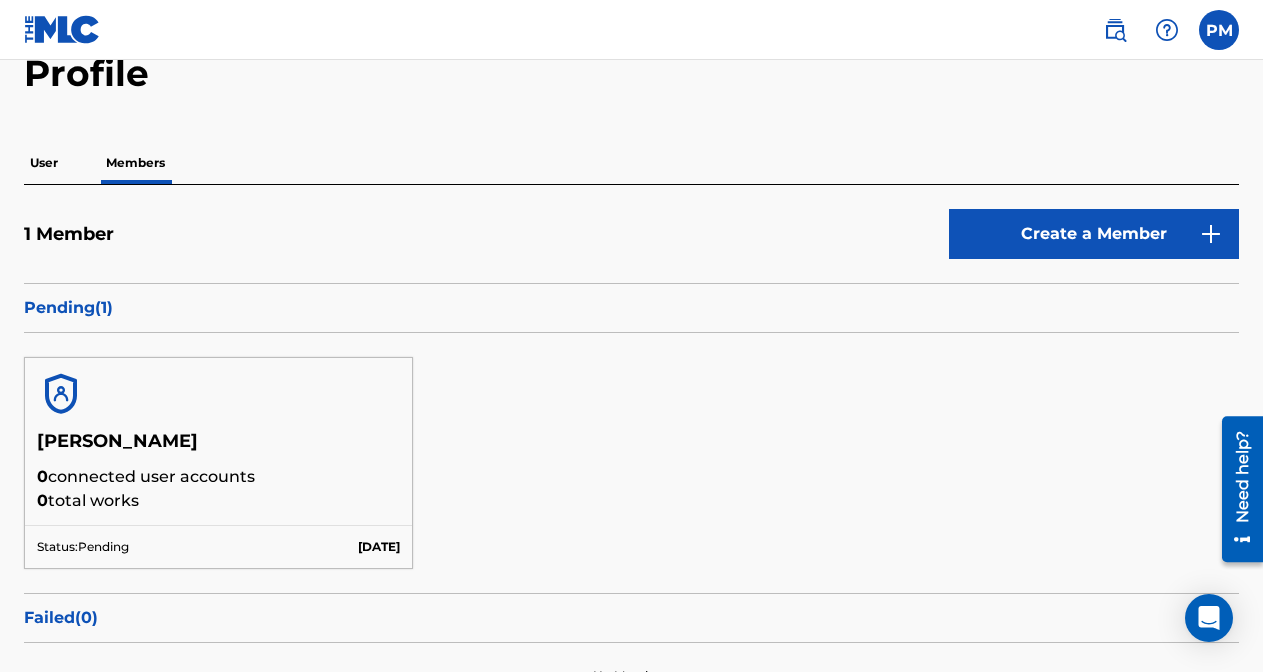 click on "User" at bounding box center [44, 163] 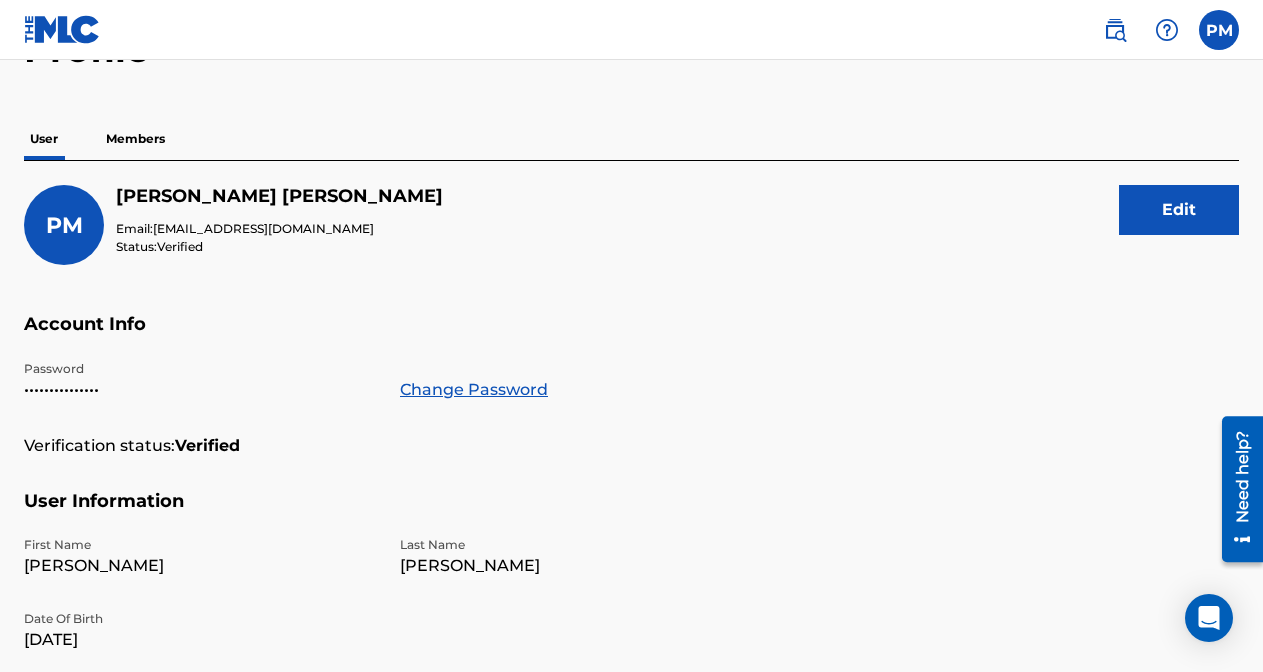scroll, scrollTop: 73, scrollLeft: 0, axis: vertical 